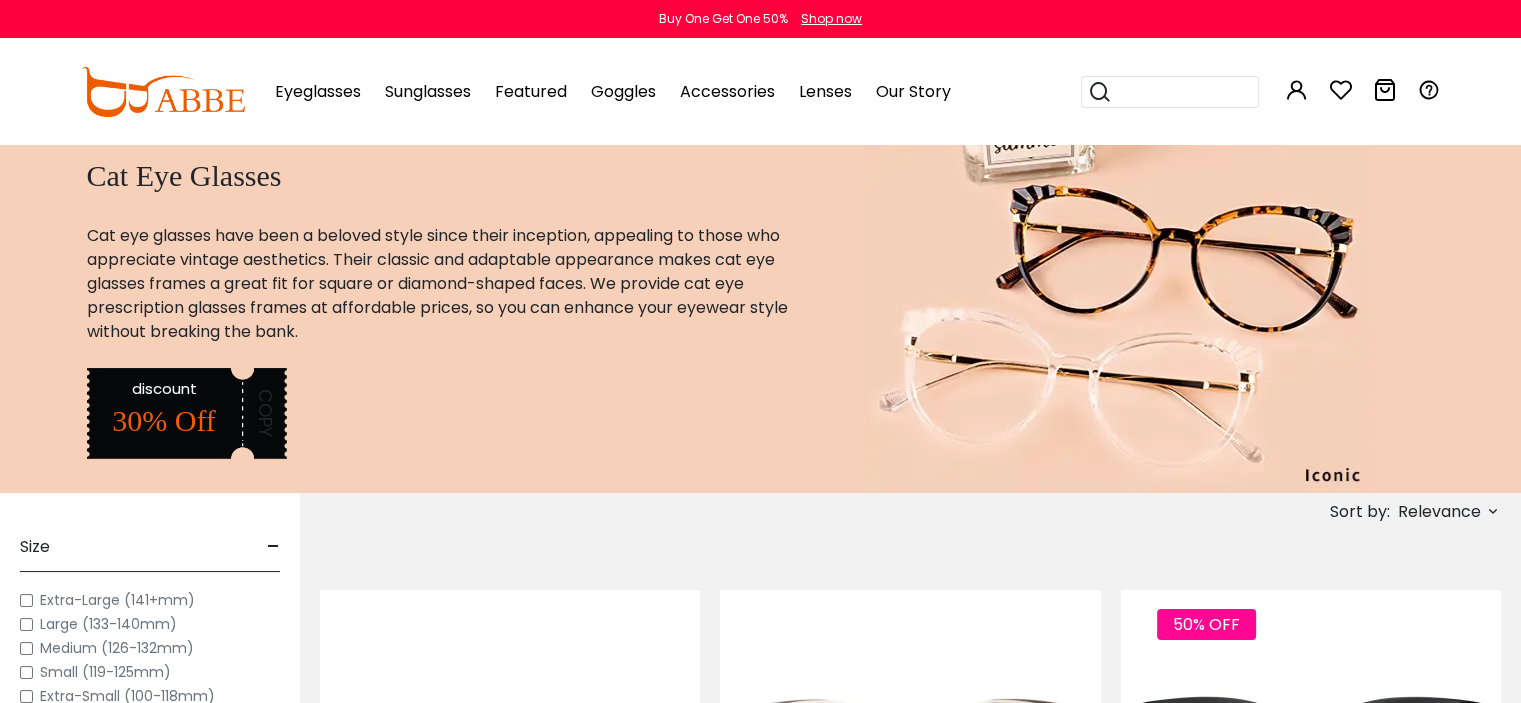 scroll, scrollTop: 0, scrollLeft: 0, axis: both 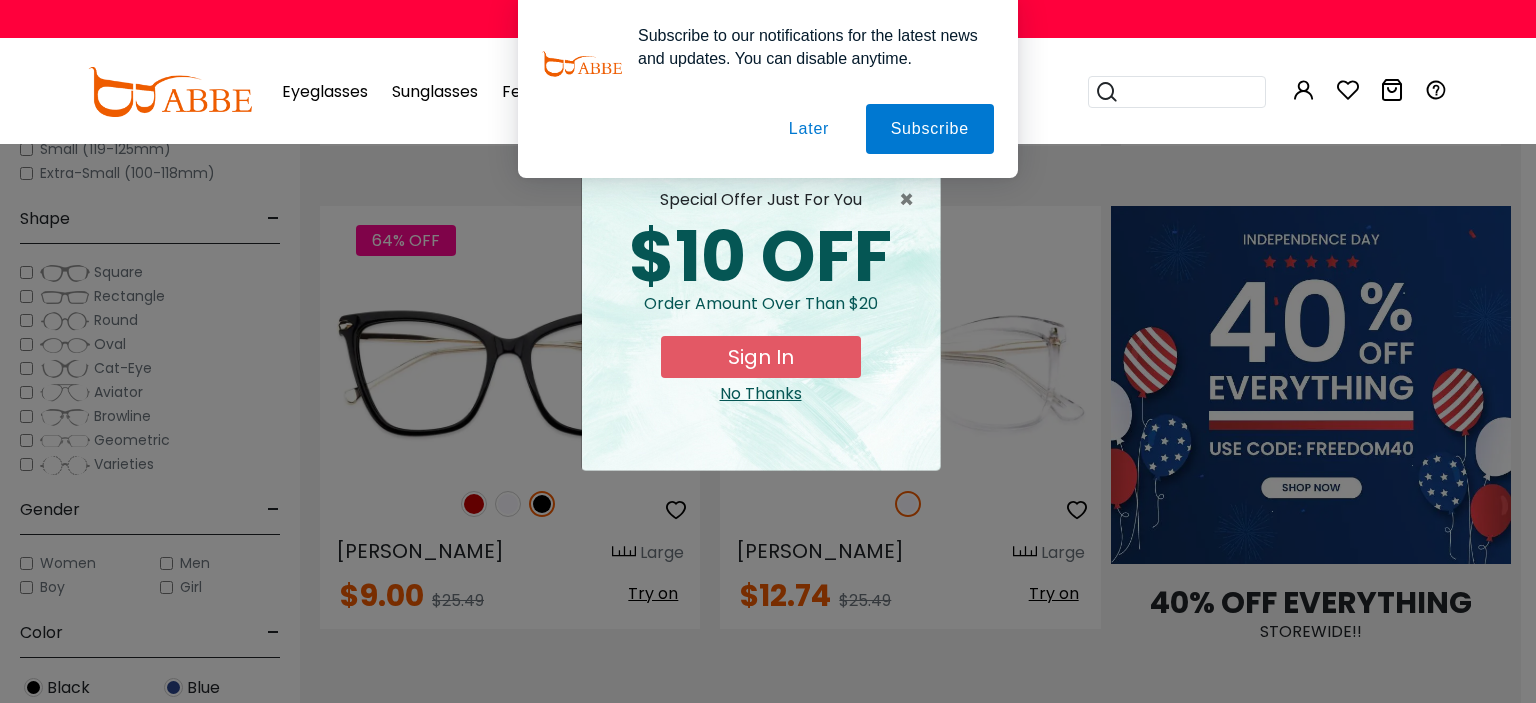 click on "Later" at bounding box center (0, 0) 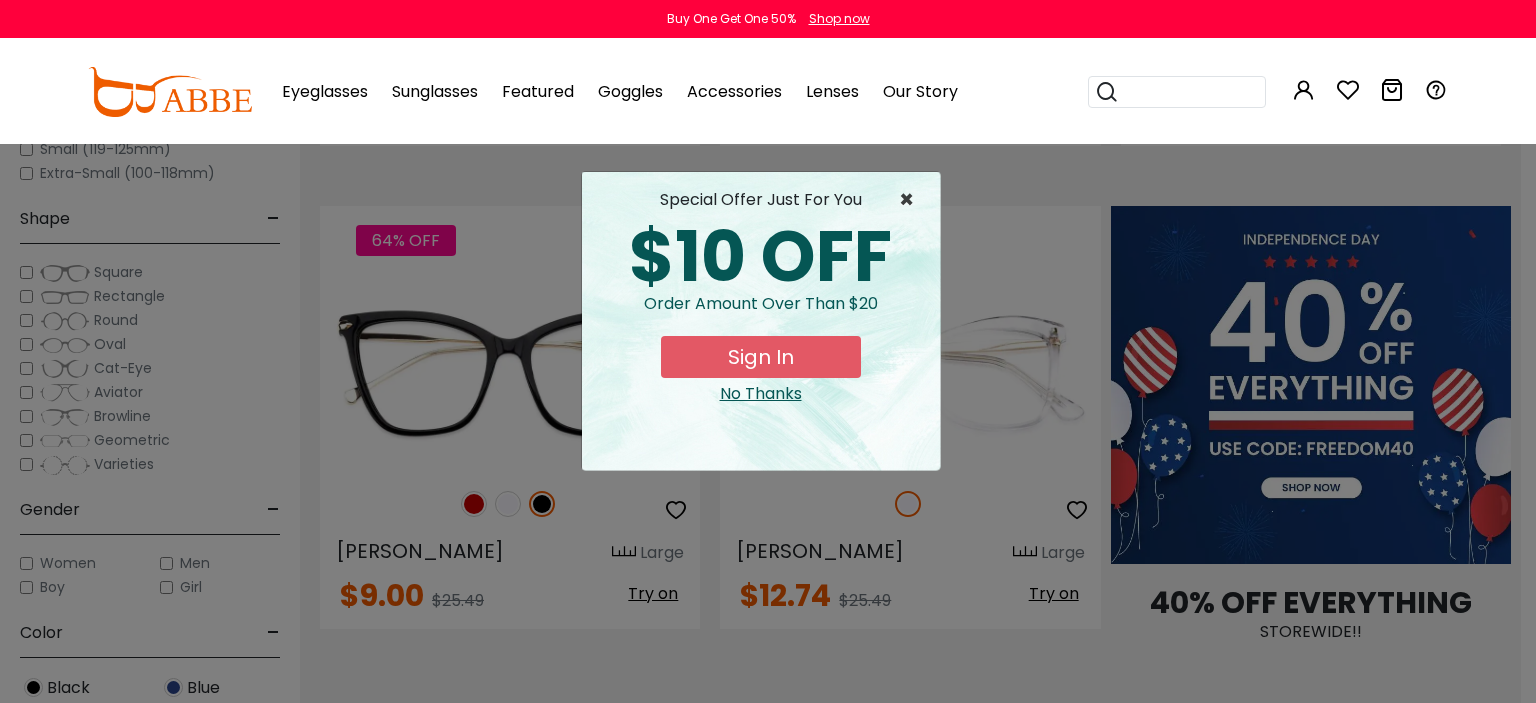 drag, startPoint x: 907, startPoint y: 196, endPoint x: 903, endPoint y: 215, distance: 19.416489 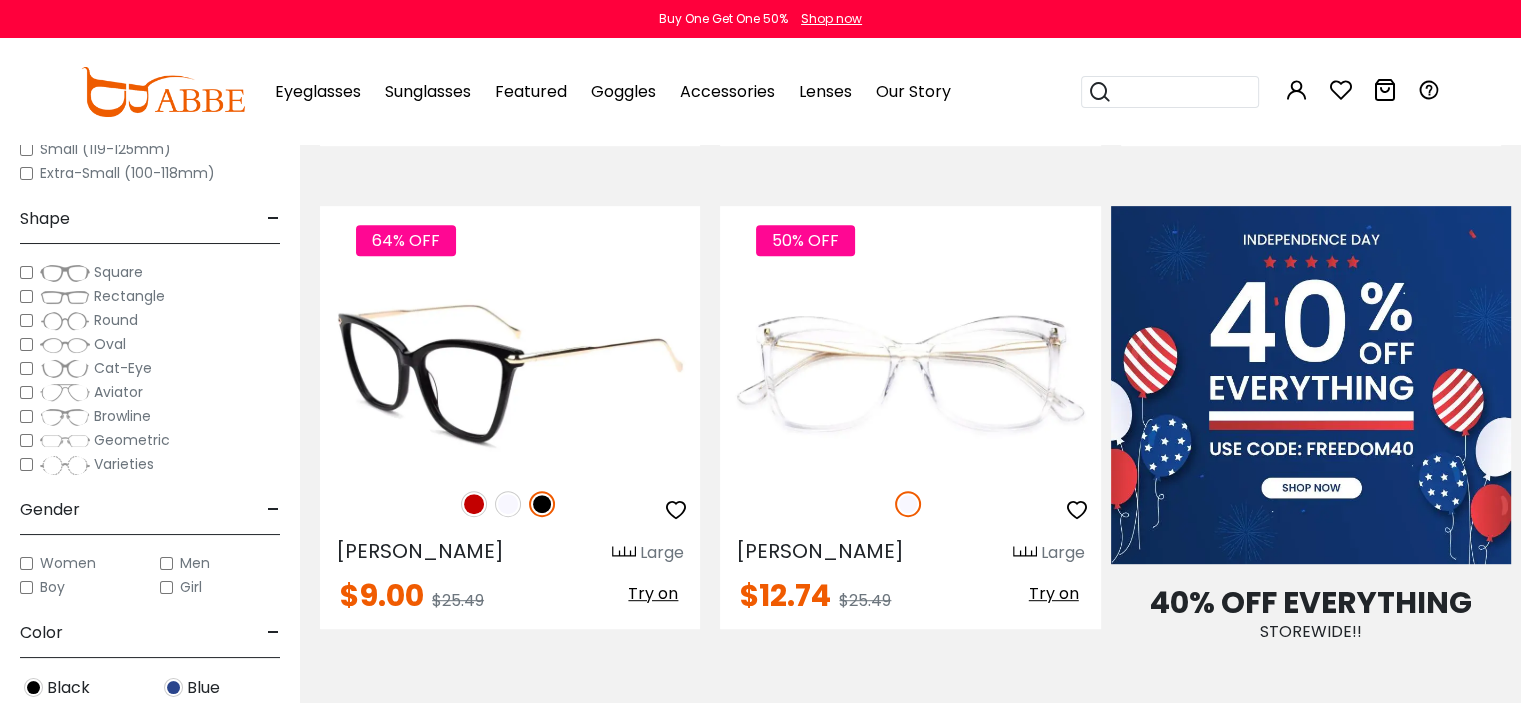 click at bounding box center (508, 504) 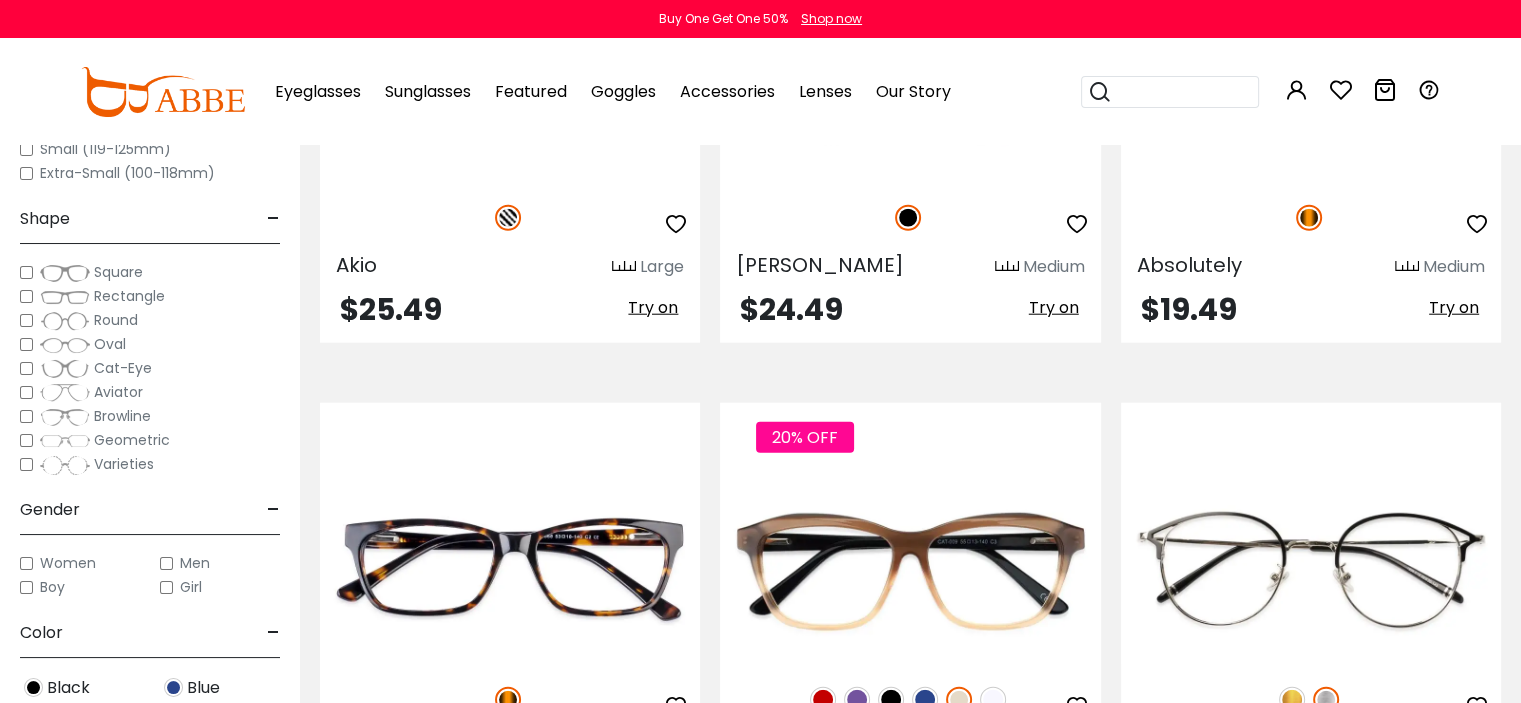 scroll, scrollTop: 4933, scrollLeft: 0, axis: vertical 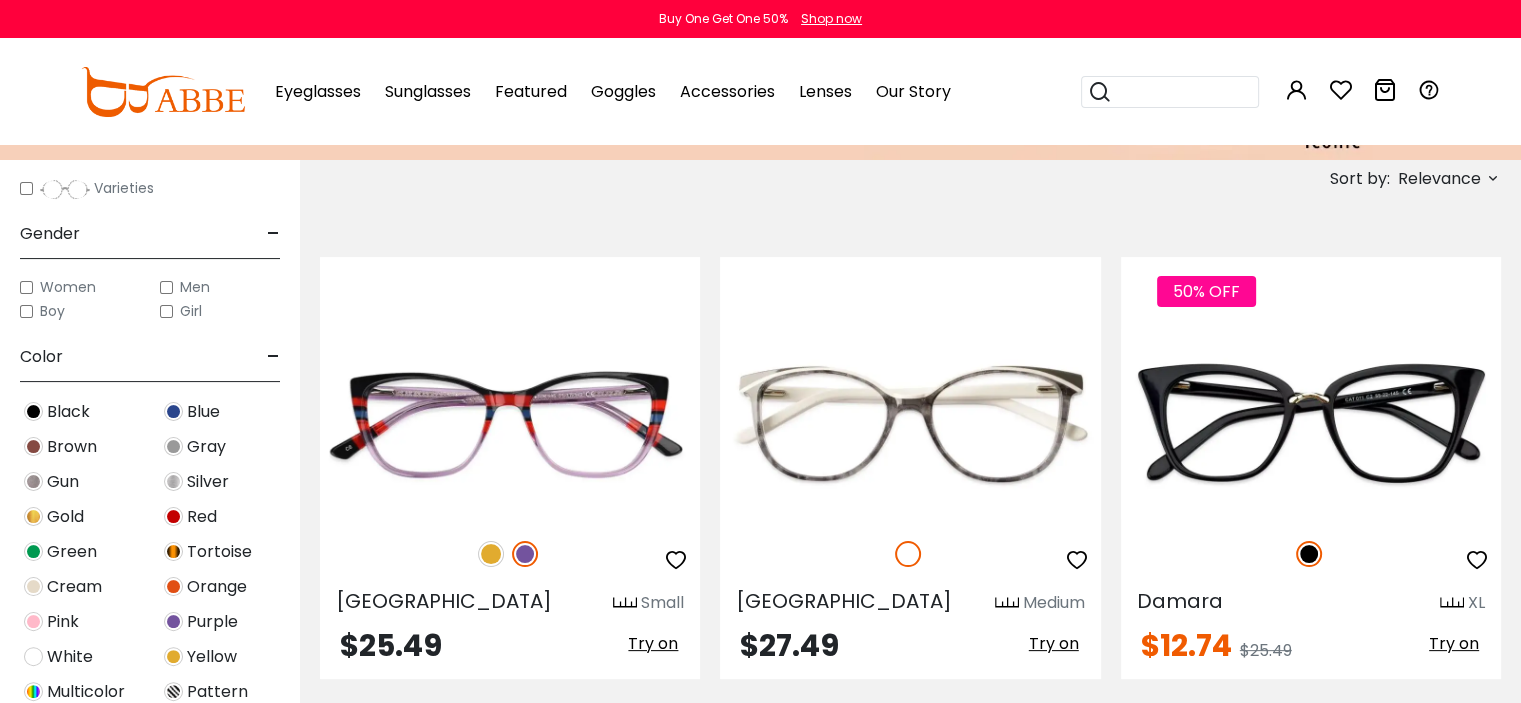click at bounding box center (33, 586) 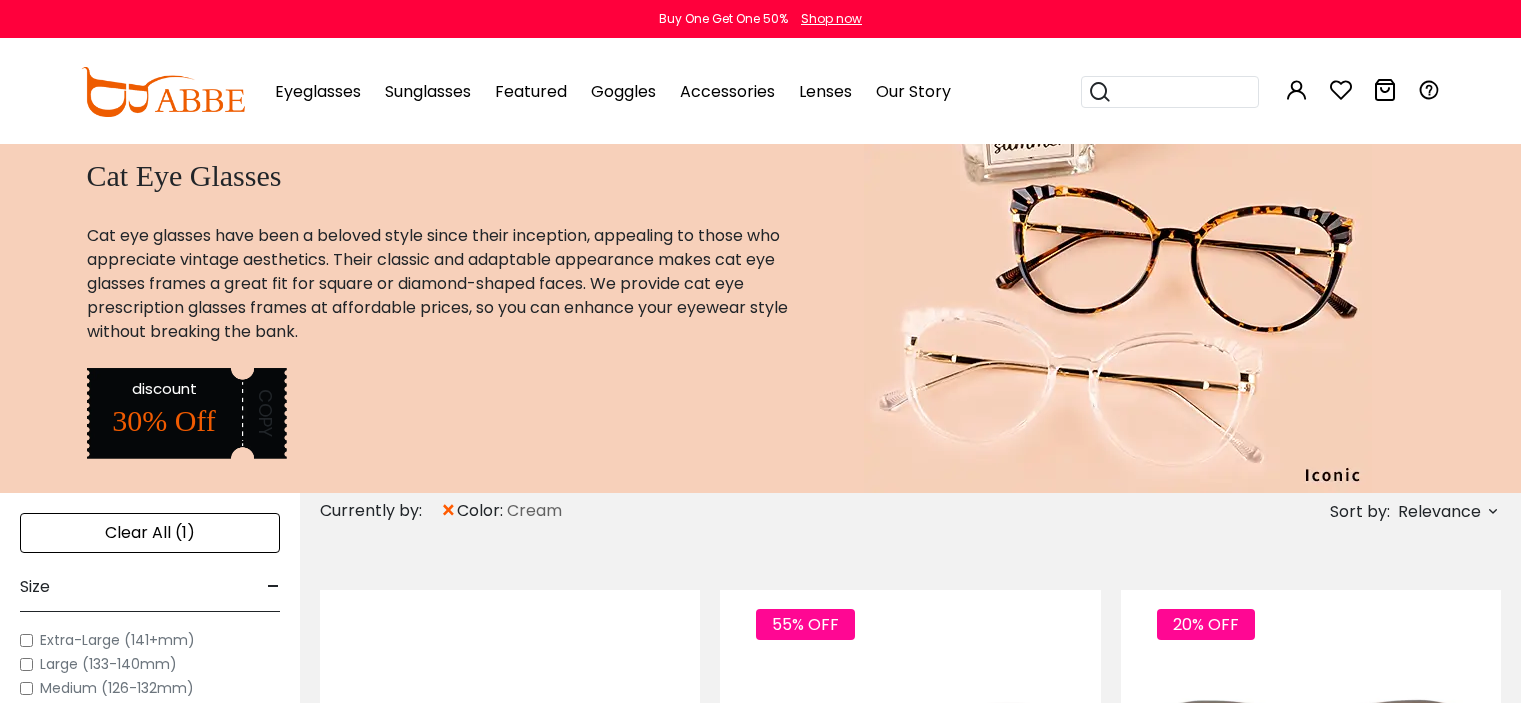 scroll, scrollTop: 0, scrollLeft: 0, axis: both 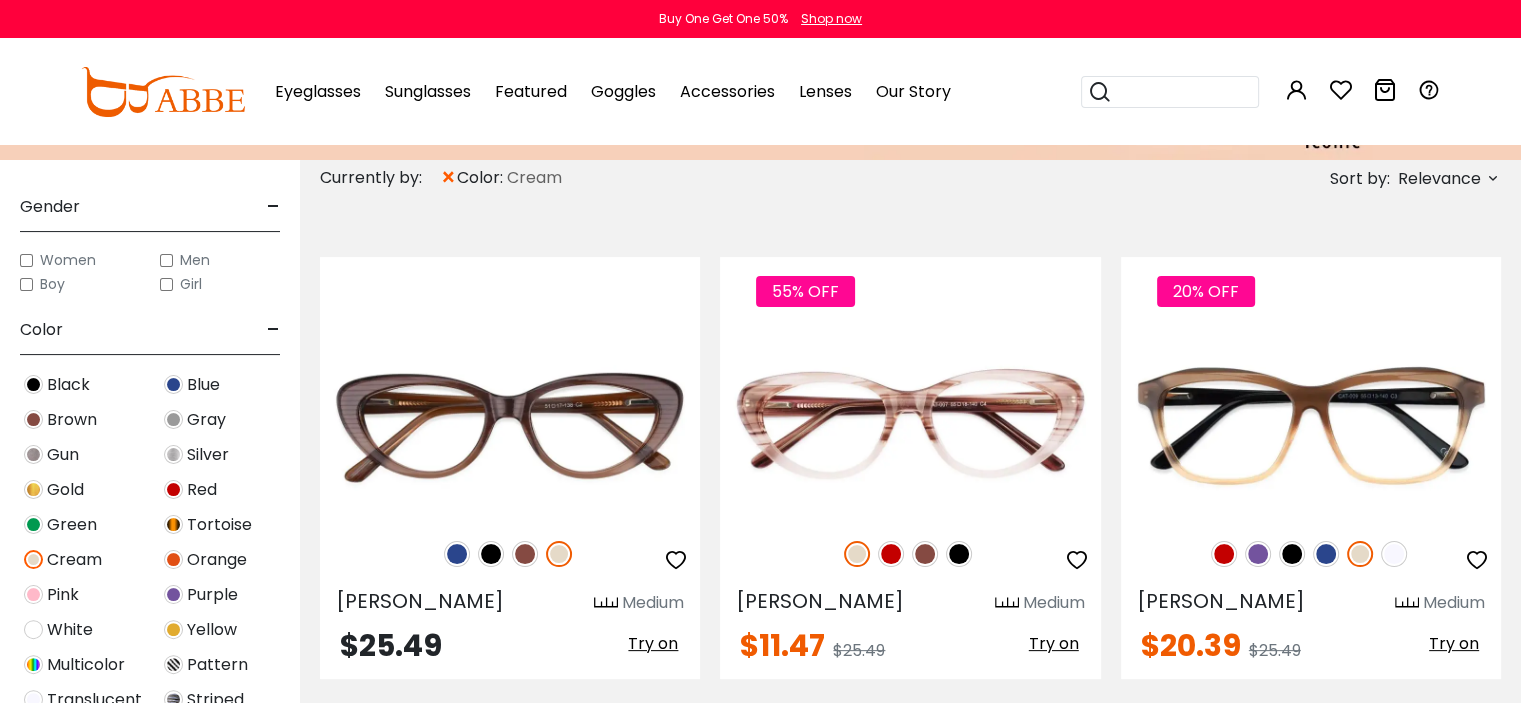 click at bounding box center (33, 559) 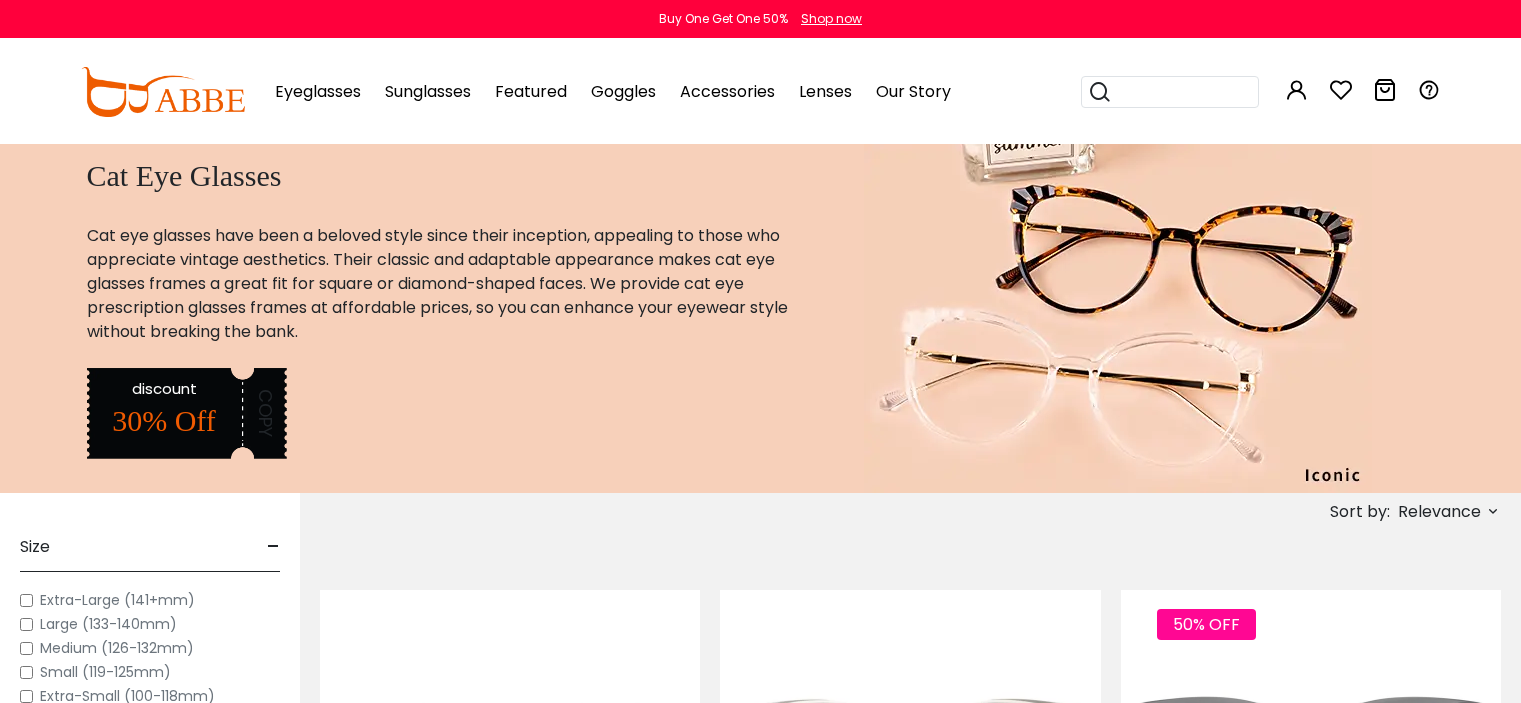scroll, scrollTop: 0, scrollLeft: 0, axis: both 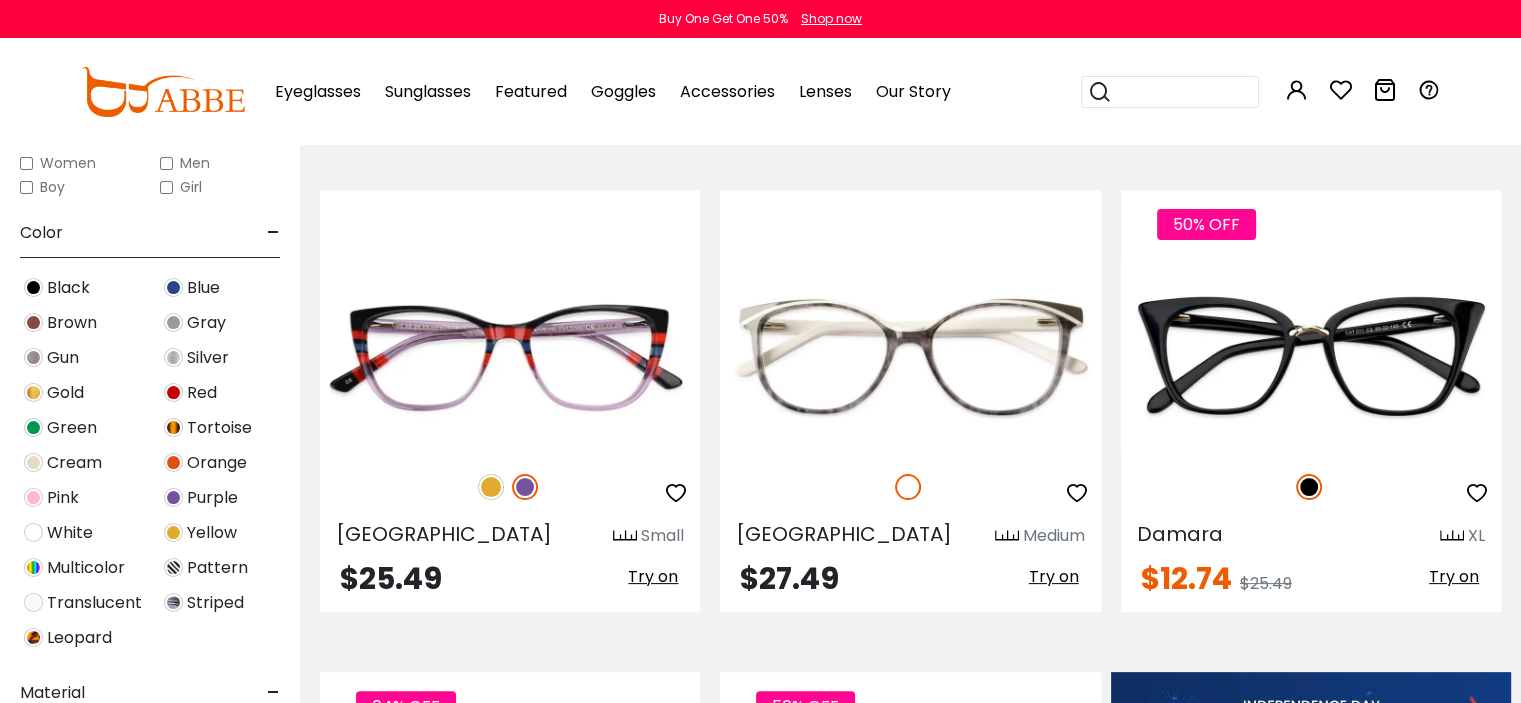 click at bounding box center [33, 497] 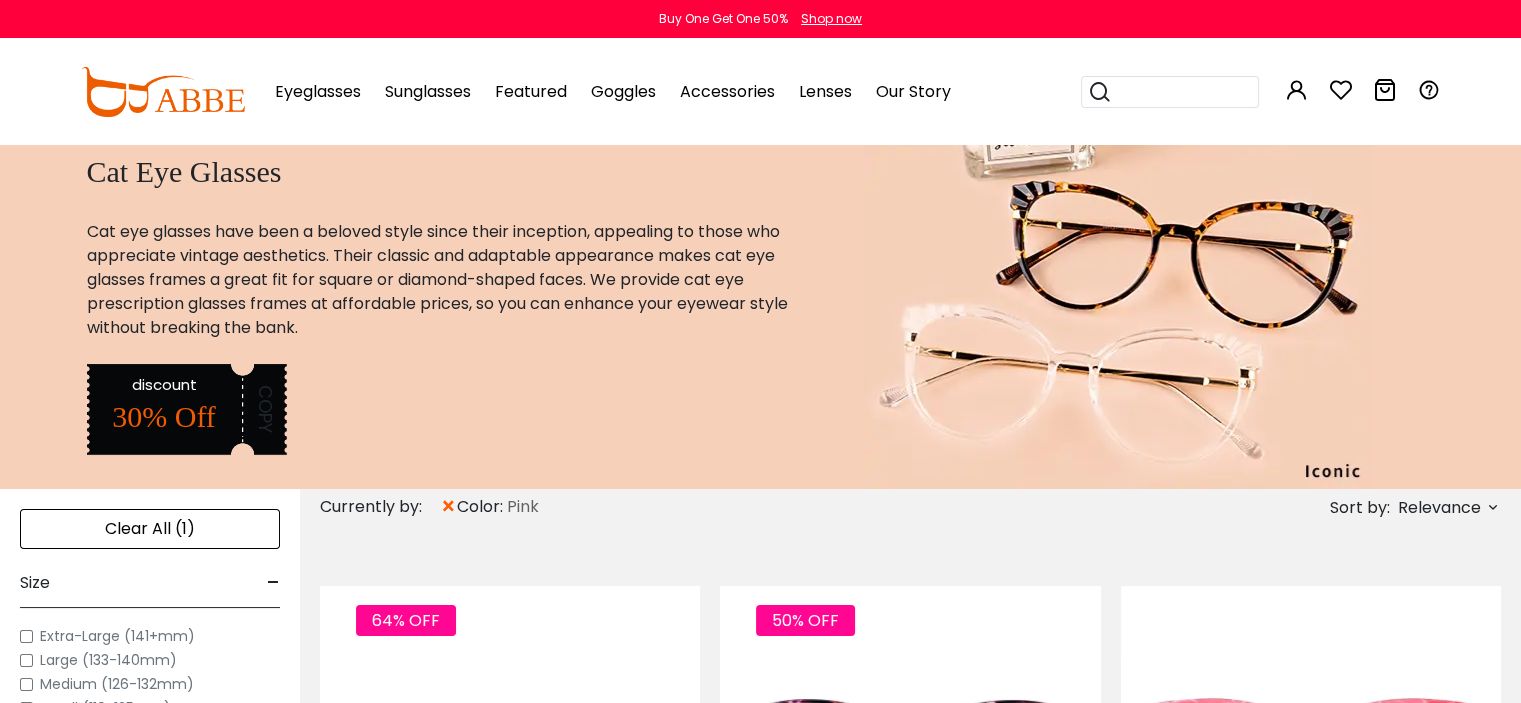 scroll, scrollTop: 0, scrollLeft: 0, axis: both 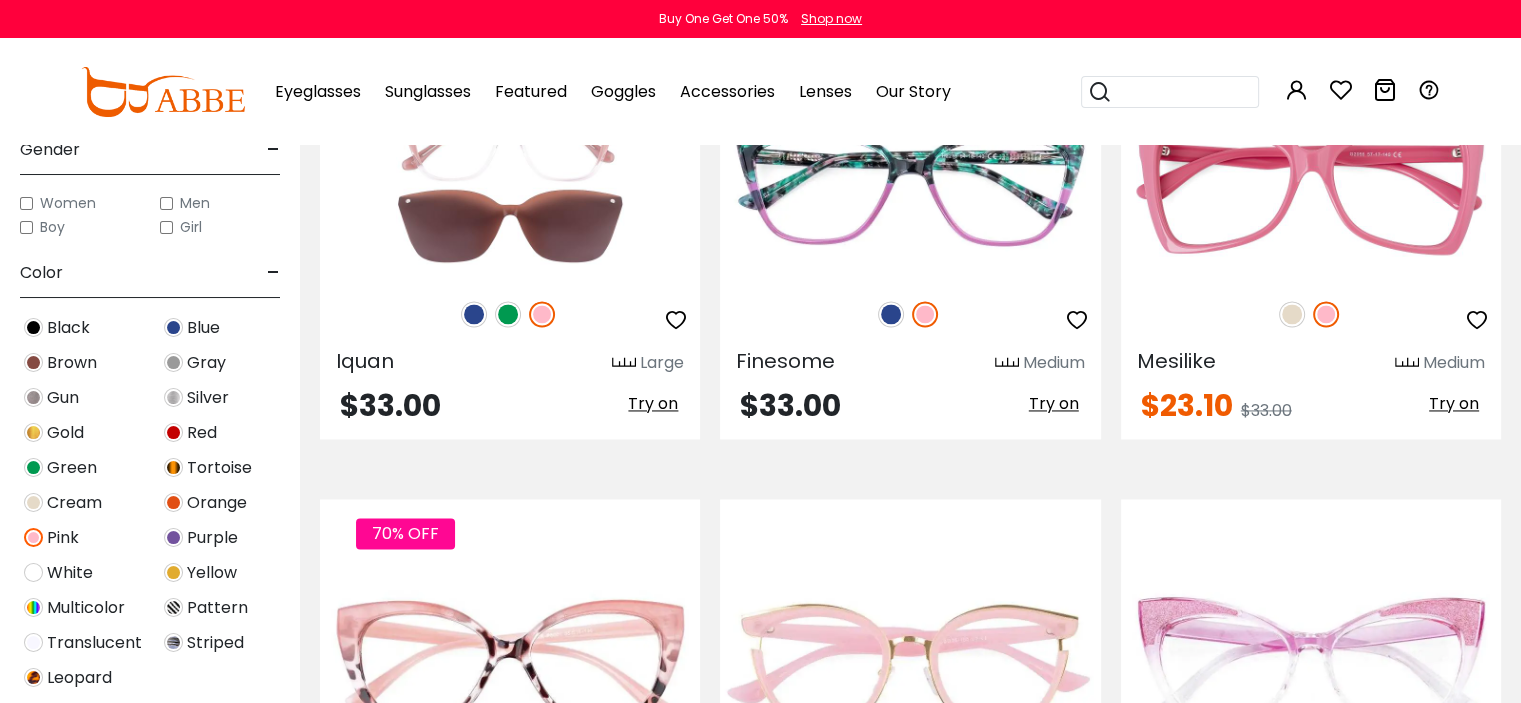 click at bounding box center (33, 537) 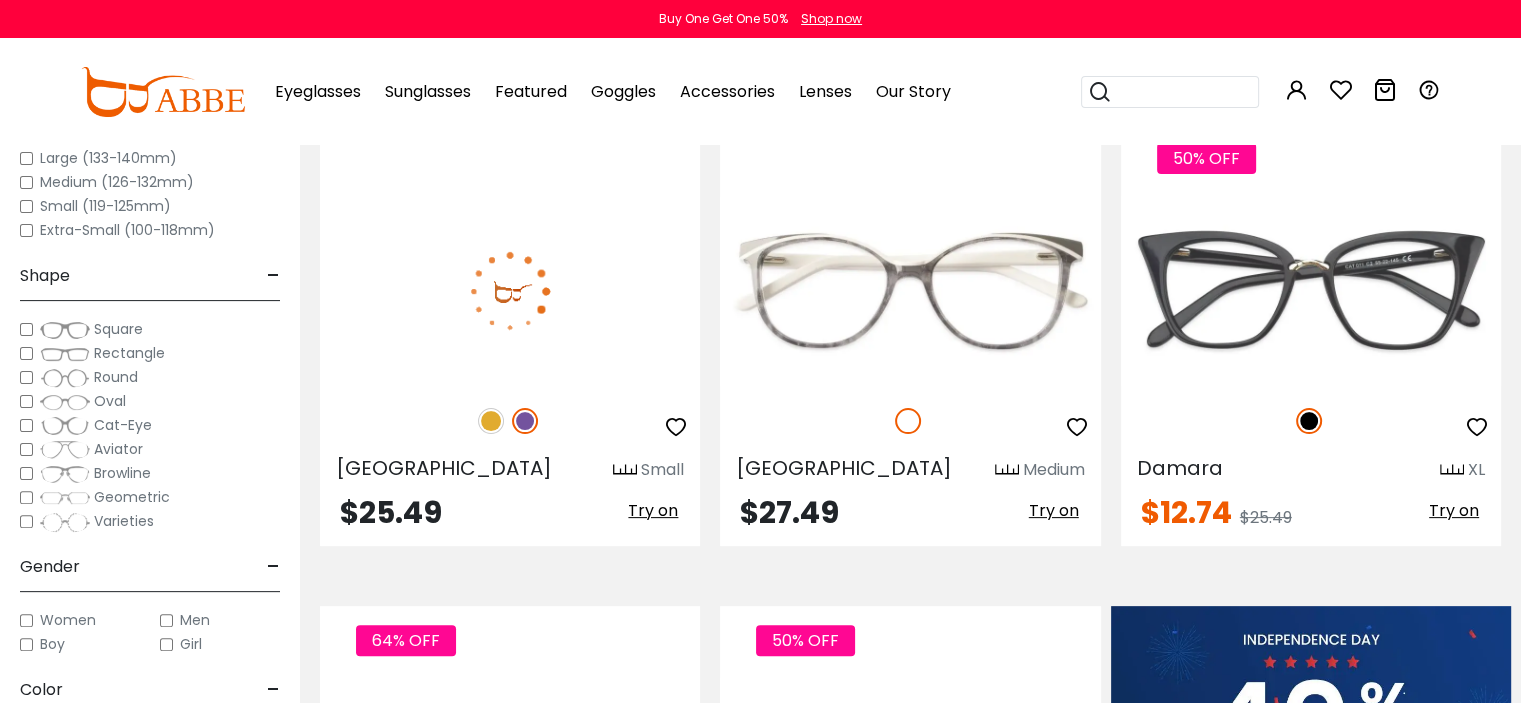 scroll, scrollTop: 0, scrollLeft: 0, axis: both 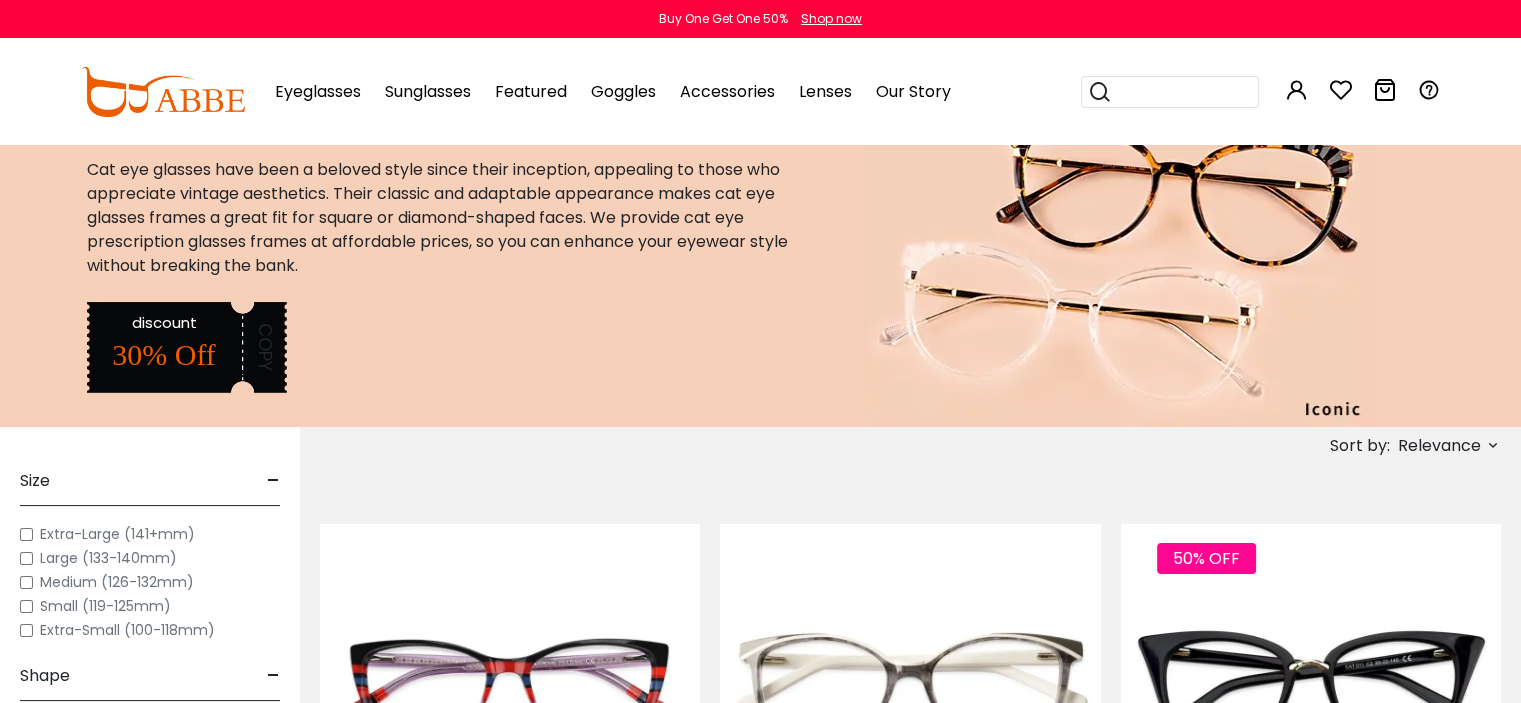 click on "Relevance" at bounding box center [1439, 446] 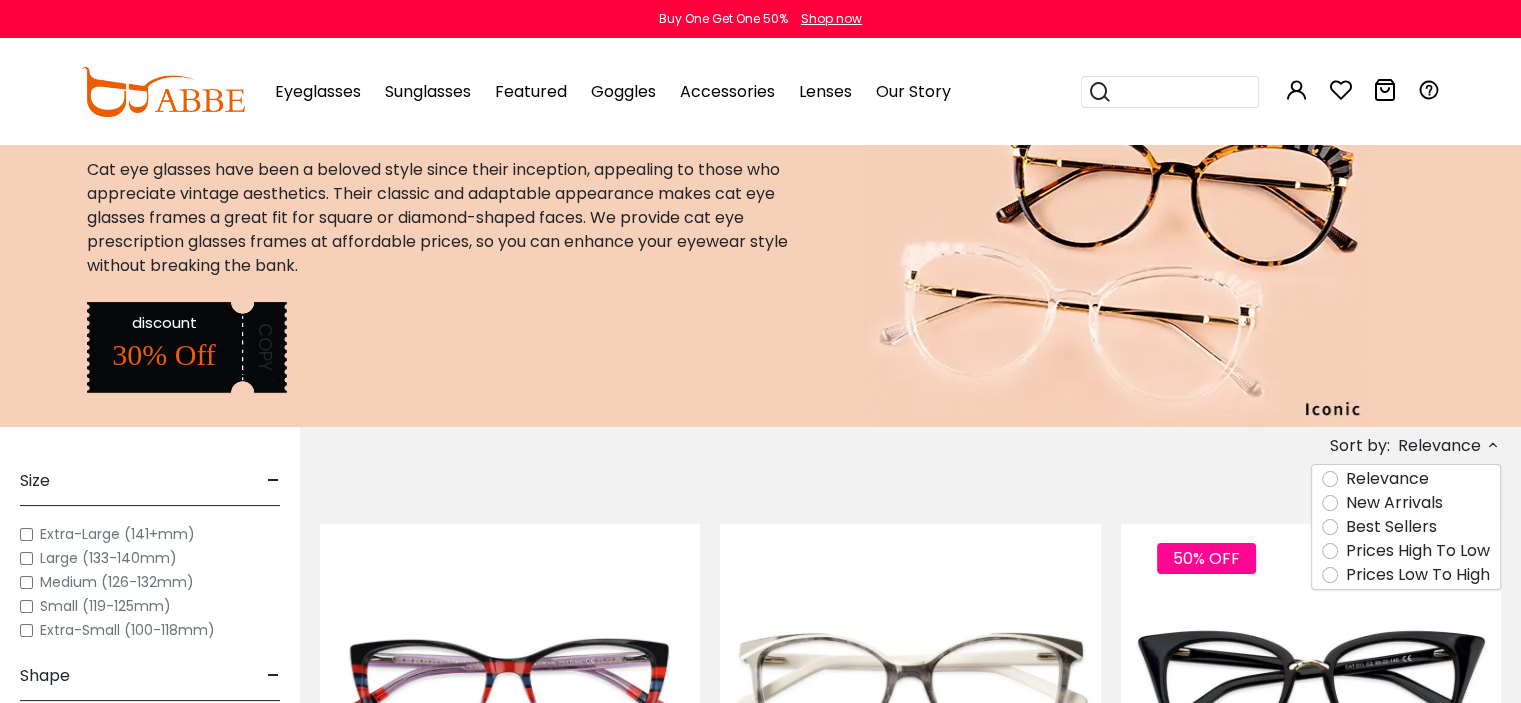 click on "Prices Low To High" at bounding box center (1418, 575) 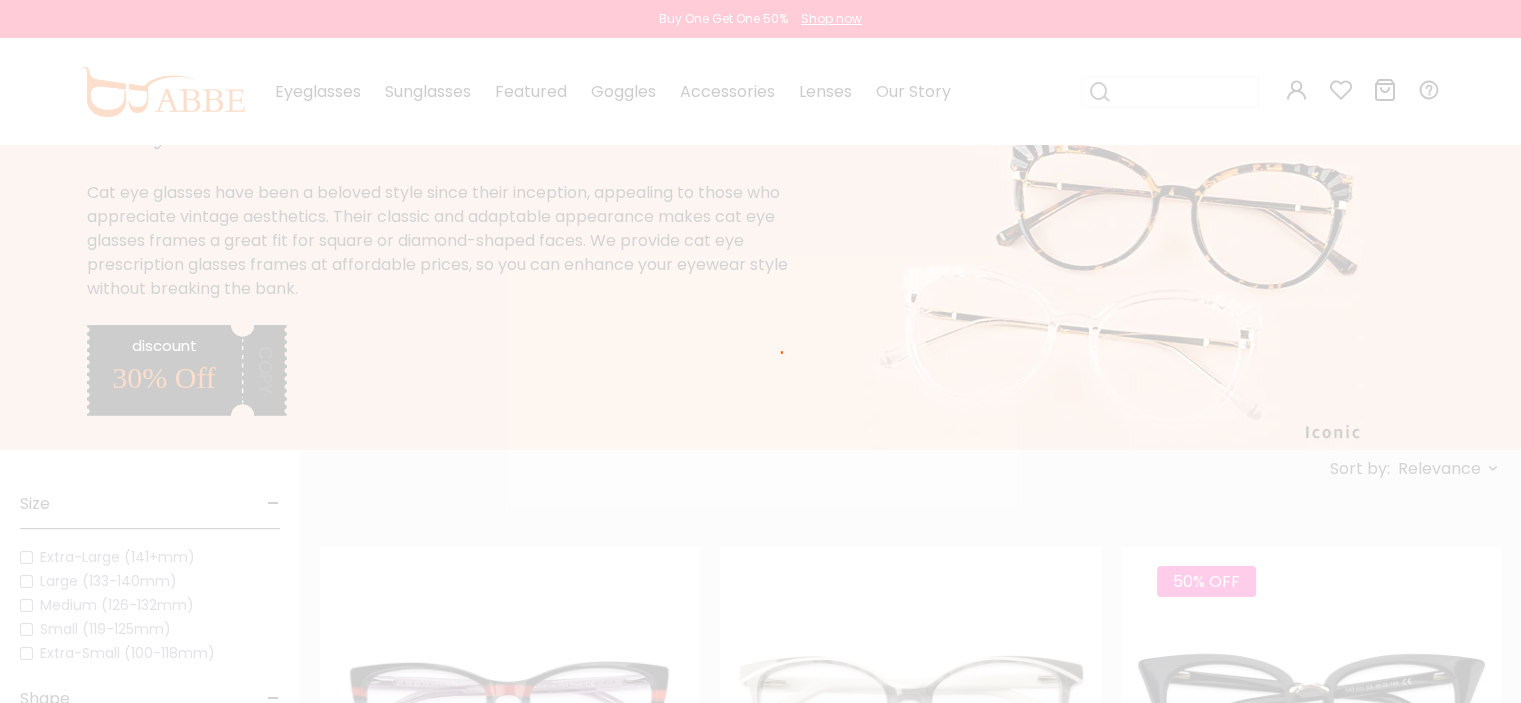 scroll, scrollTop: 22, scrollLeft: 0, axis: vertical 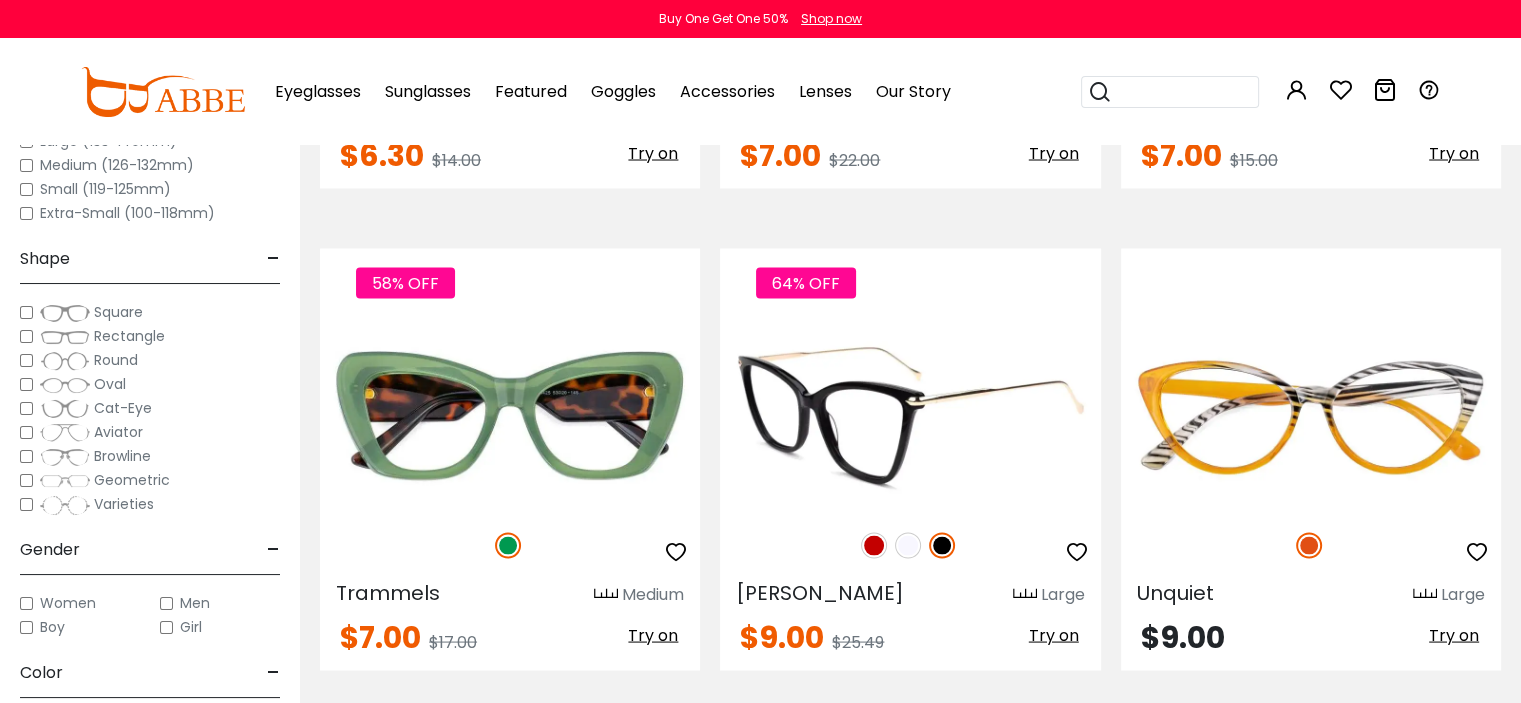 click on "64% OFF" at bounding box center [910, 545] 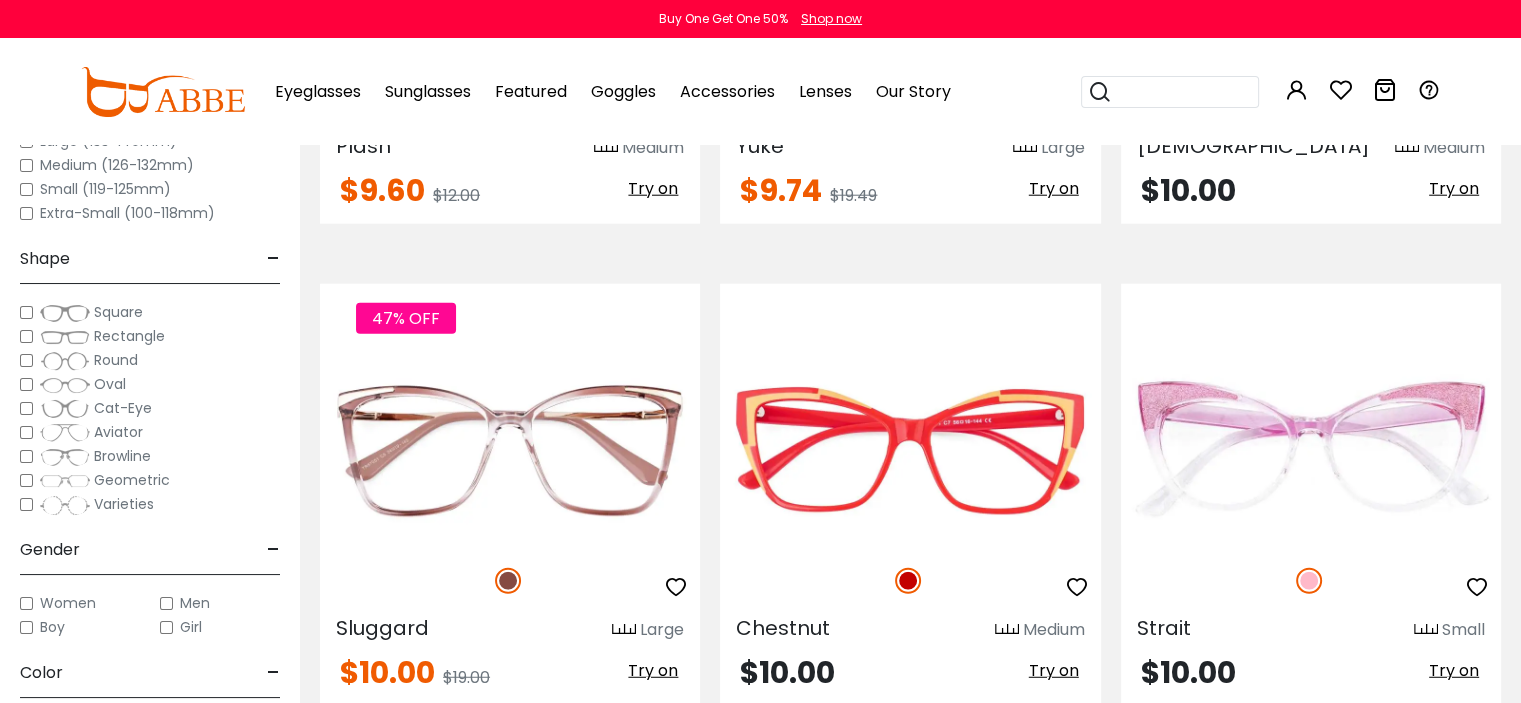 scroll, scrollTop: 5200, scrollLeft: 0, axis: vertical 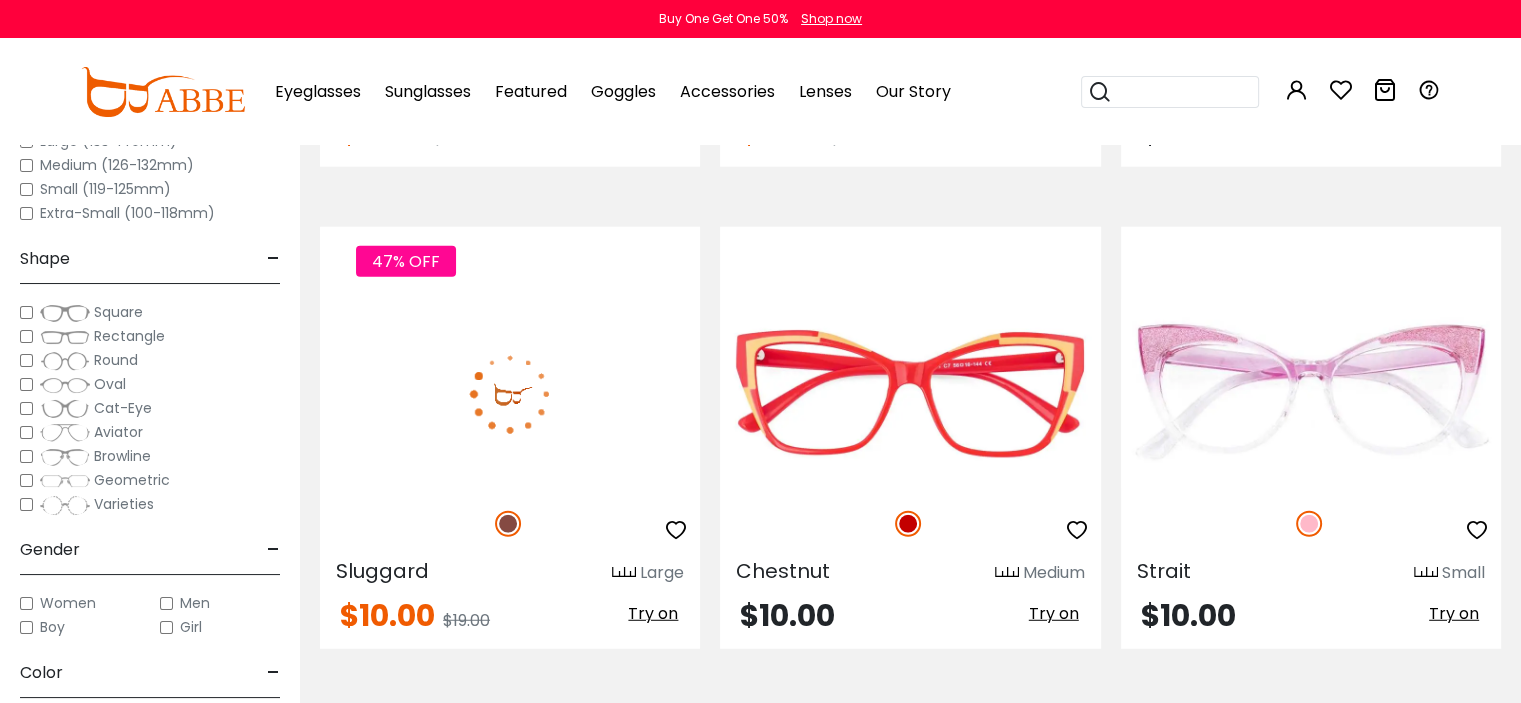 click at bounding box center [510, 394] 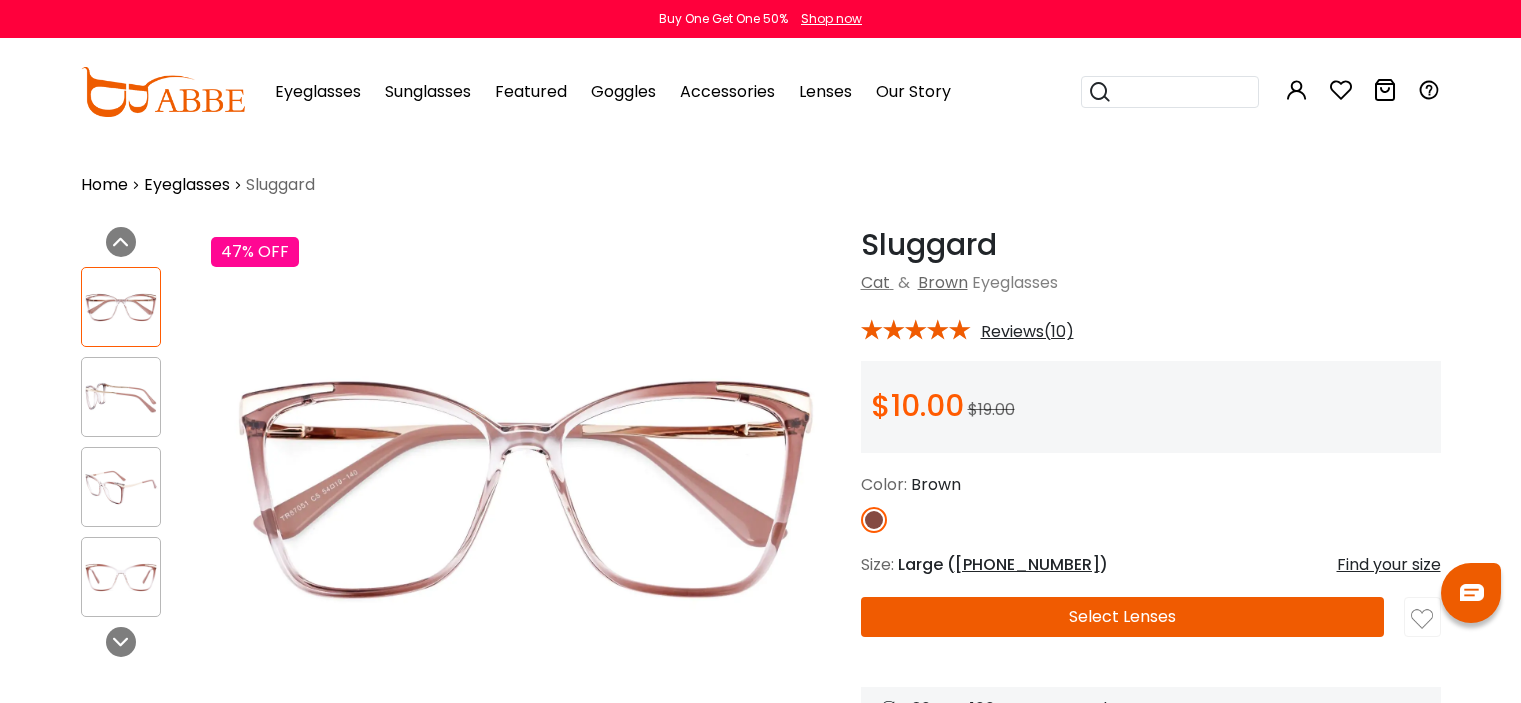scroll, scrollTop: 0, scrollLeft: 0, axis: both 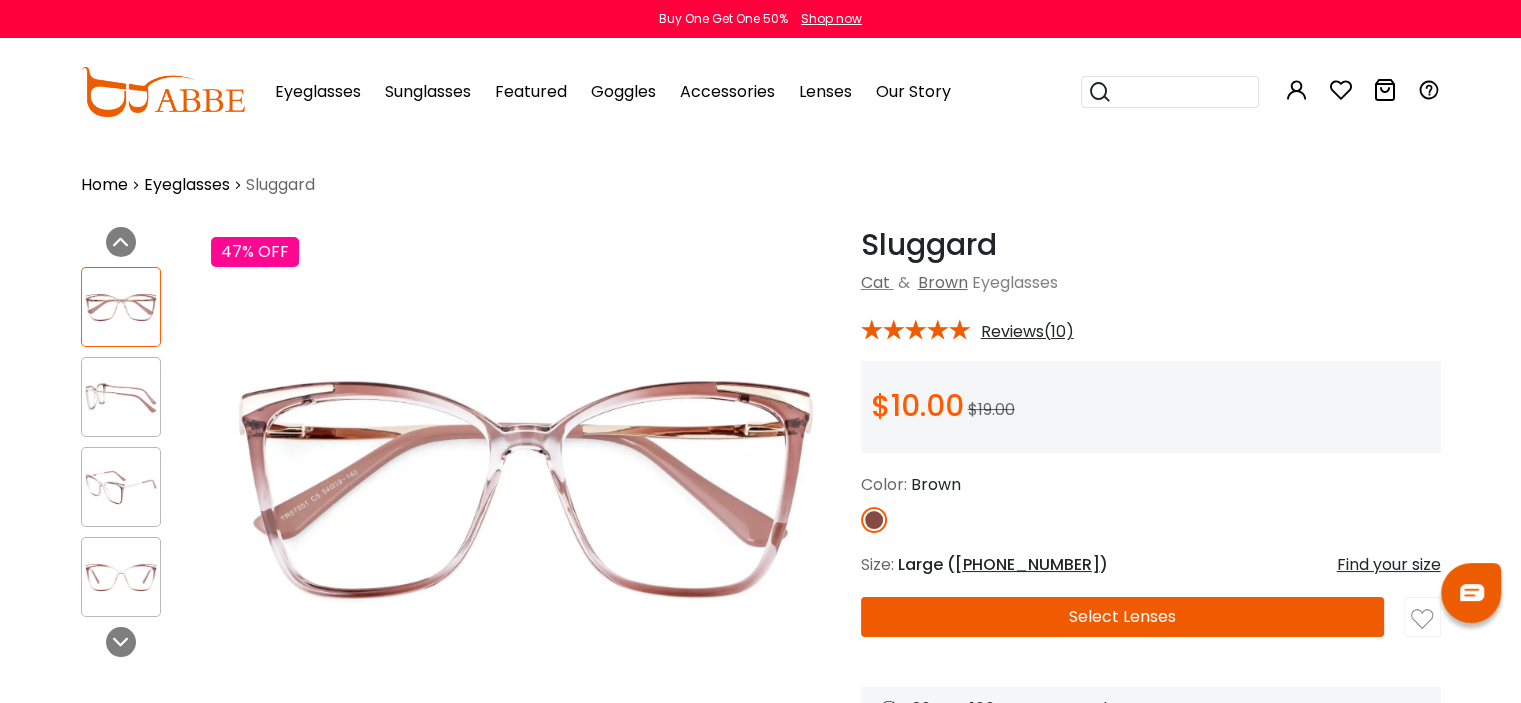 click at bounding box center (121, 577) 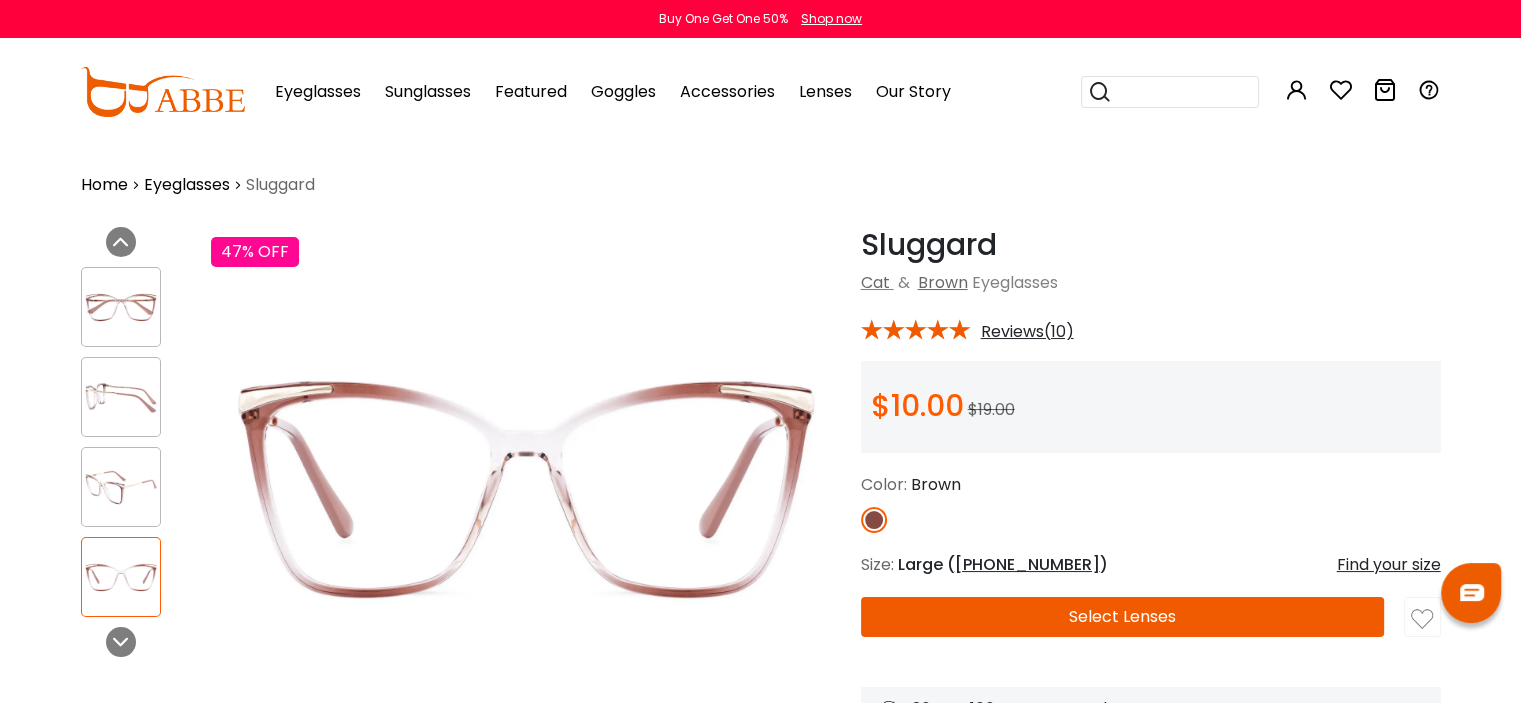 click at bounding box center (121, 307) 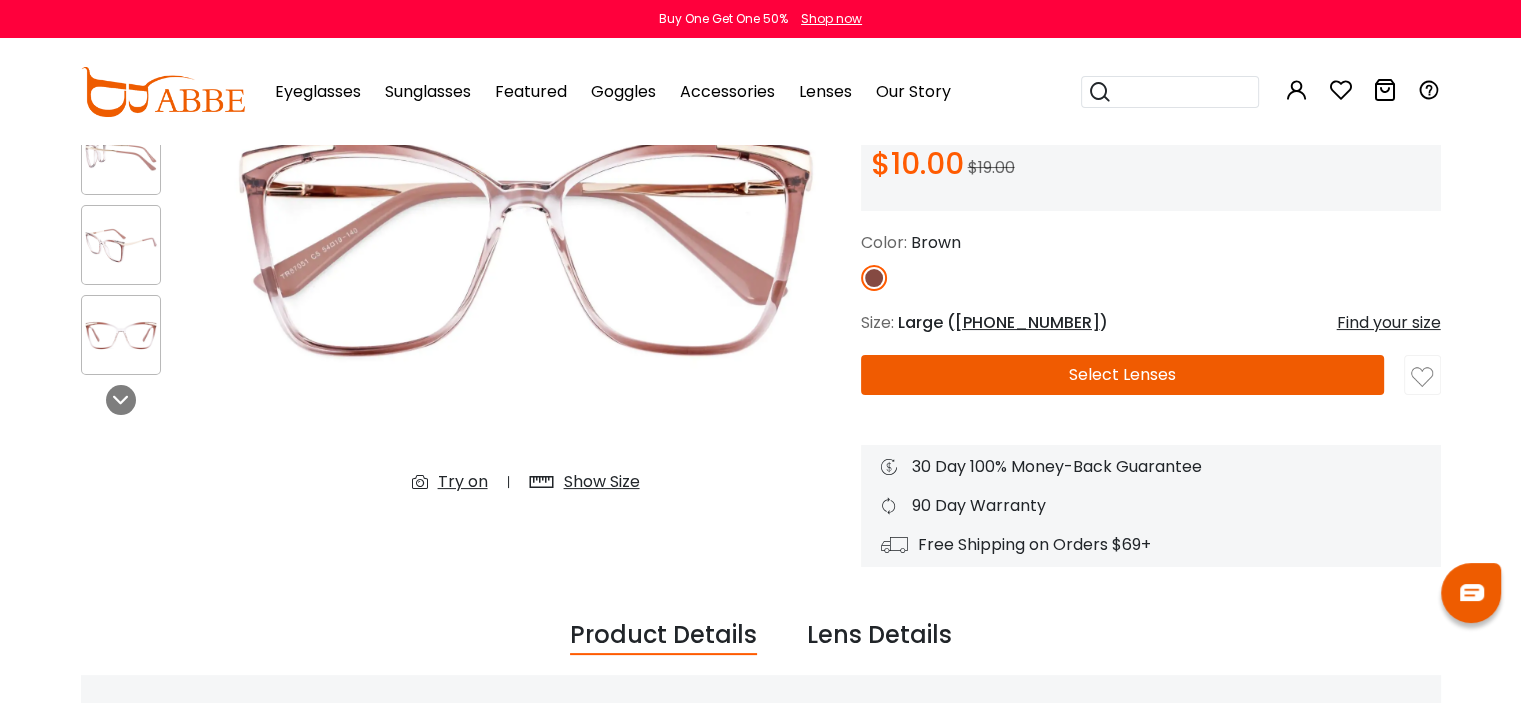 scroll, scrollTop: 0, scrollLeft: 0, axis: both 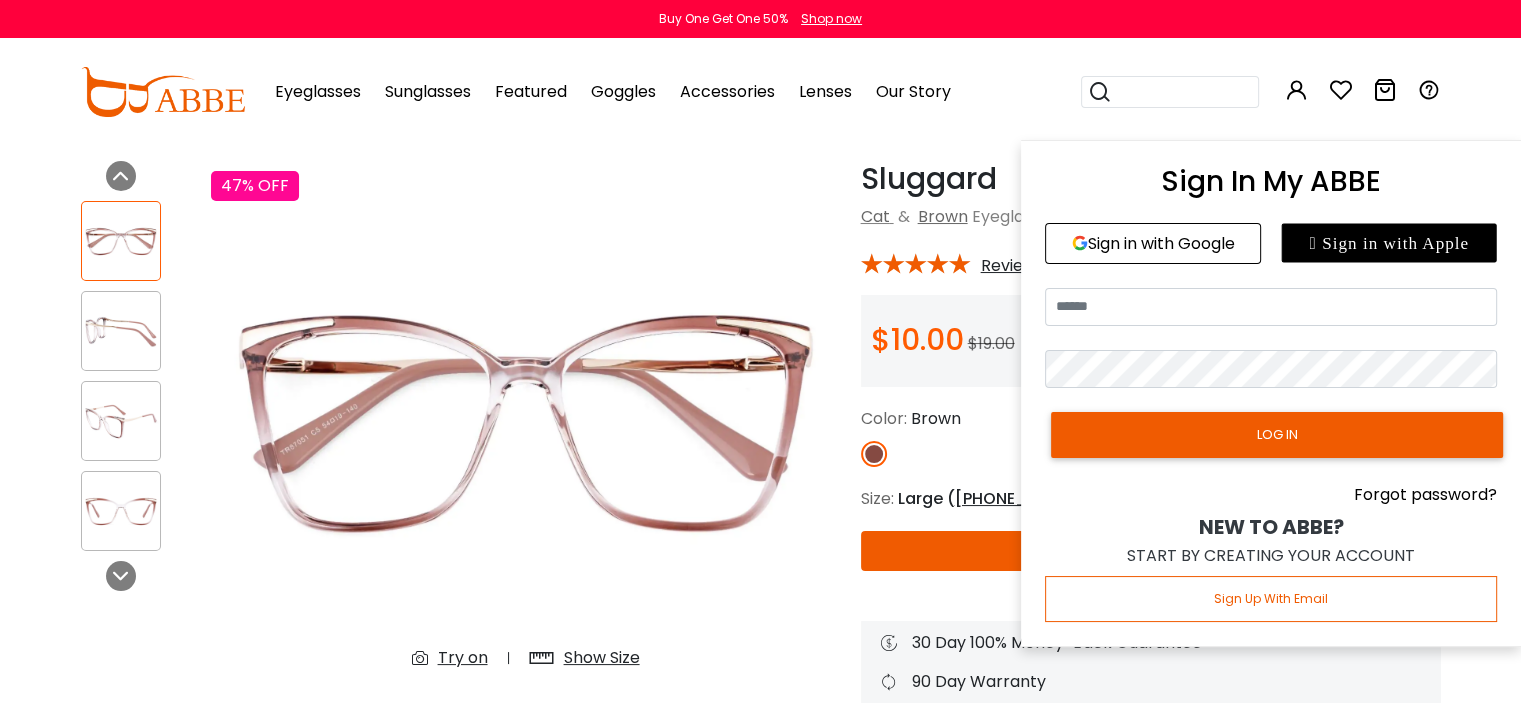 click at bounding box center [1297, 90] 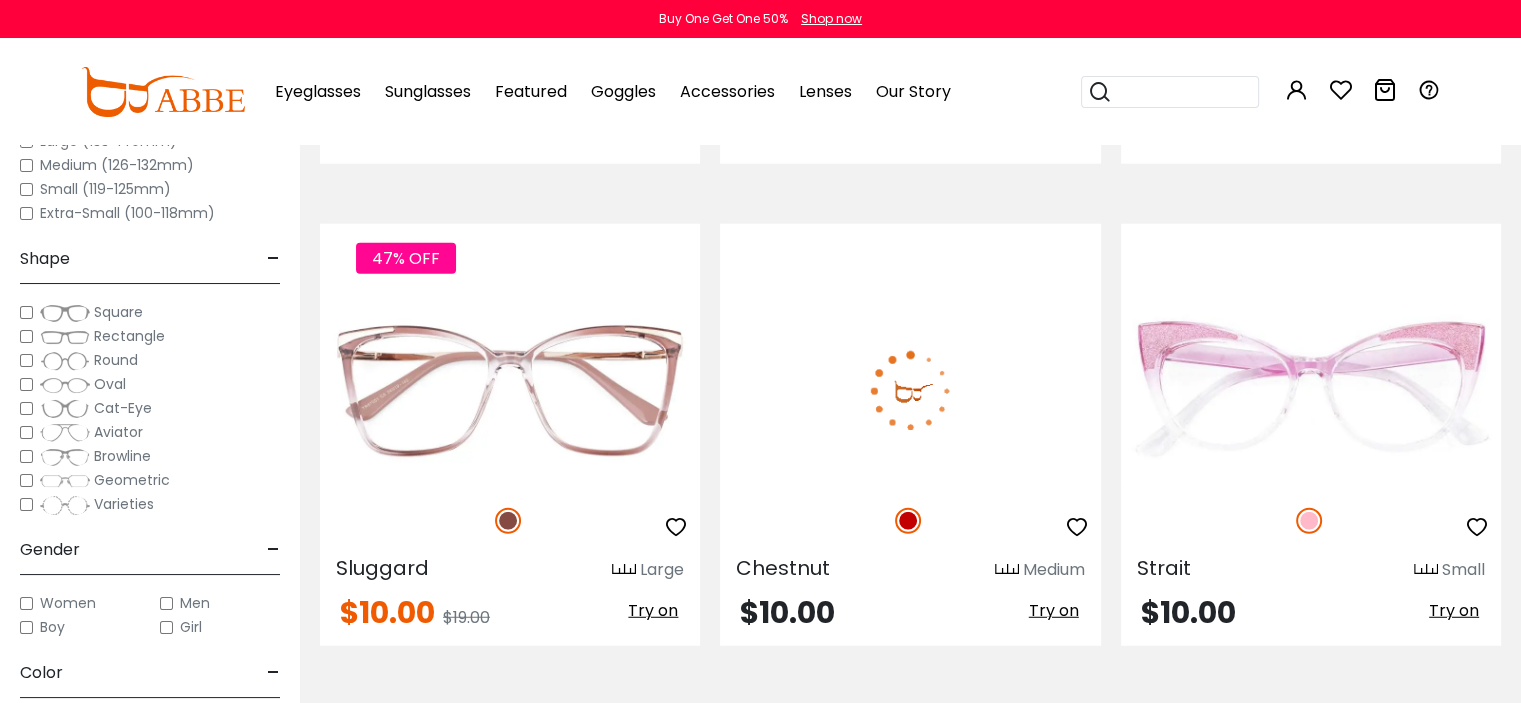 scroll, scrollTop: 5203, scrollLeft: 0, axis: vertical 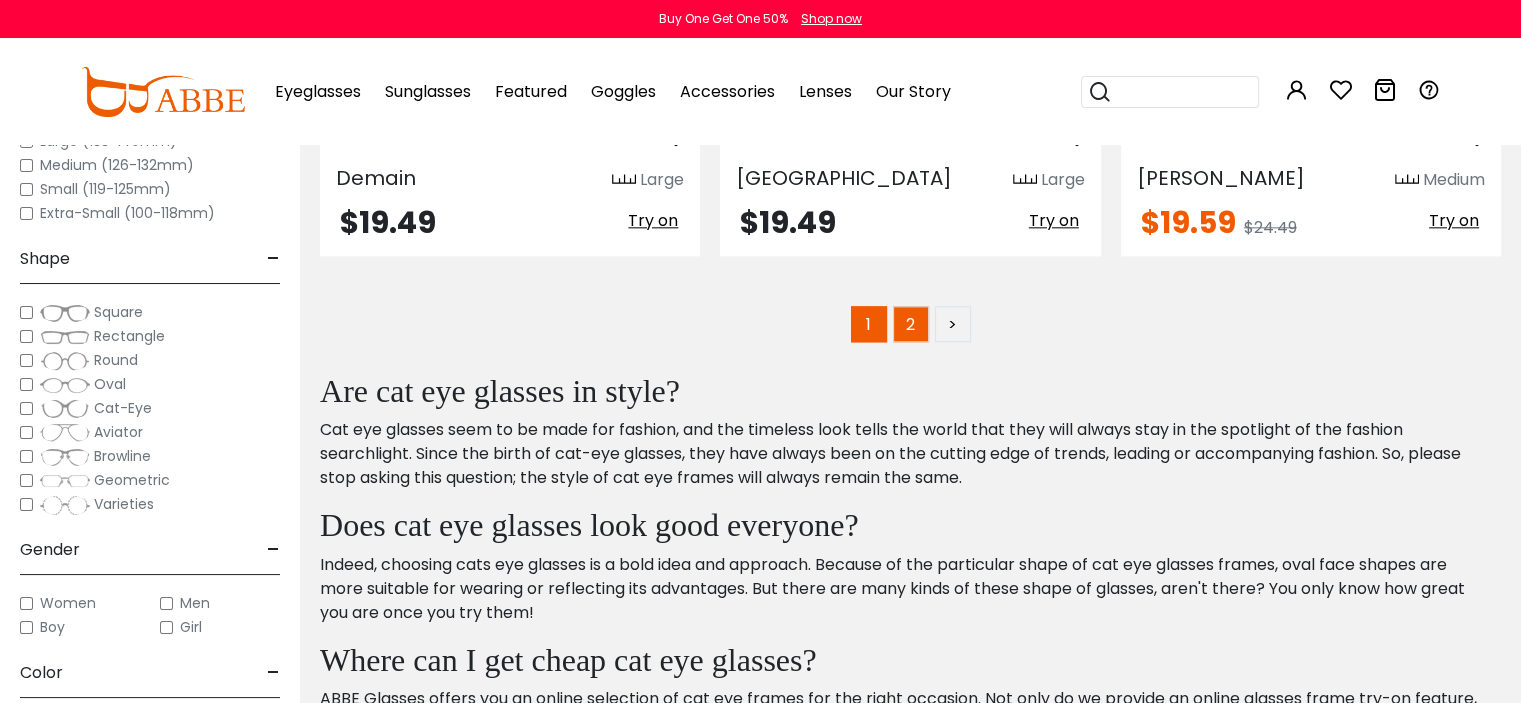 click on "2" at bounding box center [911, 324] 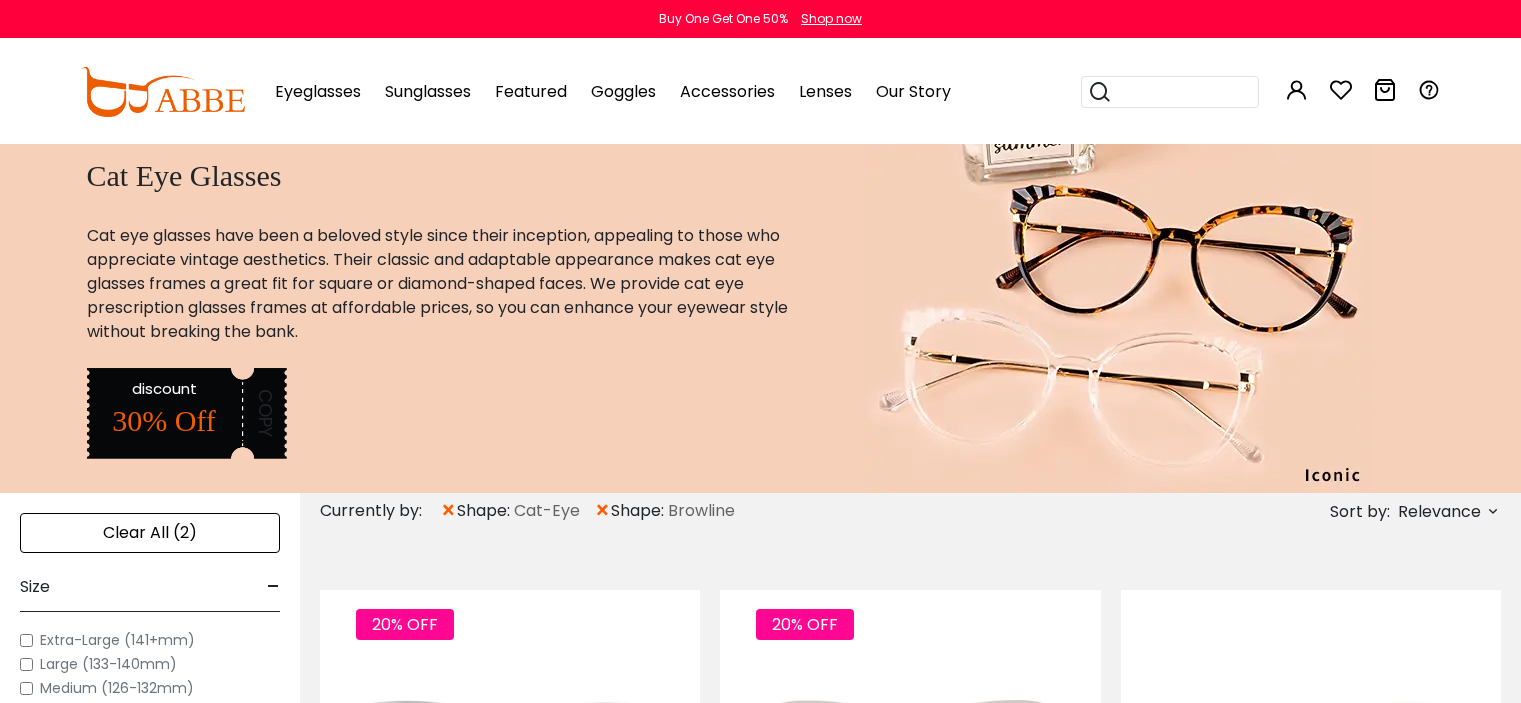 scroll, scrollTop: 0, scrollLeft: 0, axis: both 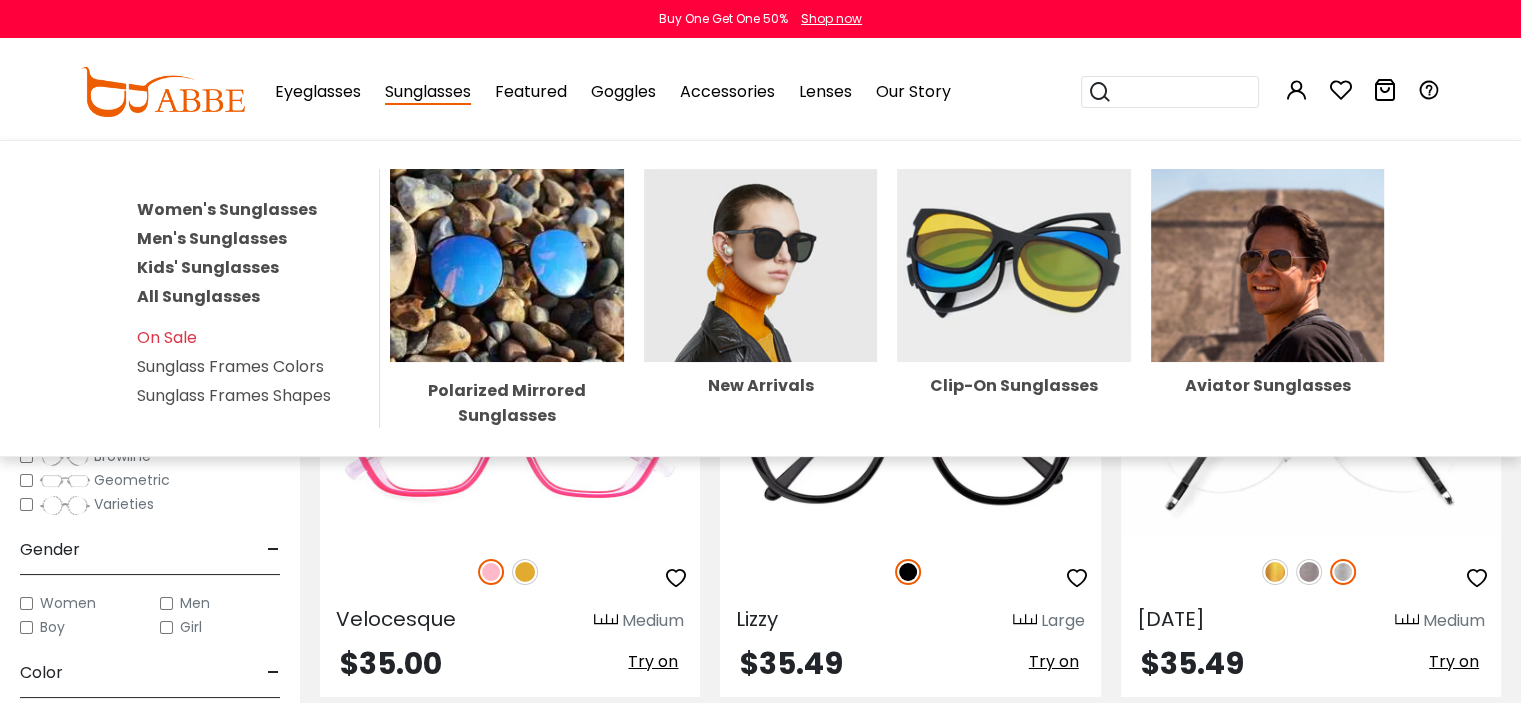 click at bounding box center [1014, 265] 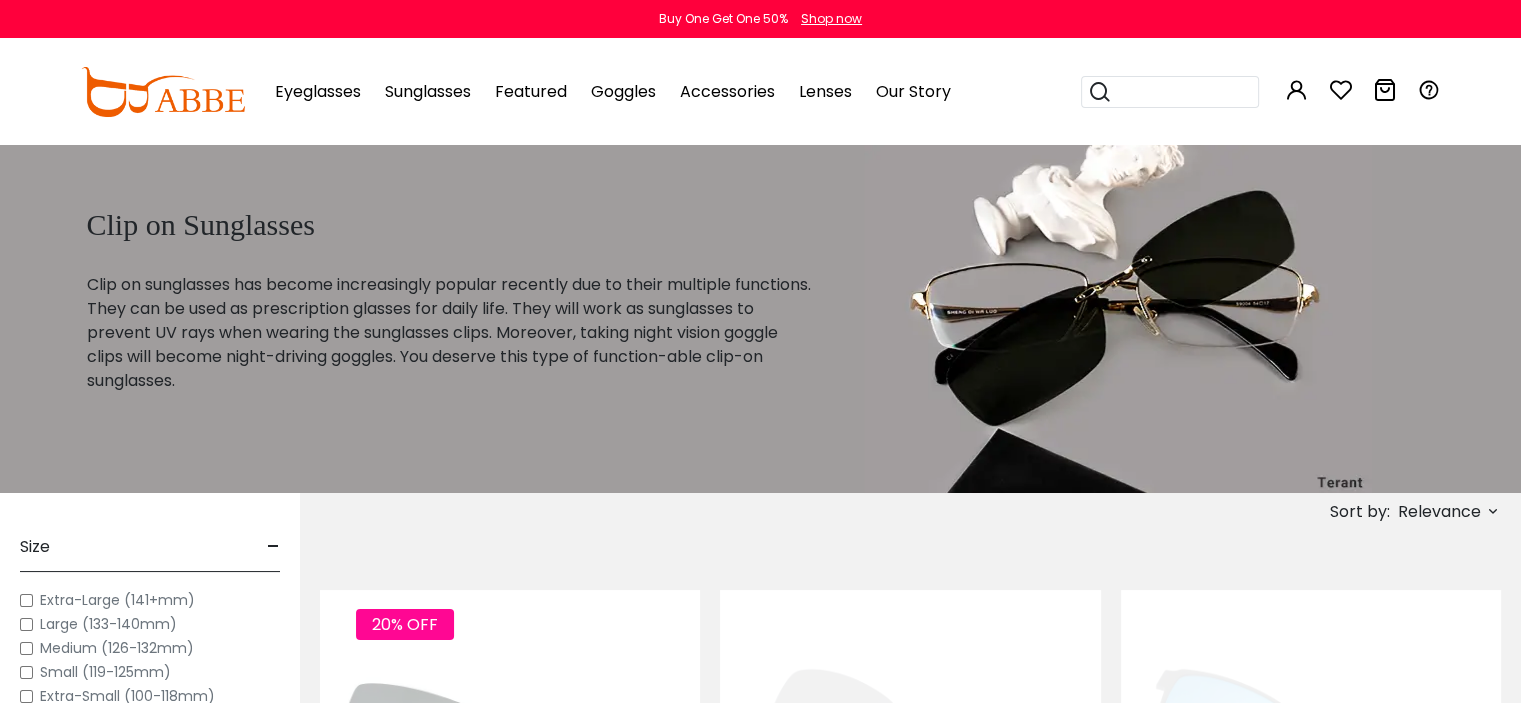 scroll, scrollTop: 0, scrollLeft: 0, axis: both 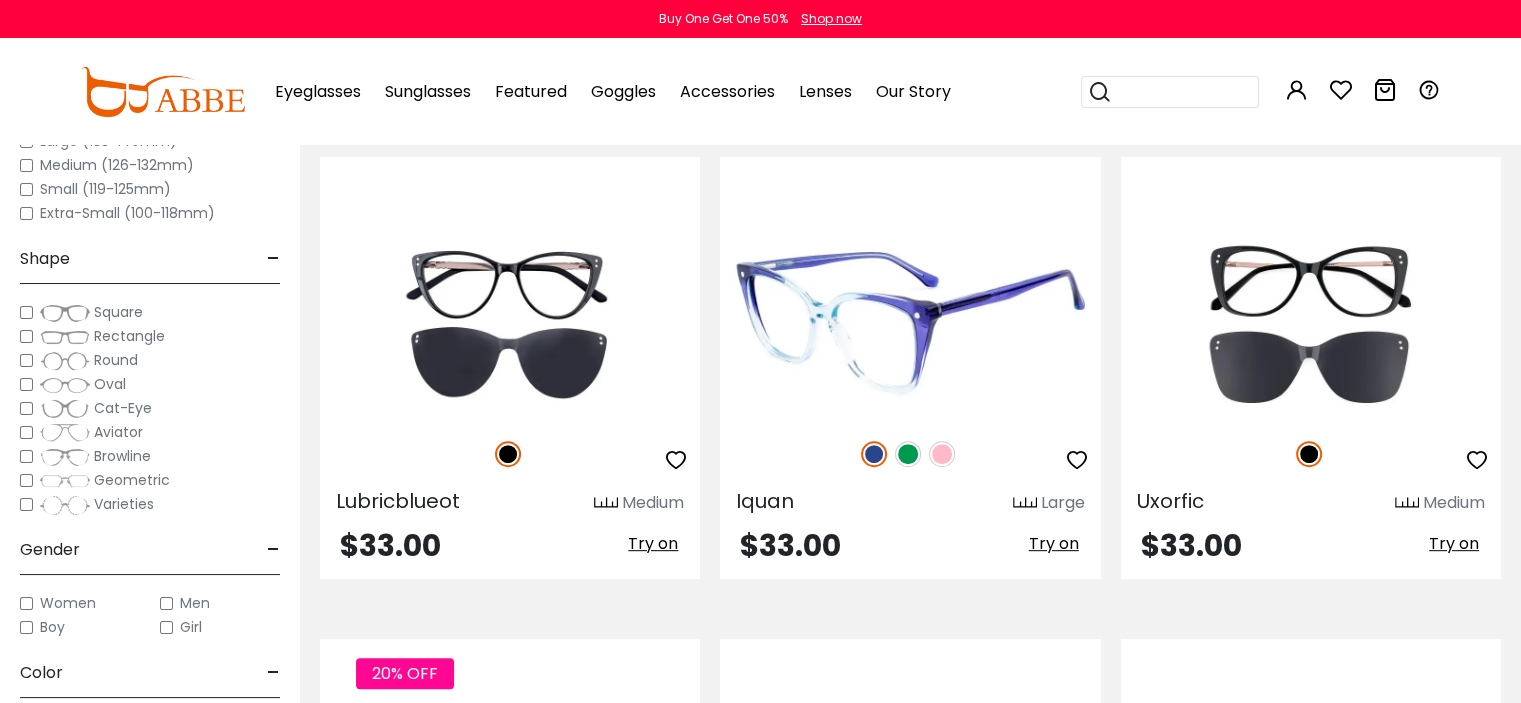 click at bounding box center [942, 454] 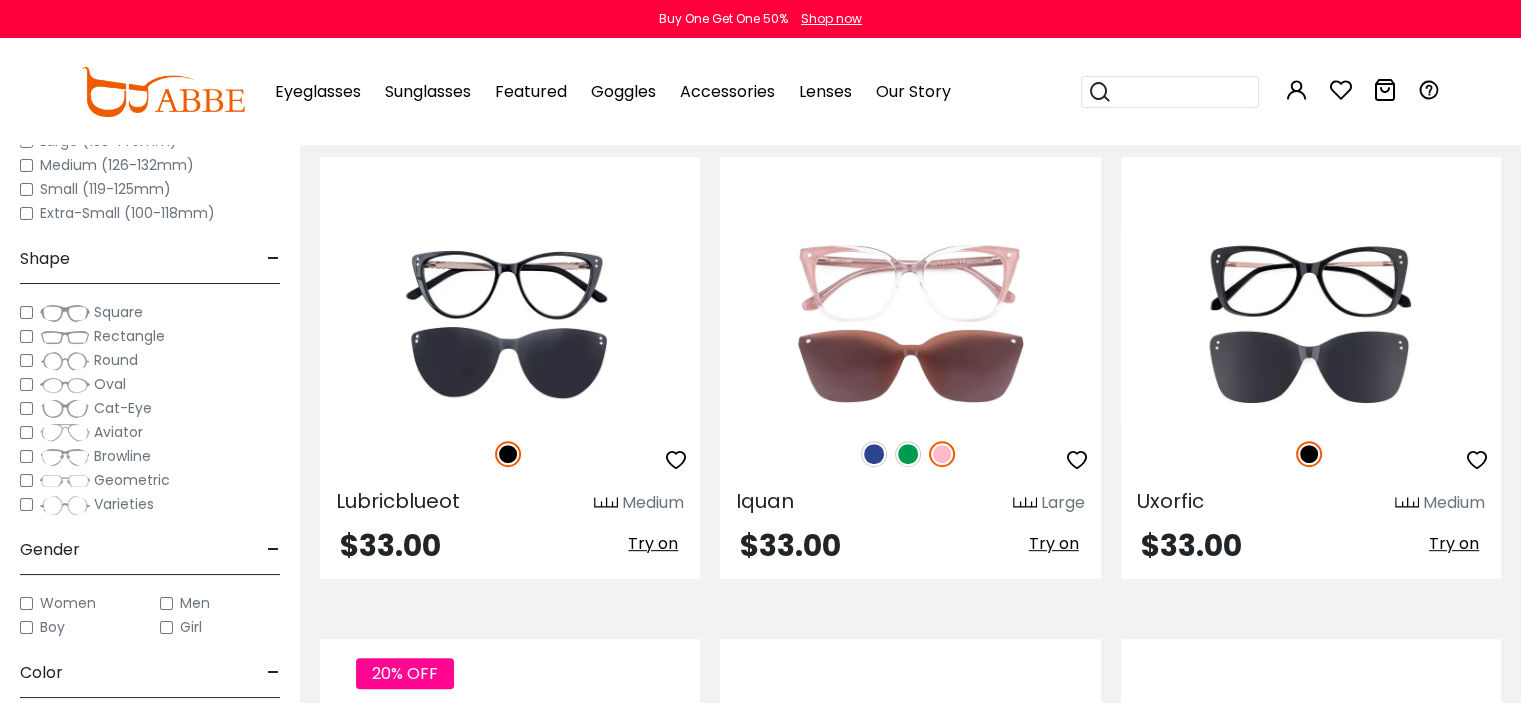 scroll, scrollTop: 466, scrollLeft: 0, axis: vertical 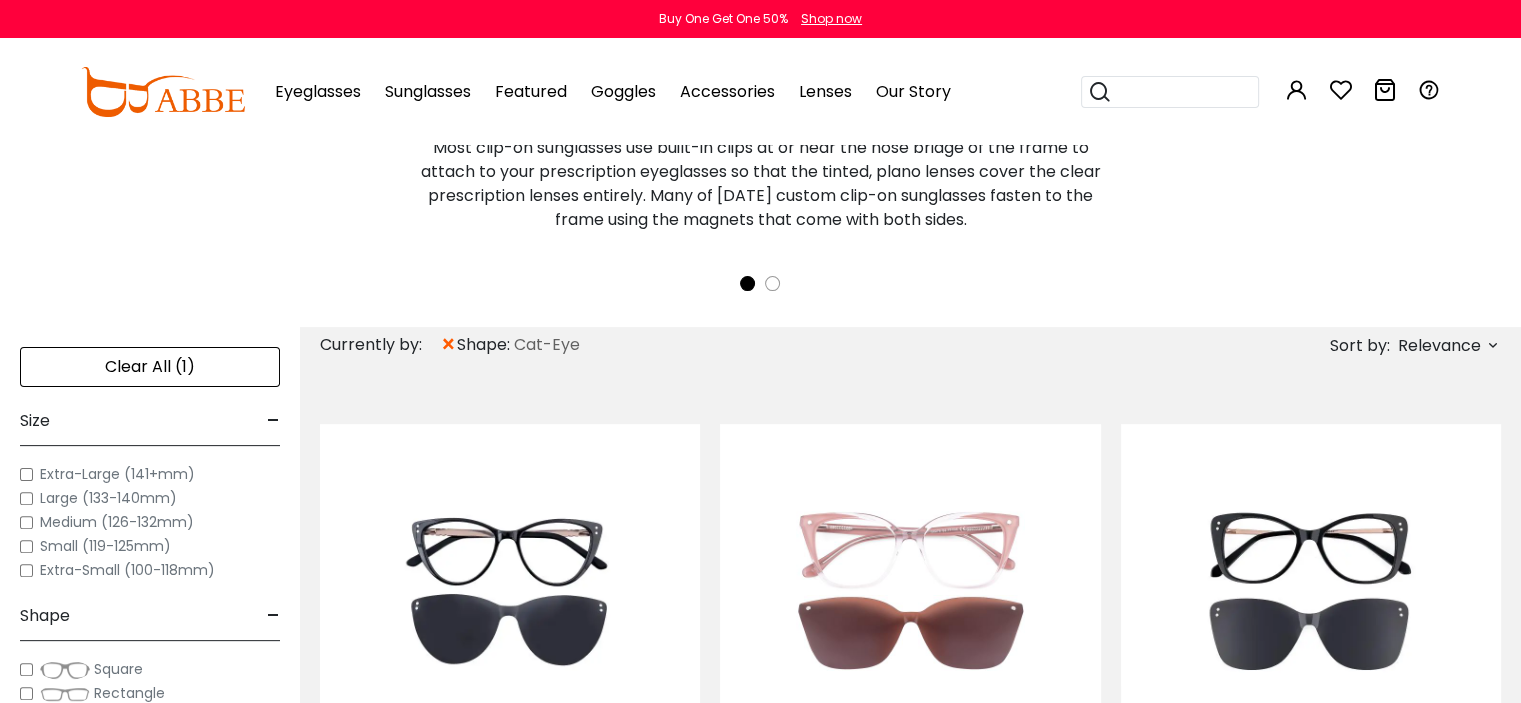click on "Relevance" at bounding box center (1439, 346) 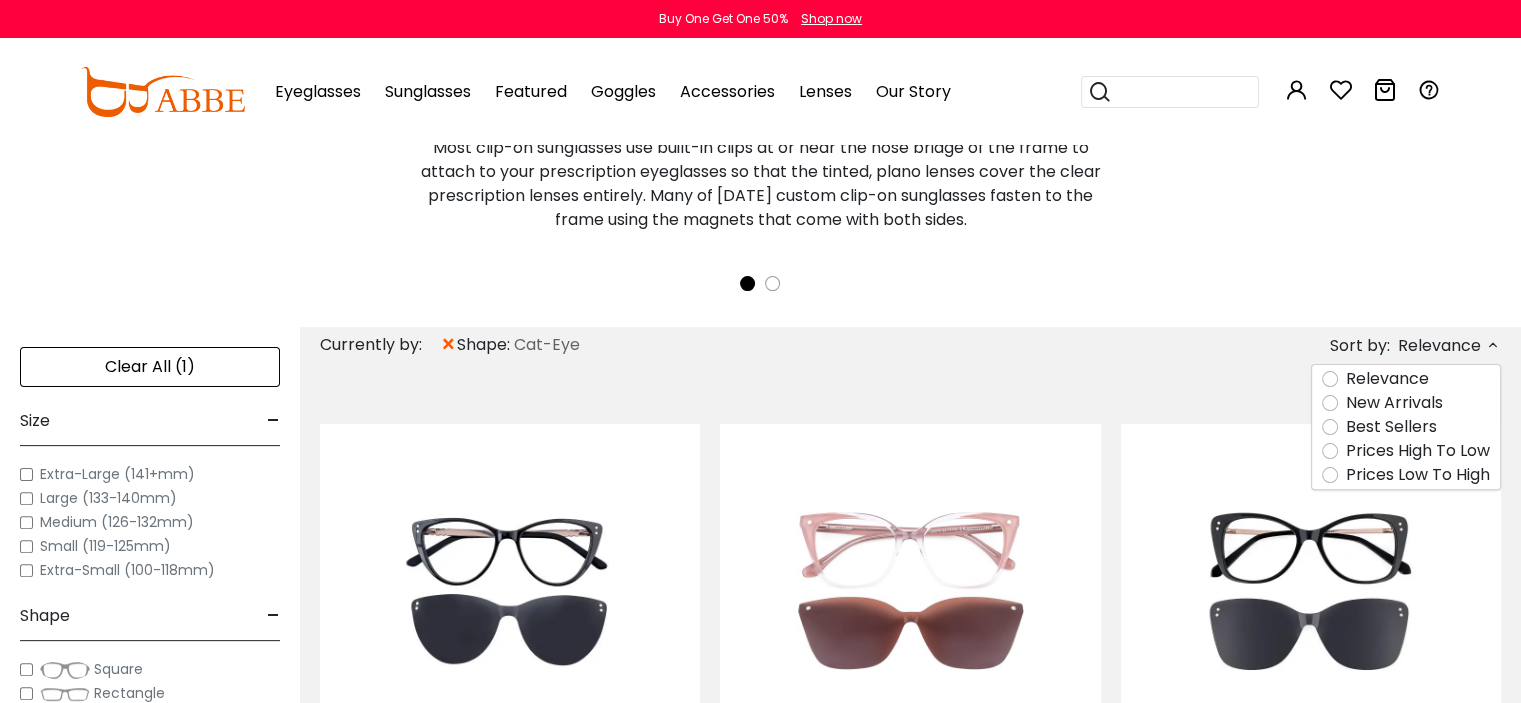 click on "Prices Low To High" at bounding box center (1418, 475) 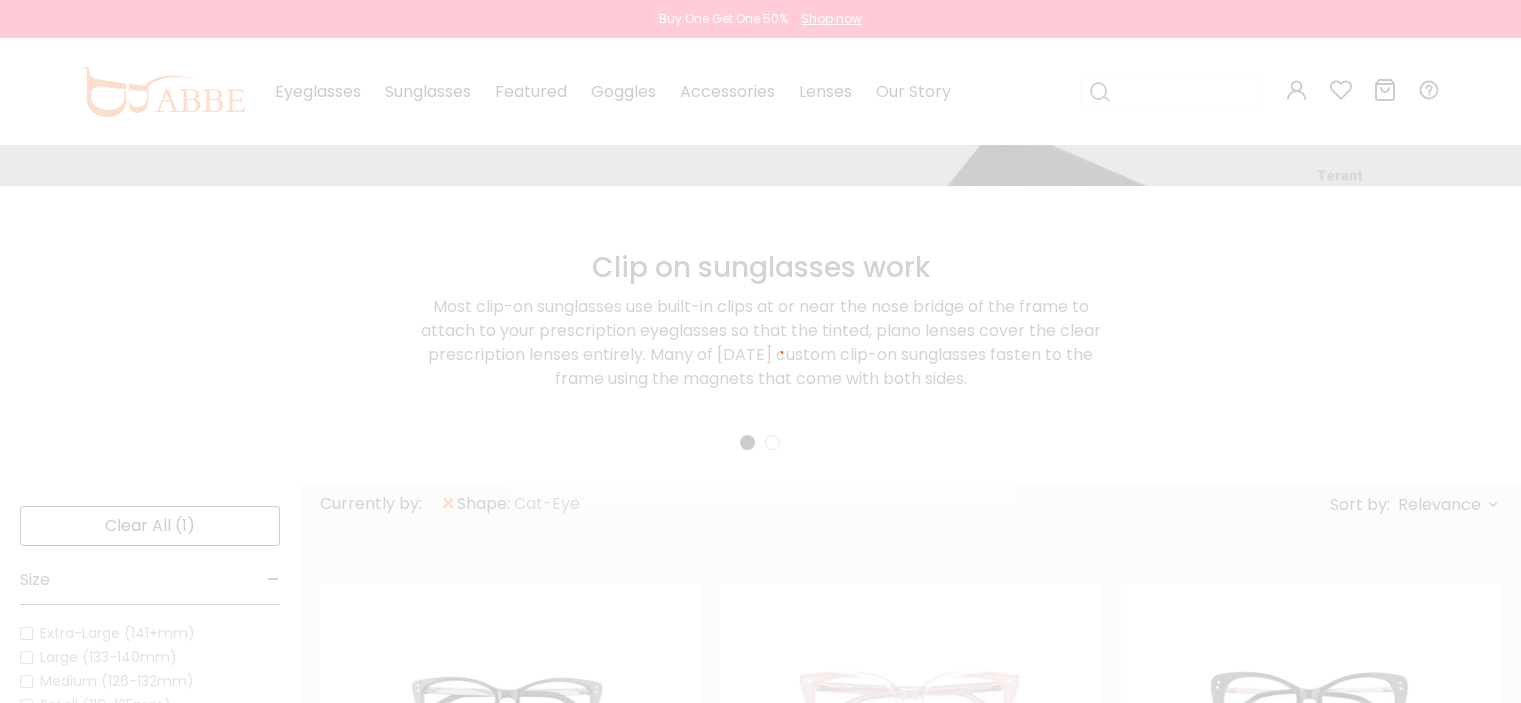 scroll, scrollTop: 194, scrollLeft: 0, axis: vertical 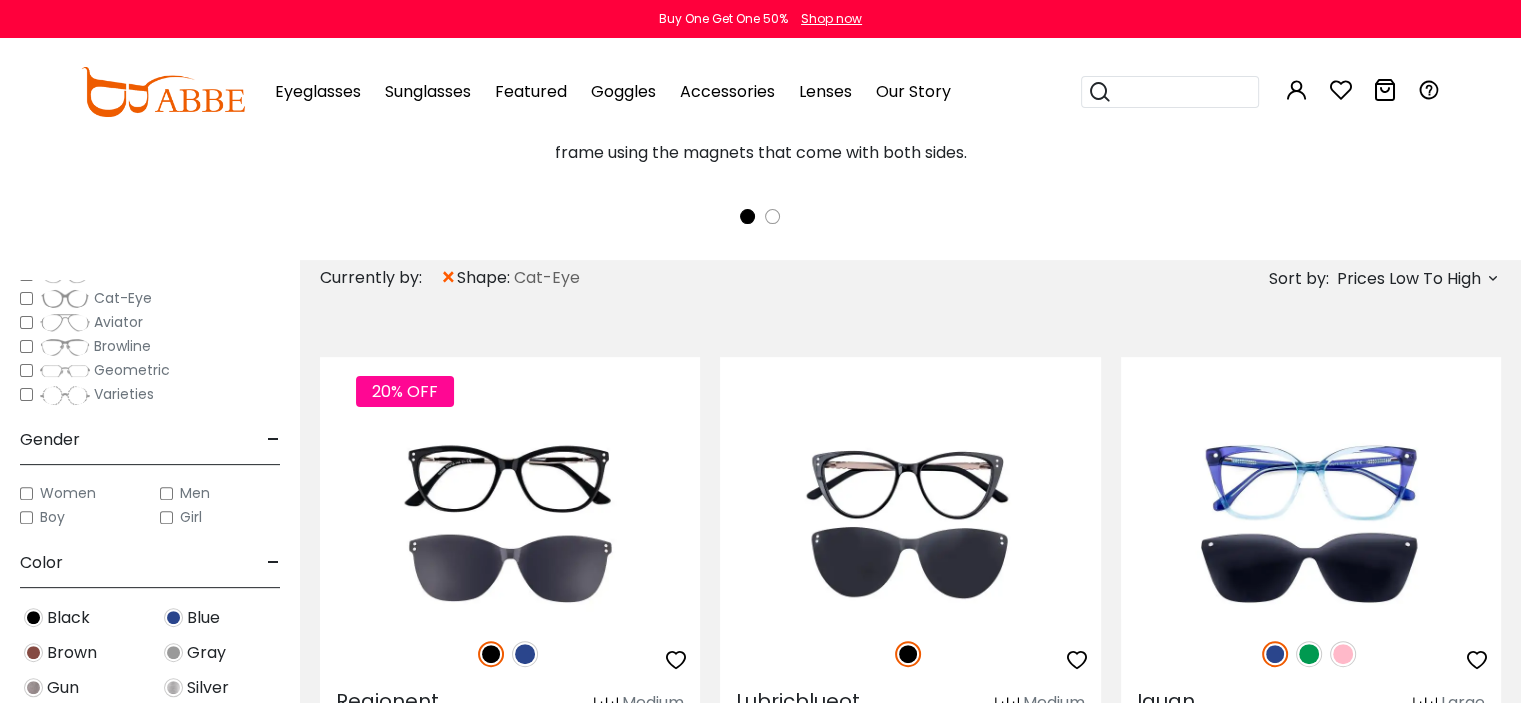 click at bounding box center (1182, 92) 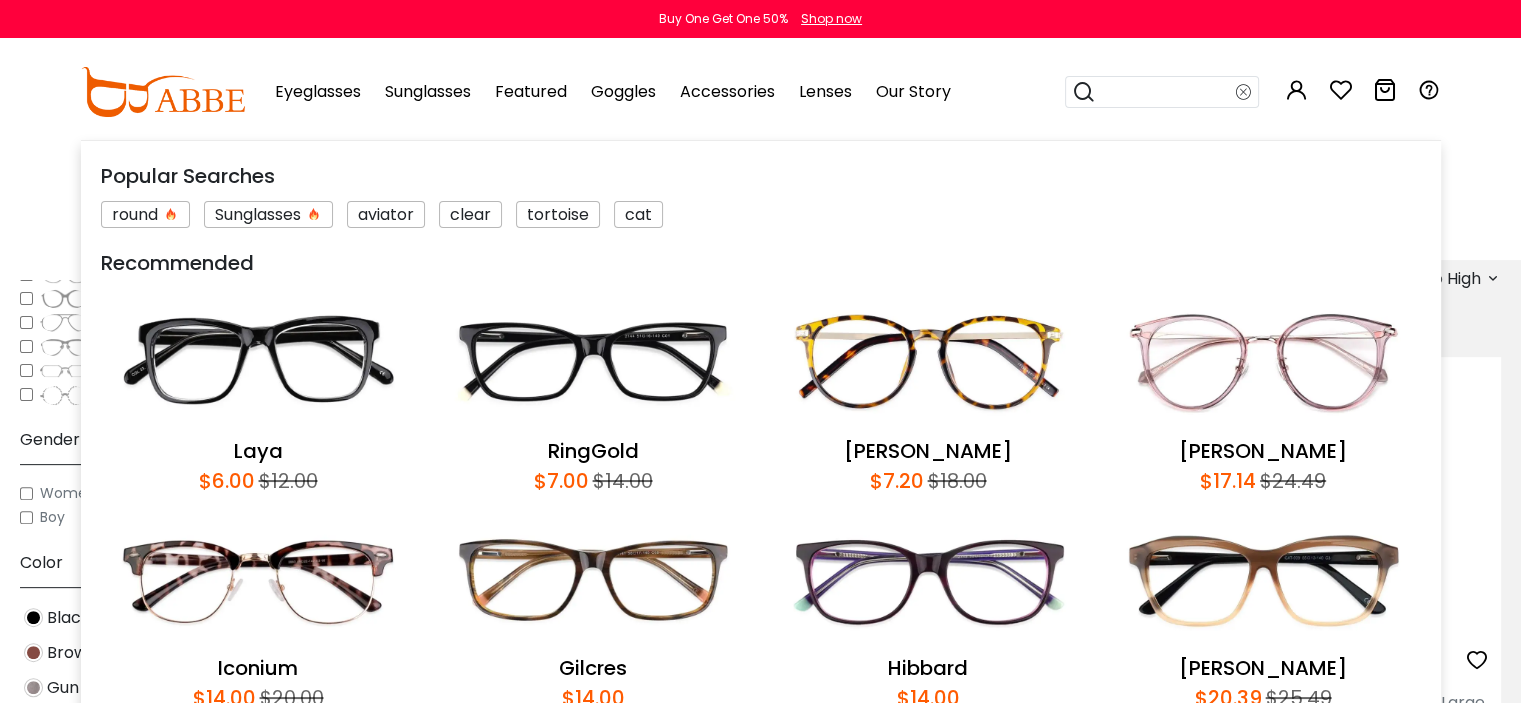 paste on "********" 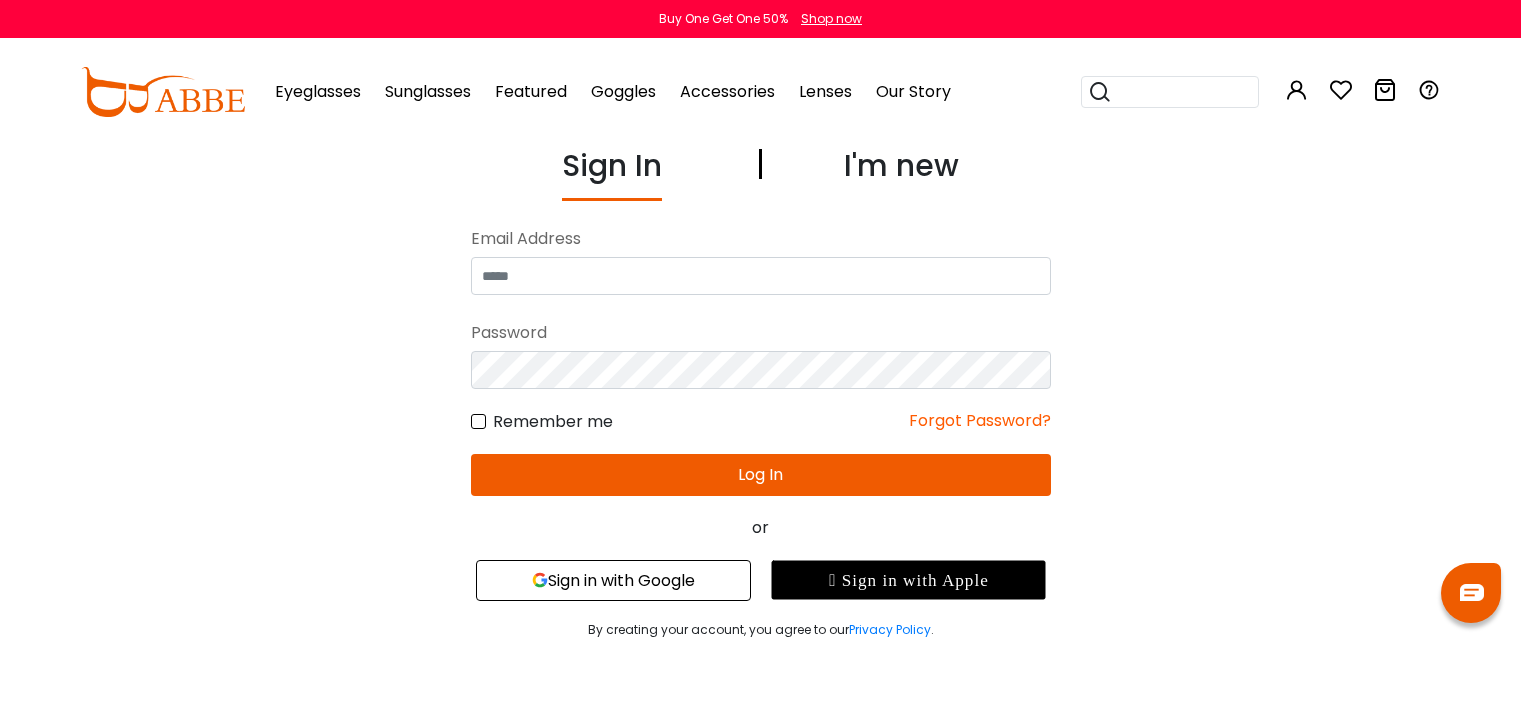 scroll, scrollTop: 0, scrollLeft: 0, axis: both 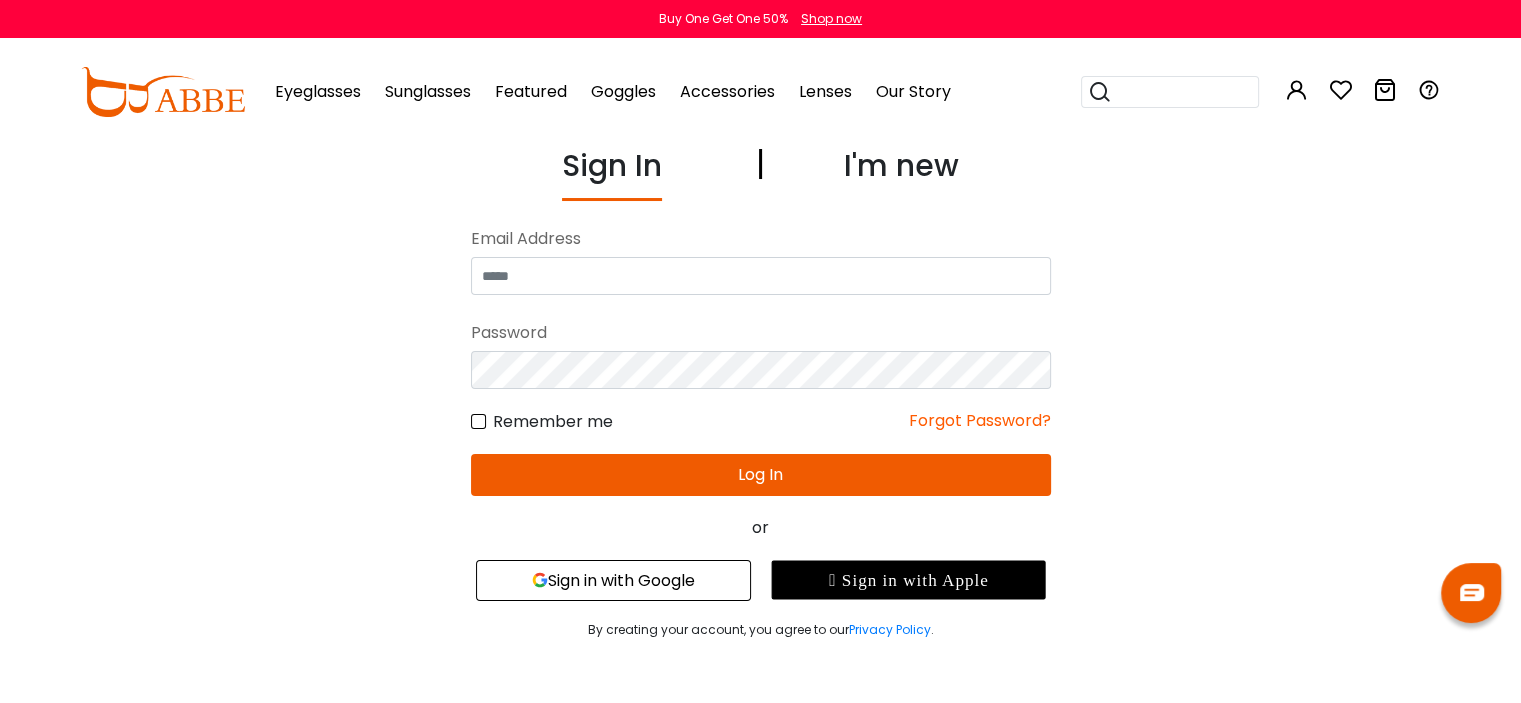click on "I'm new" at bounding box center [901, 172] 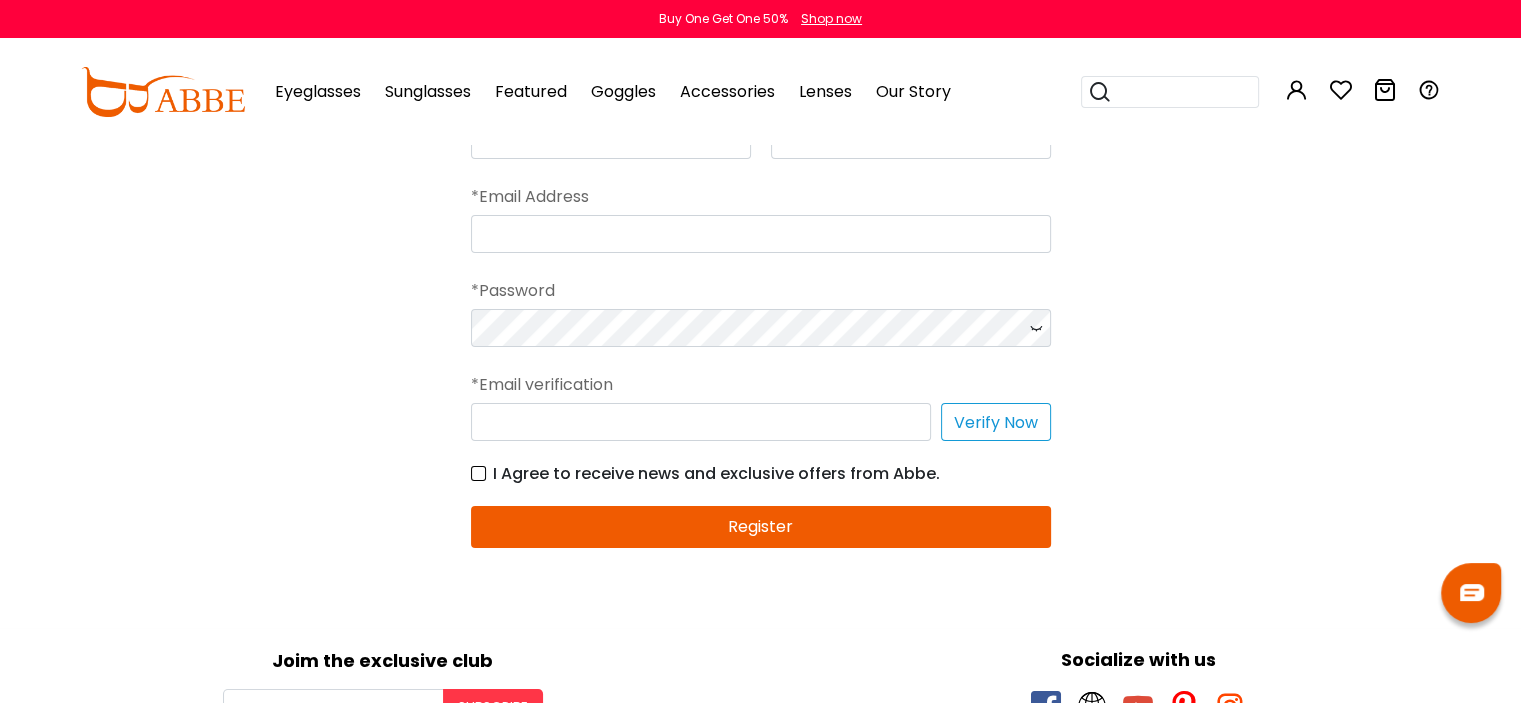 scroll, scrollTop: 0, scrollLeft: 0, axis: both 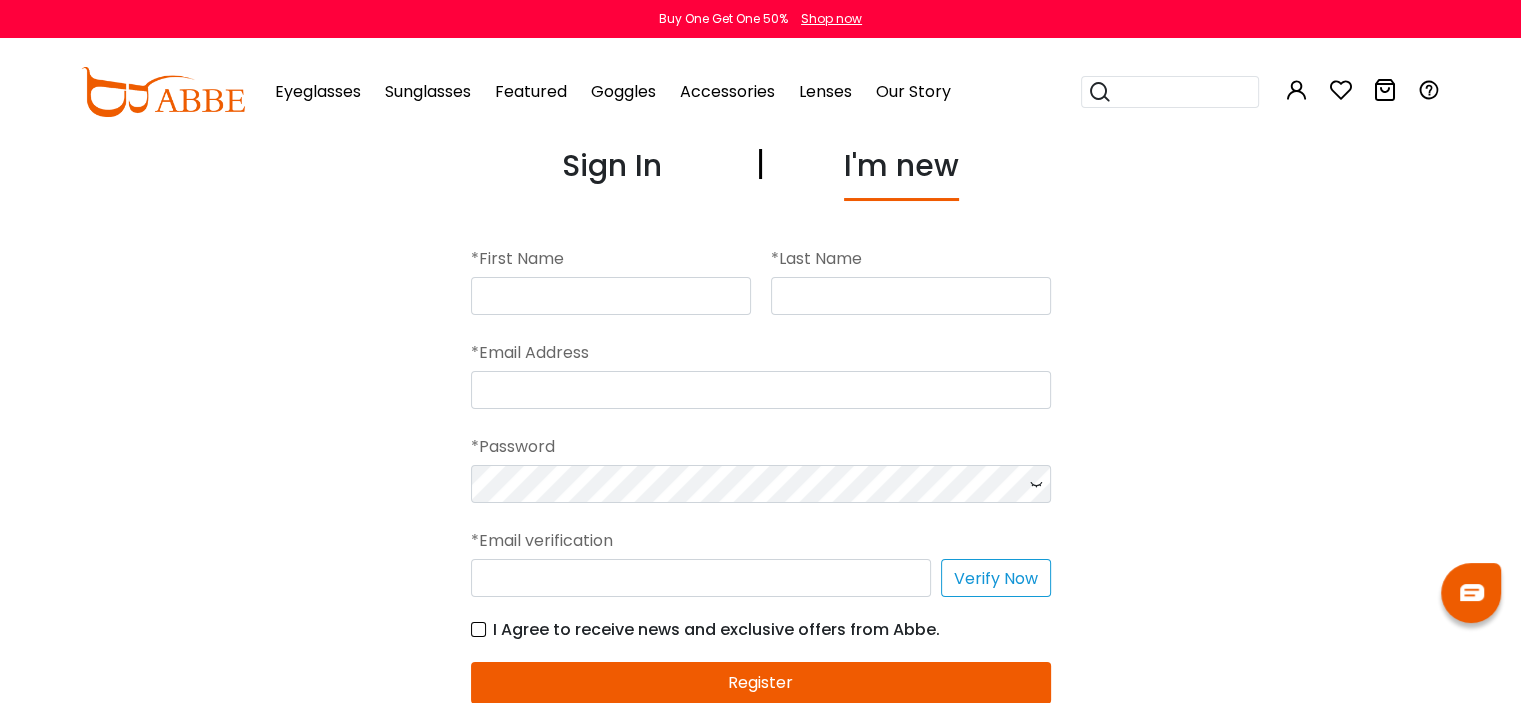 click on "Sign In" at bounding box center [612, 172] 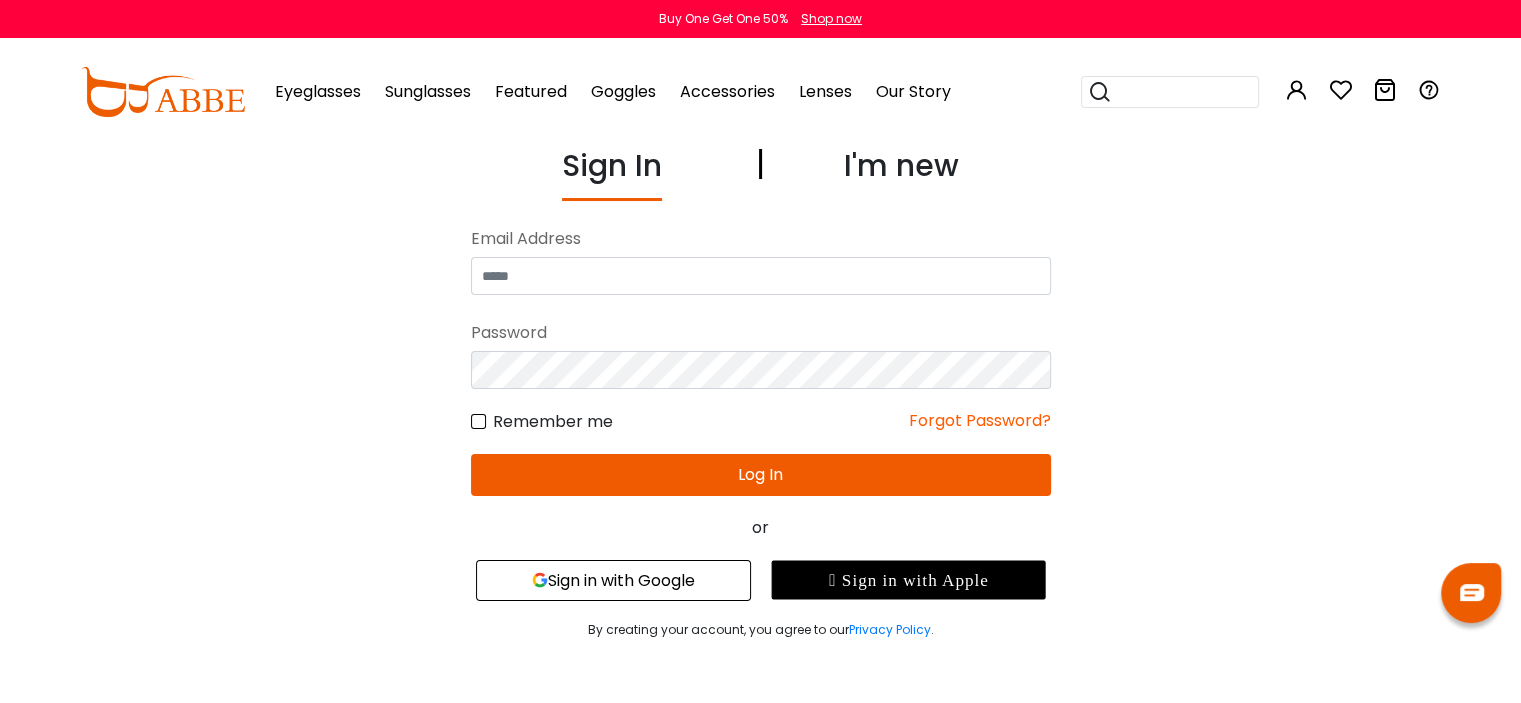 click on "Sign in with Google" at bounding box center (613, 580) 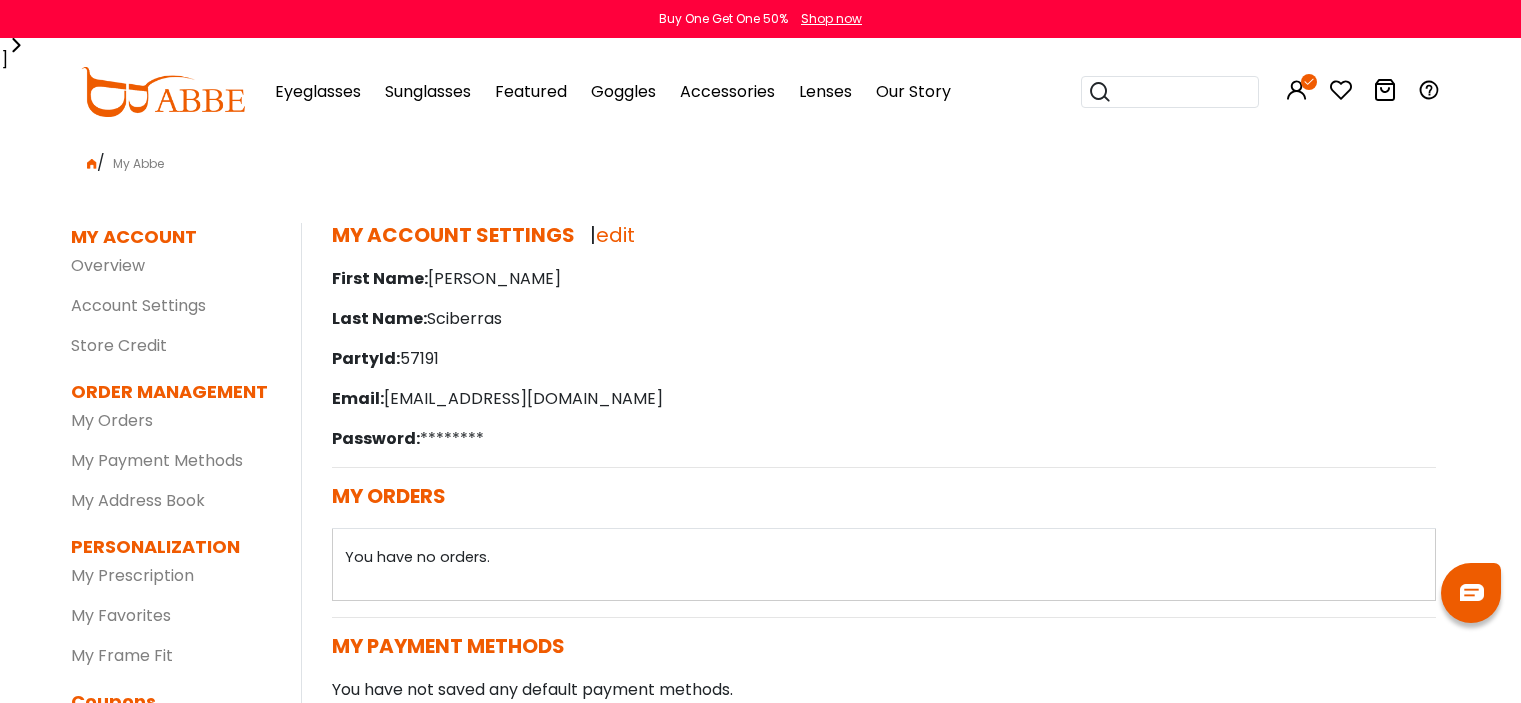 scroll, scrollTop: 0, scrollLeft: 0, axis: both 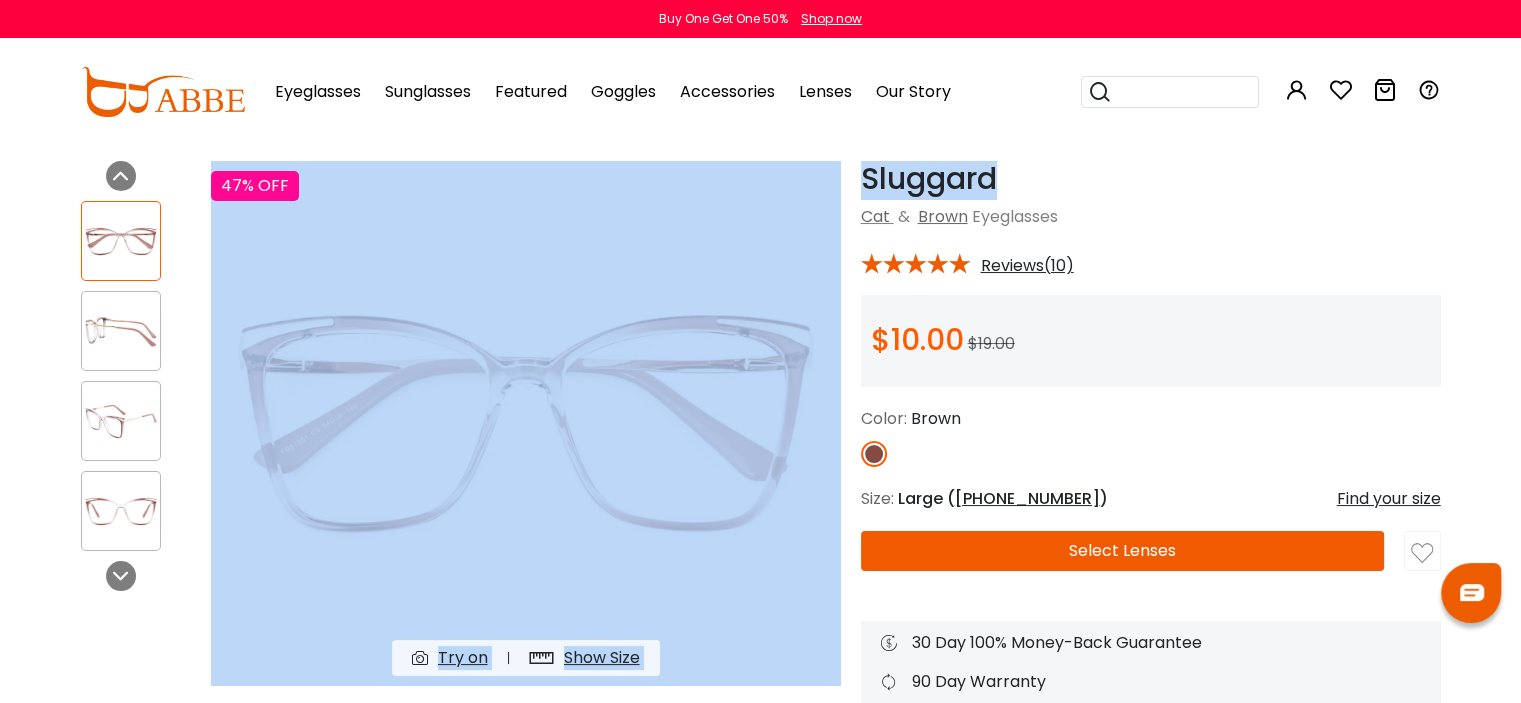 drag, startPoint x: 952, startPoint y: 177, endPoint x: 792, endPoint y: 177, distance: 160 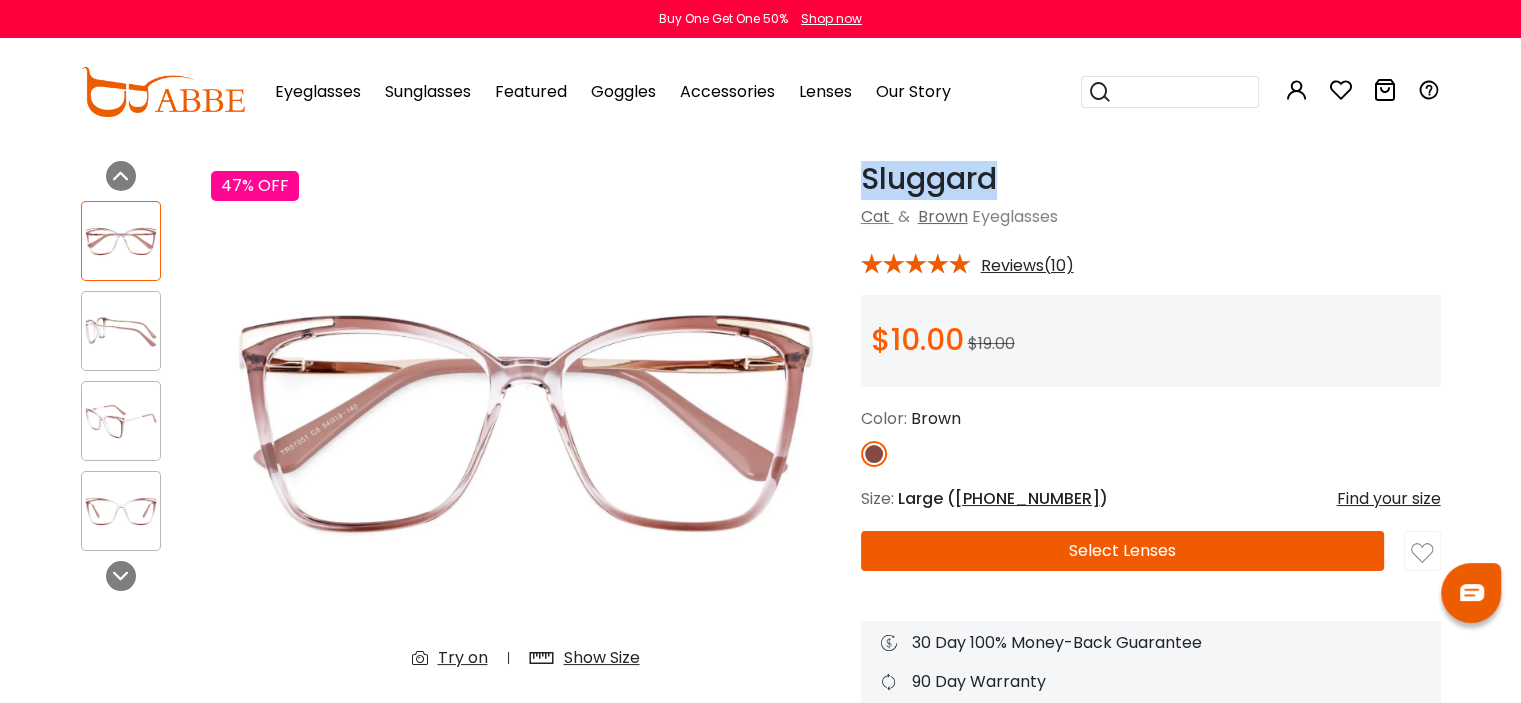 drag, startPoint x: 1005, startPoint y: 180, endPoint x: 860, endPoint y: 183, distance: 145.03104 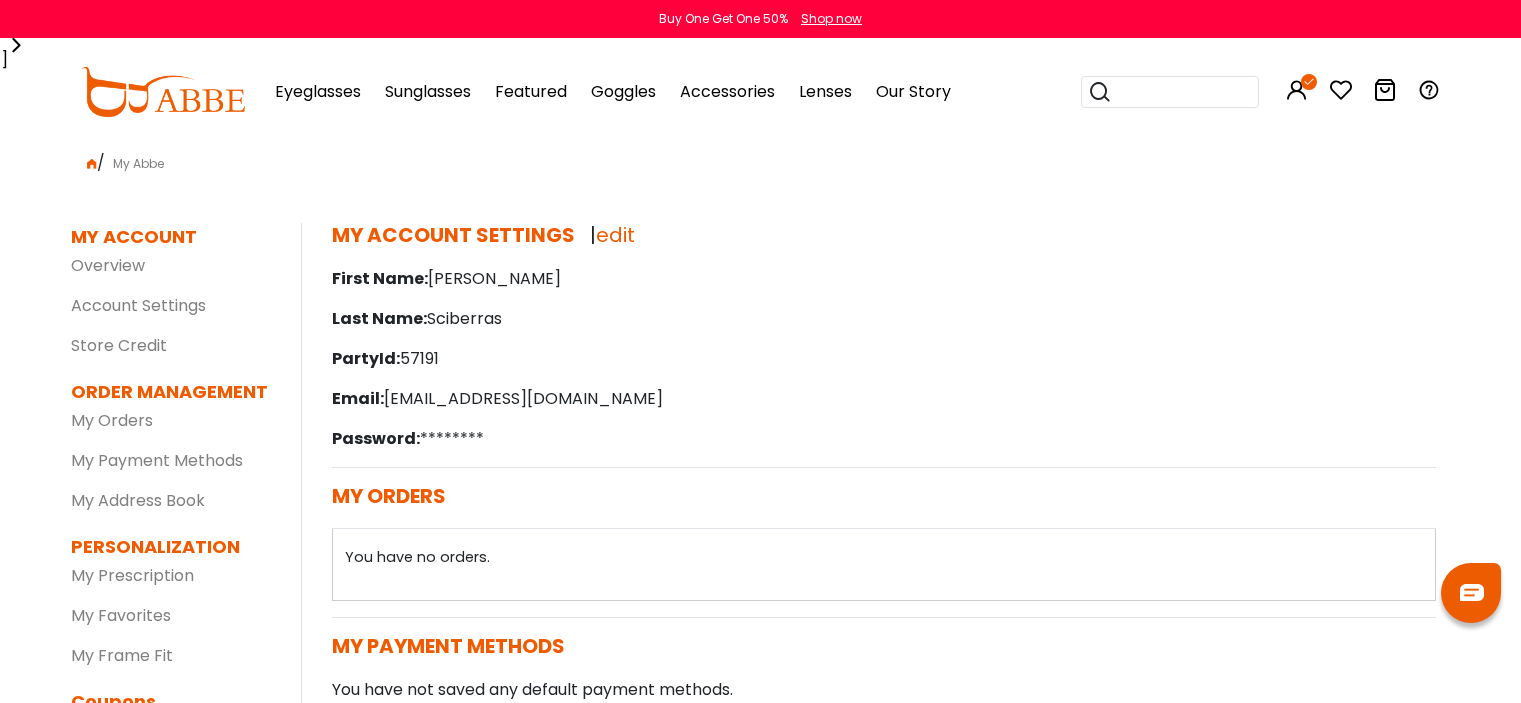 scroll, scrollTop: 0, scrollLeft: 0, axis: both 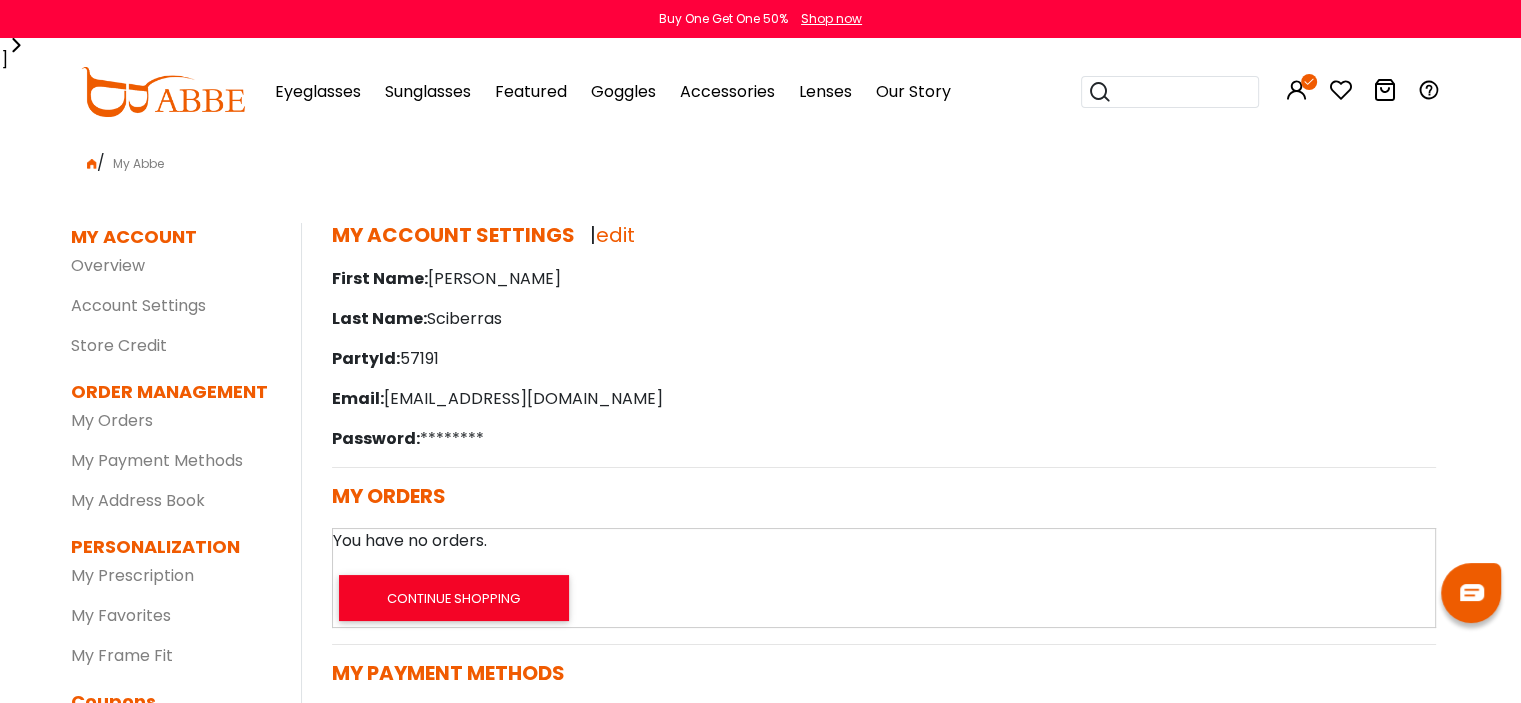 click at bounding box center [1182, 92] 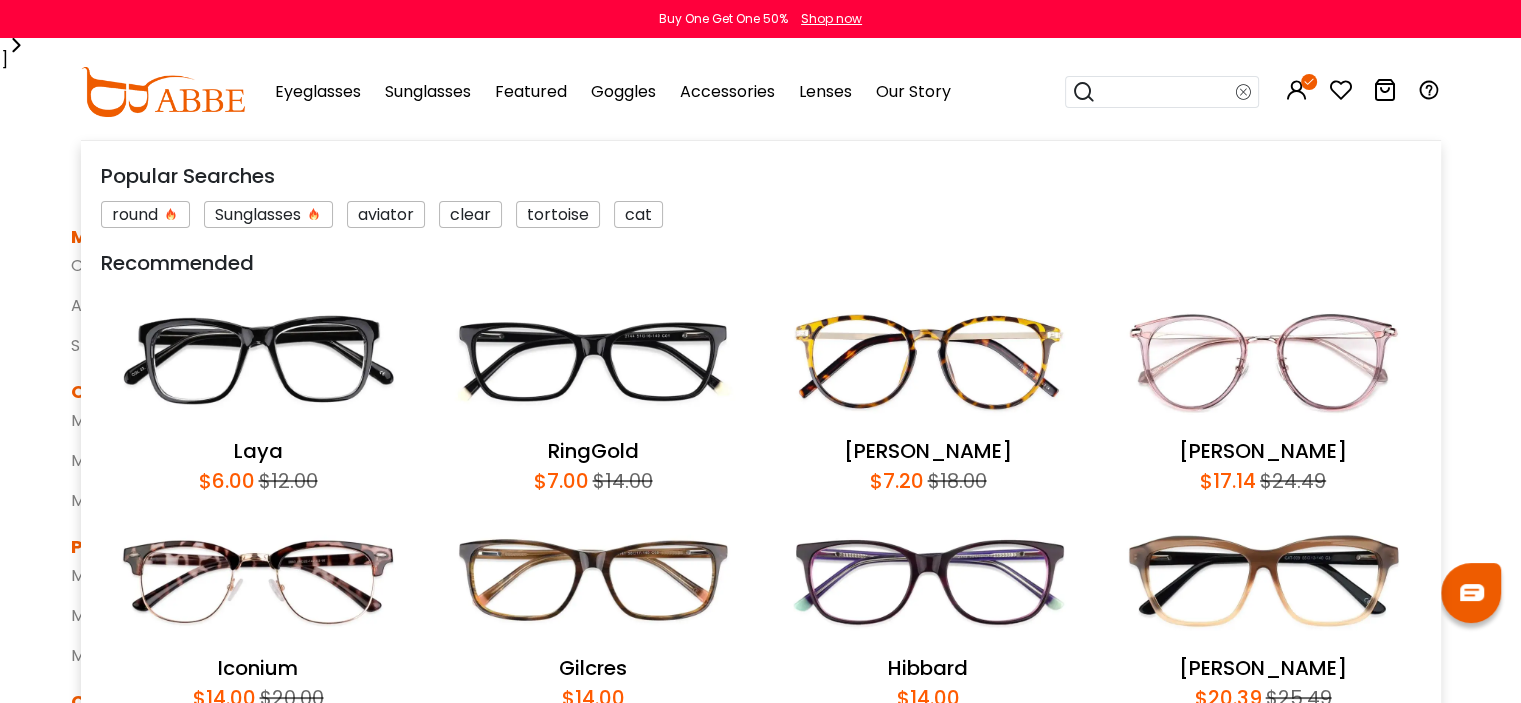 paste on "********" 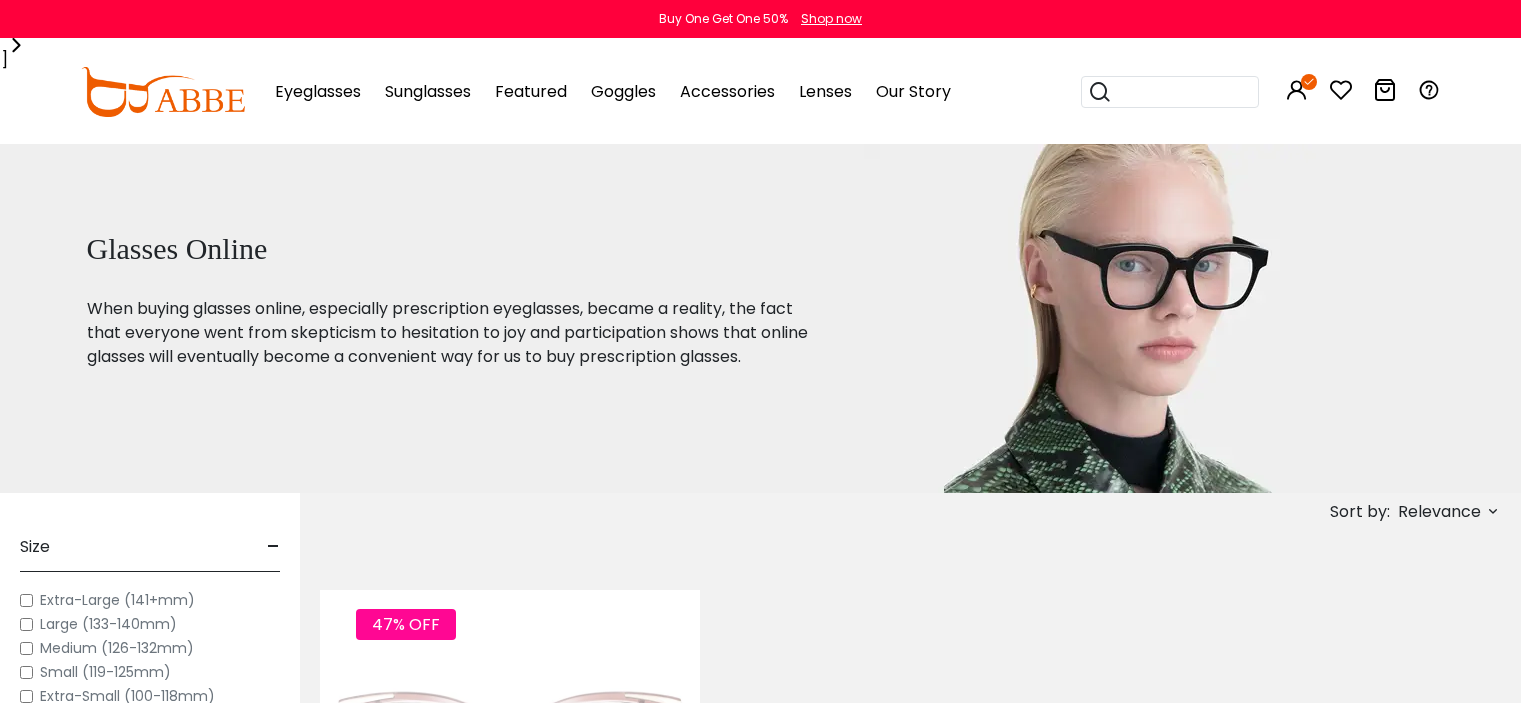 scroll, scrollTop: 0, scrollLeft: 0, axis: both 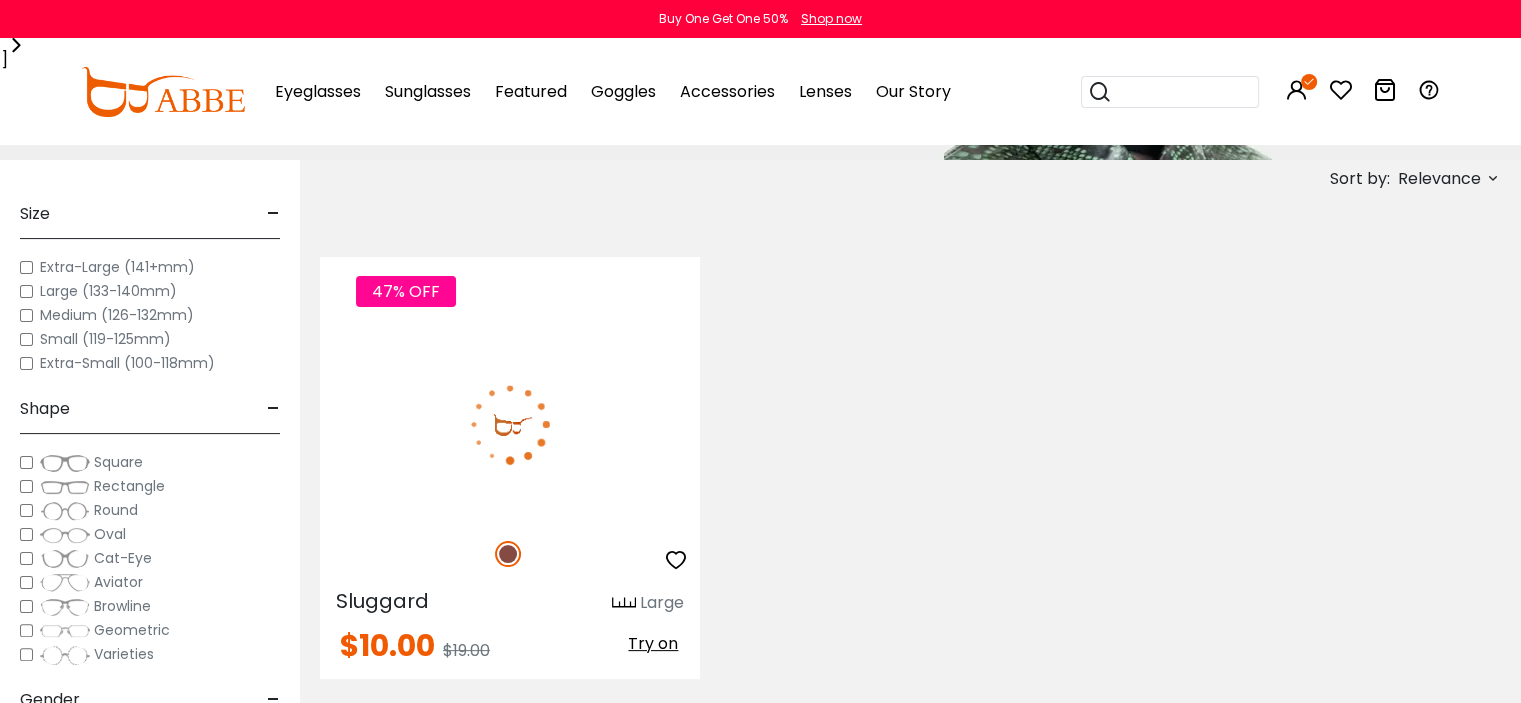 click at bounding box center (510, 424) 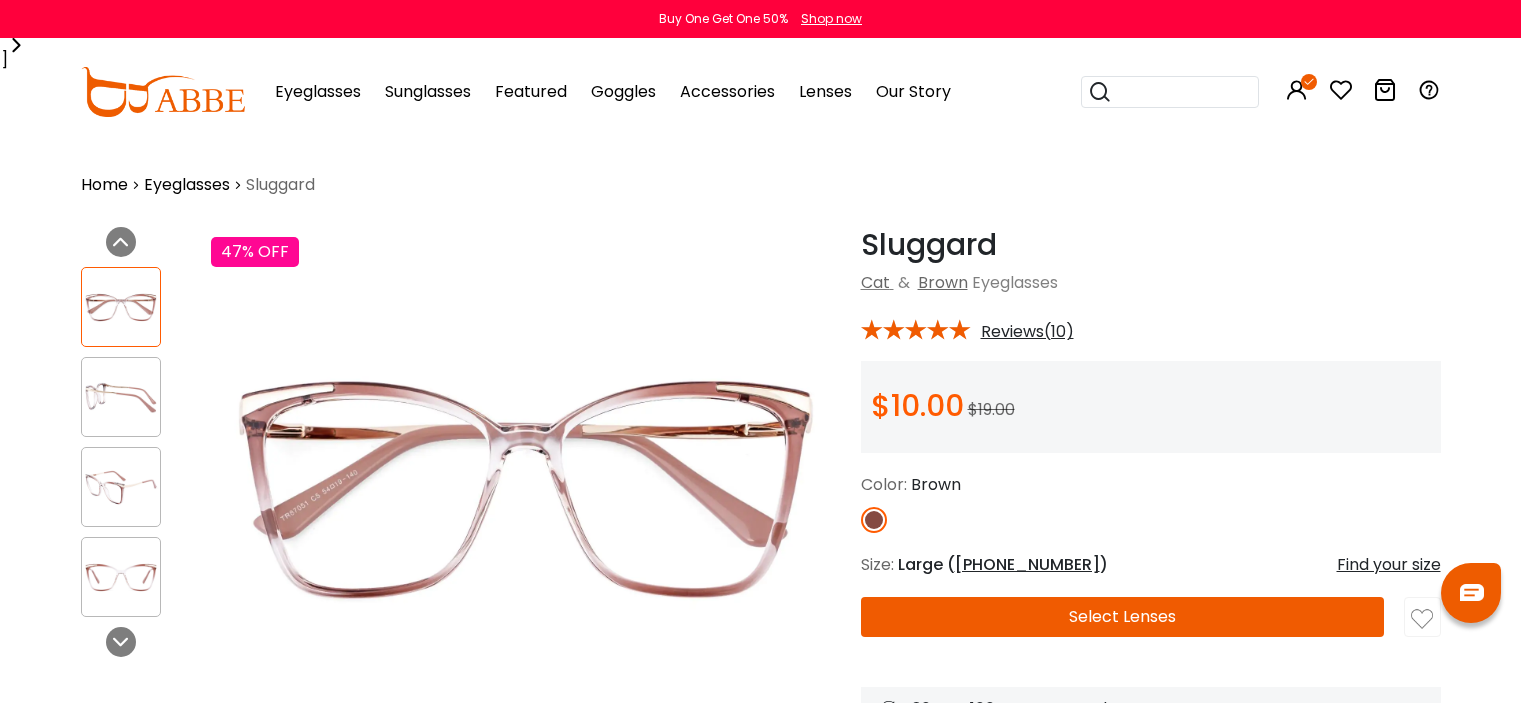 scroll, scrollTop: 0, scrollLeft: 0, axis: both 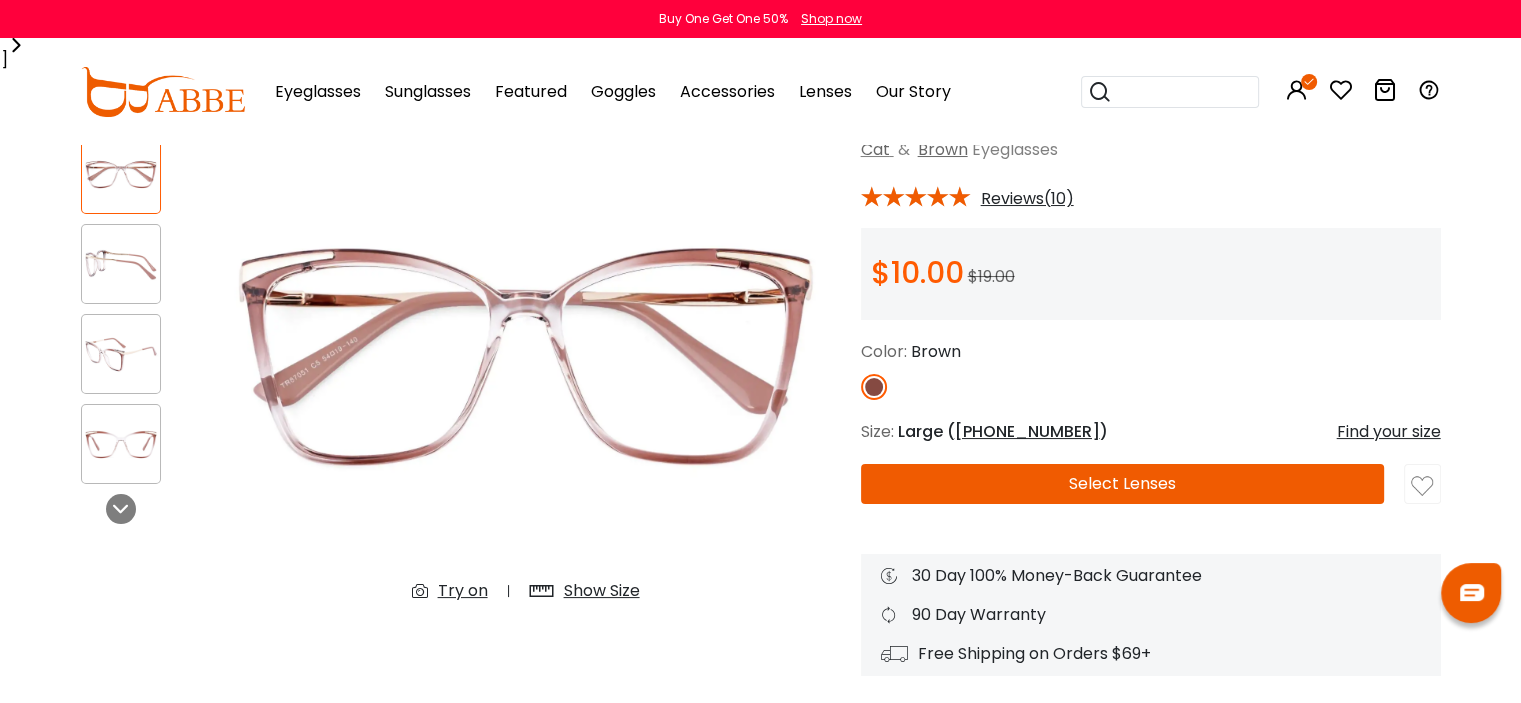 click on "Select Lenses" at bounding box center (1123, 484) 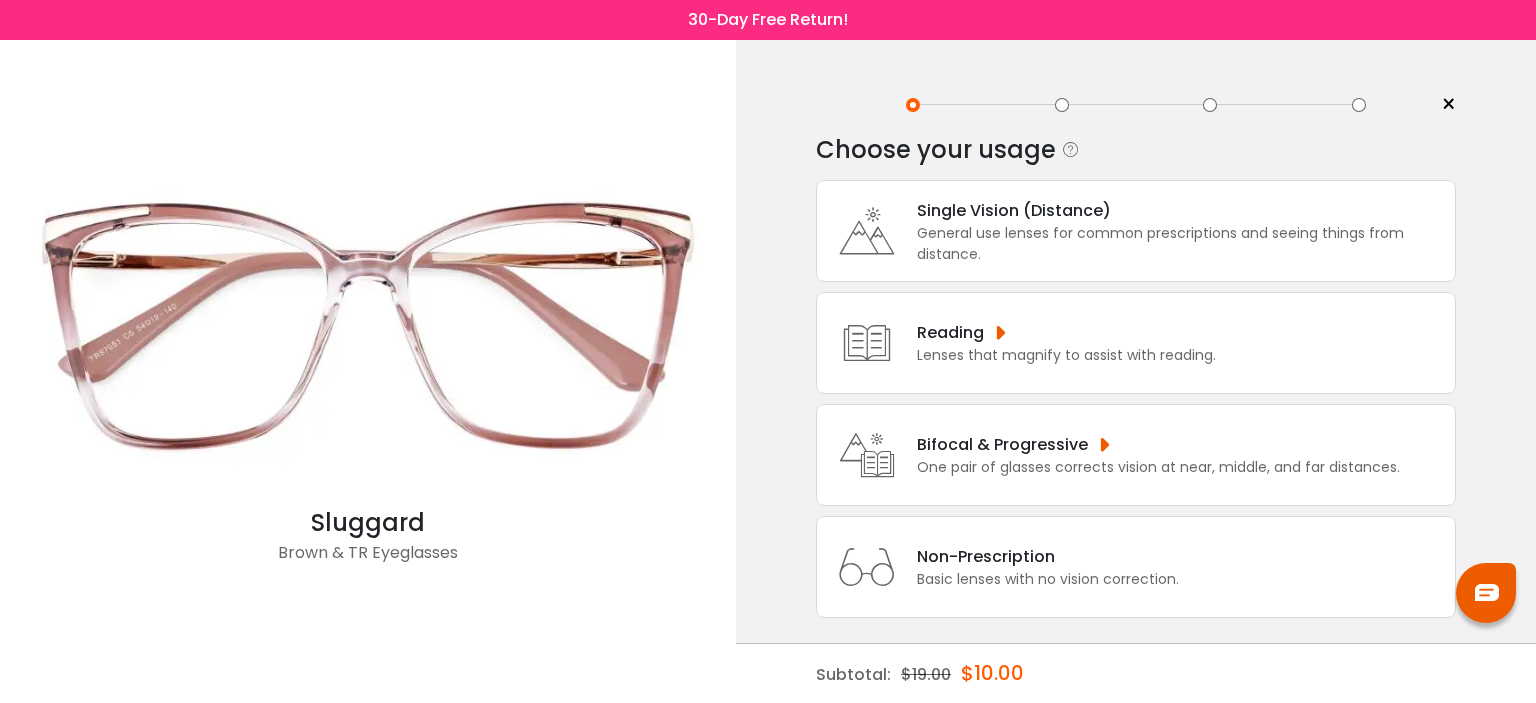 scroll, scrollTop: 0, scrollLeft: 0, axis: both 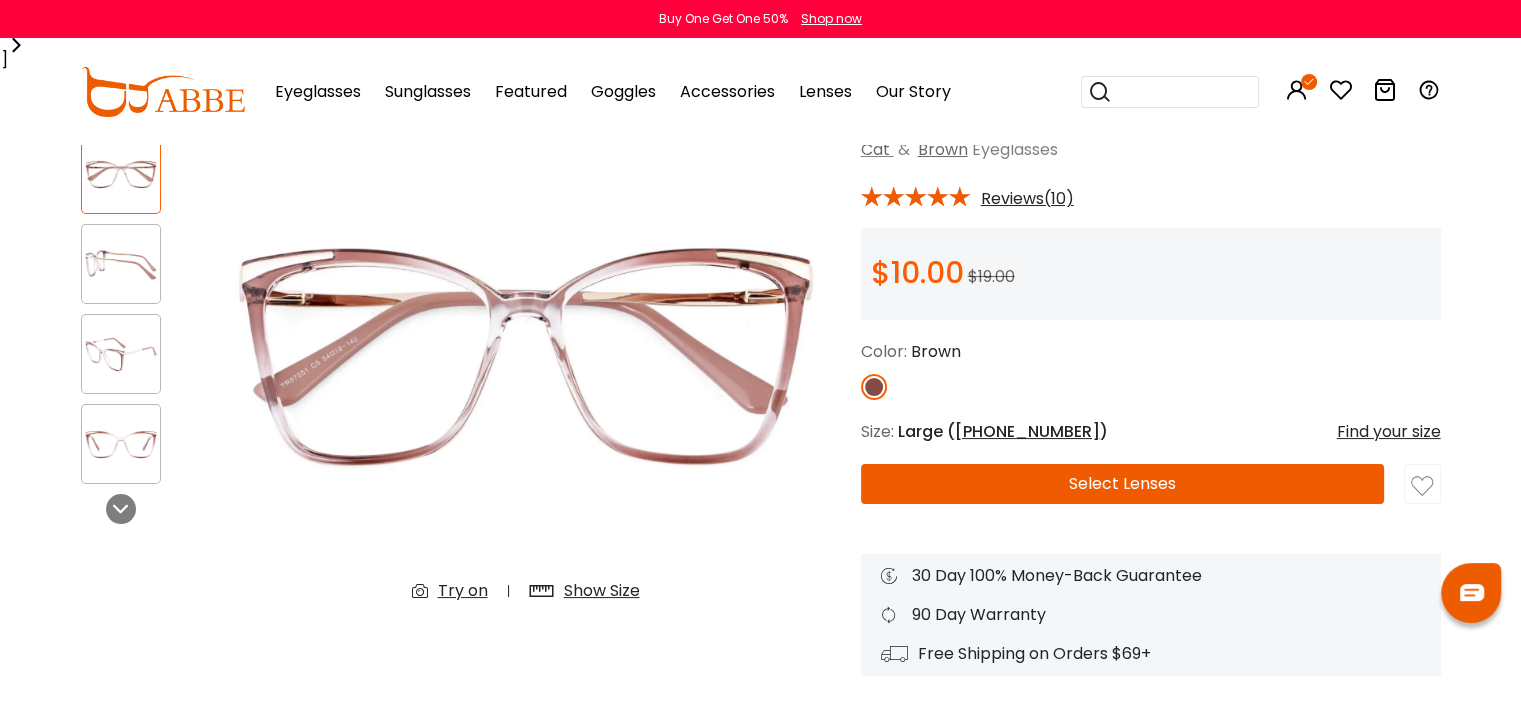 click at bounding box center [121, 264] 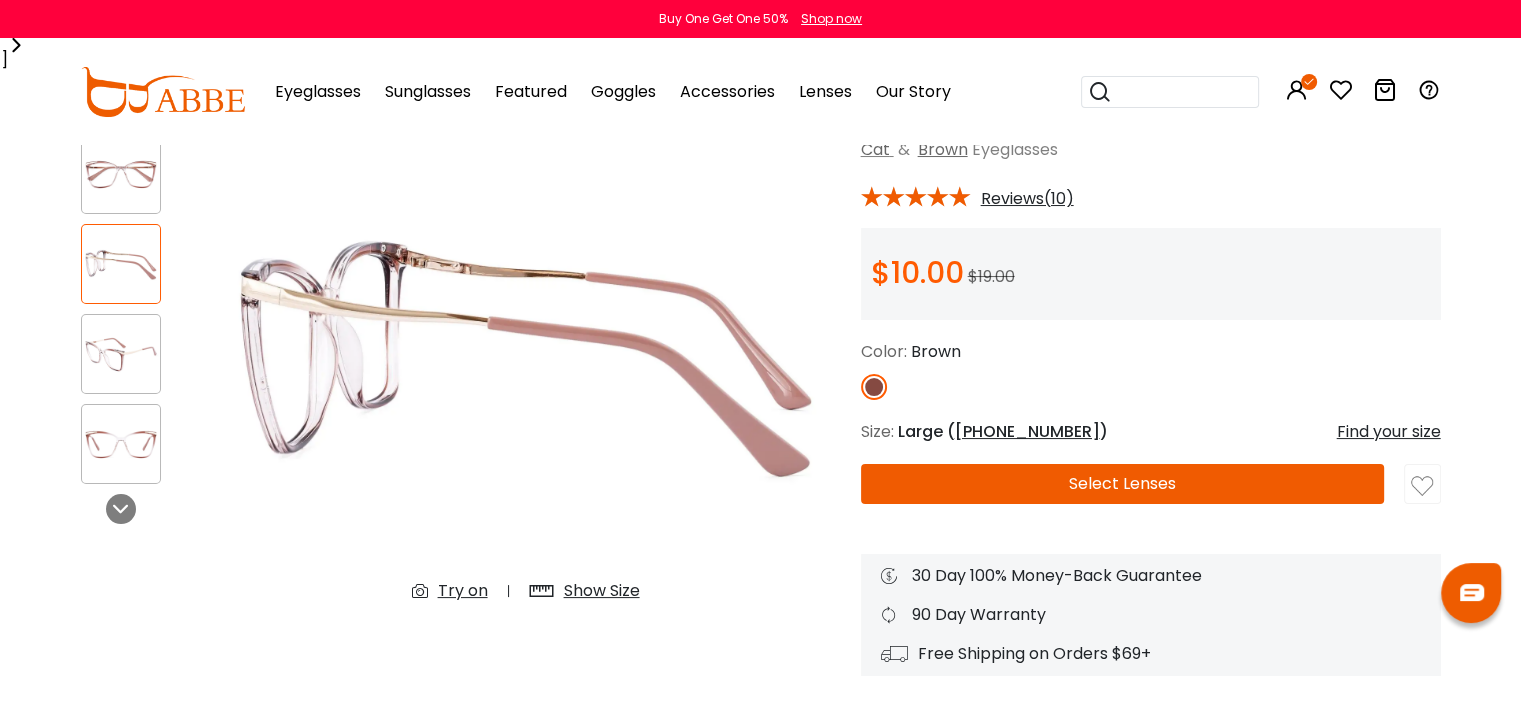 click at bounding box center [121, 354] 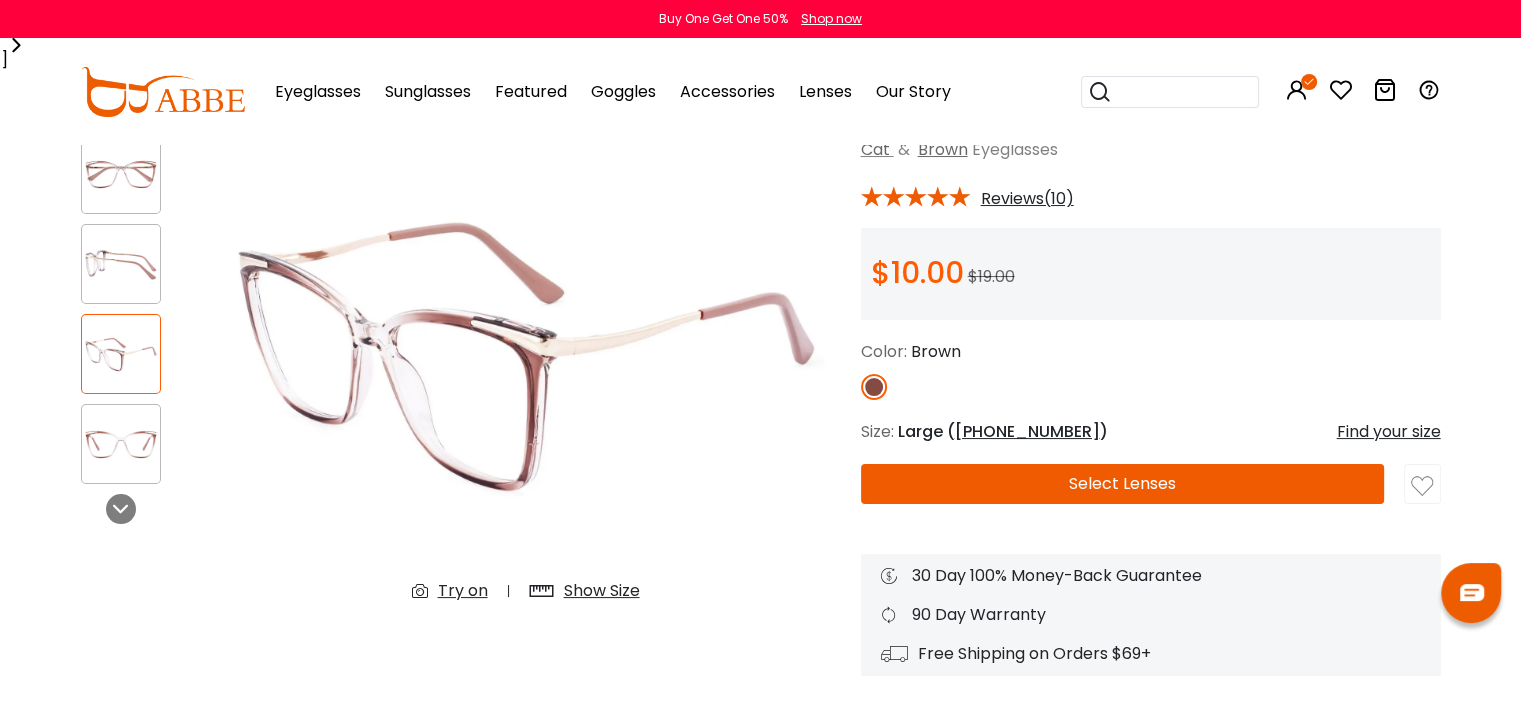 click at bounding box center [121, 174] 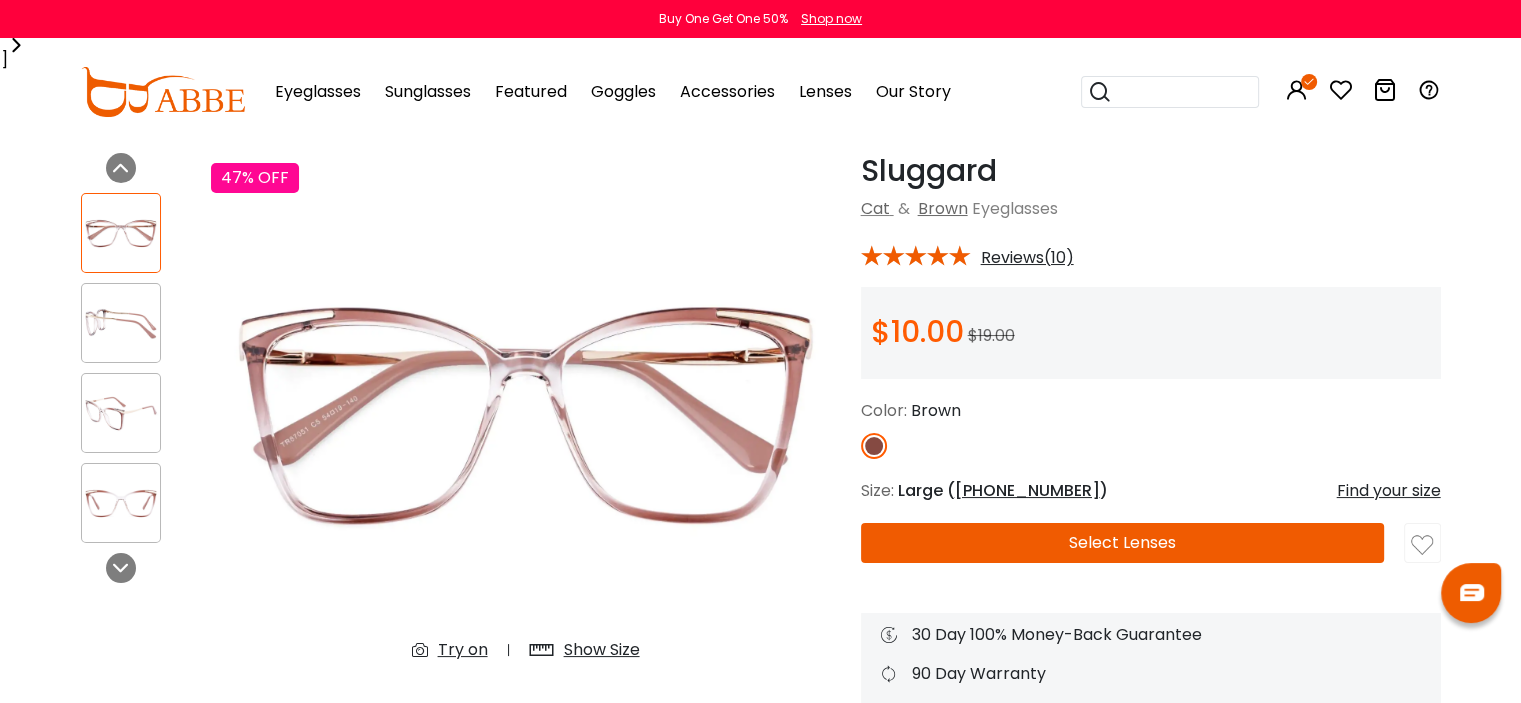 scroll, scrollTop: 0, scrollLeft: 0, axis: both 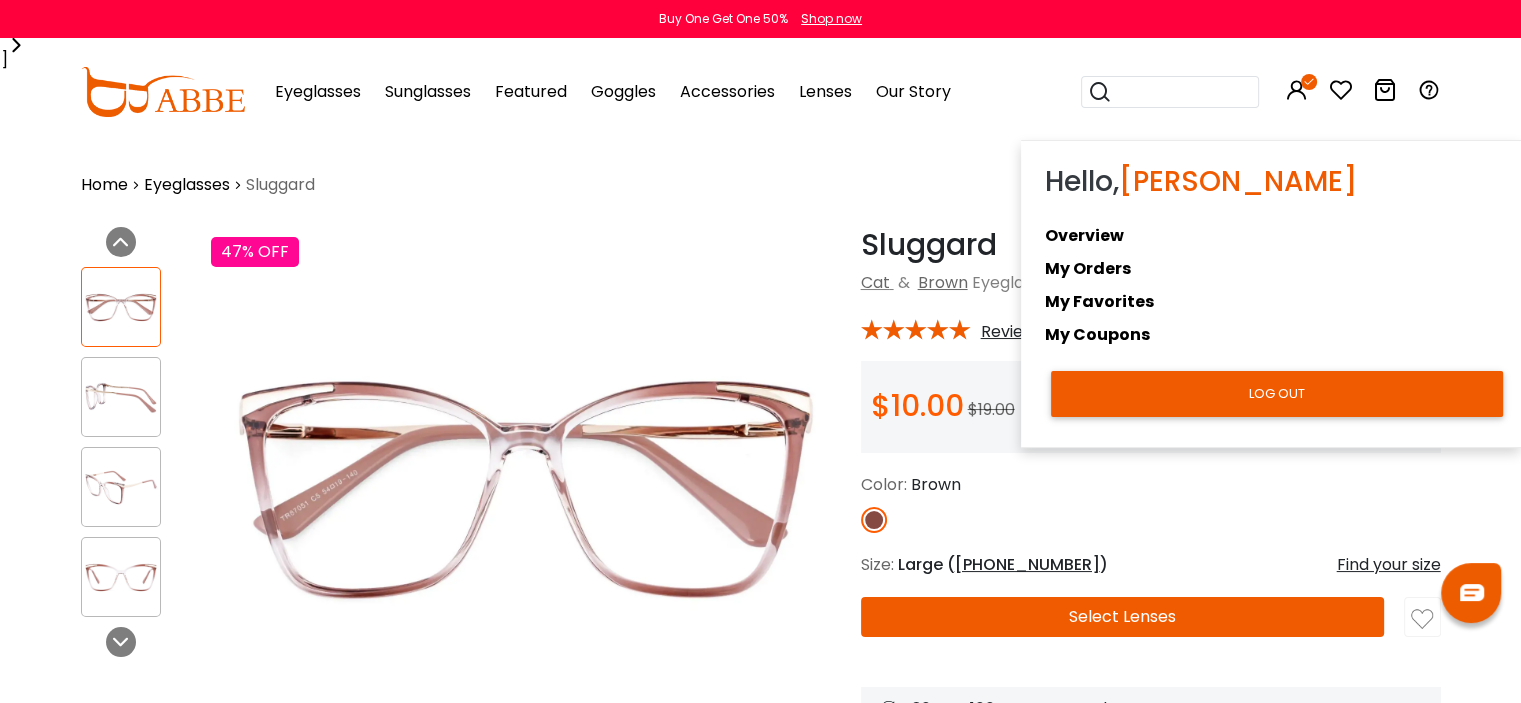 click at bounding box center [1297, 90] 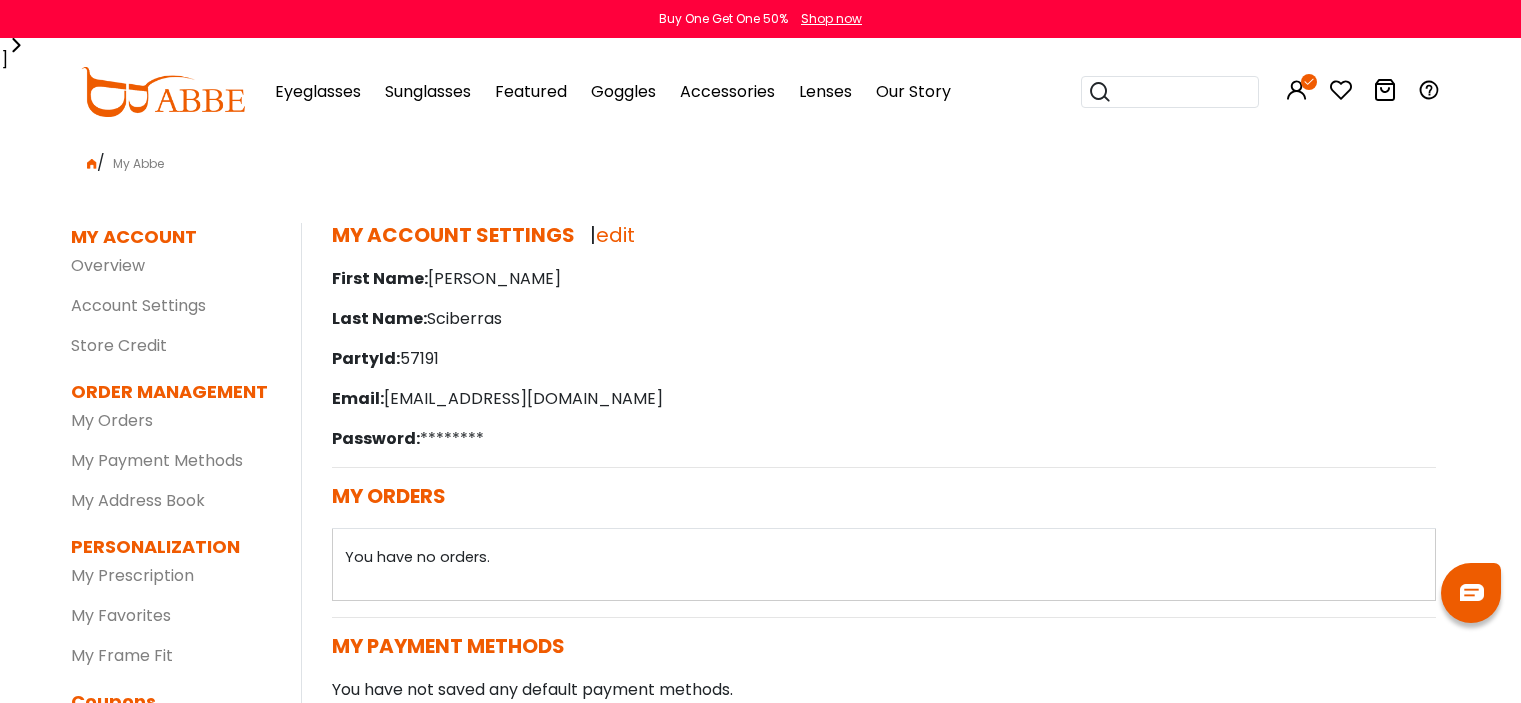 scroll, scrollTop: 0, scrollLeft: 0, axis: both 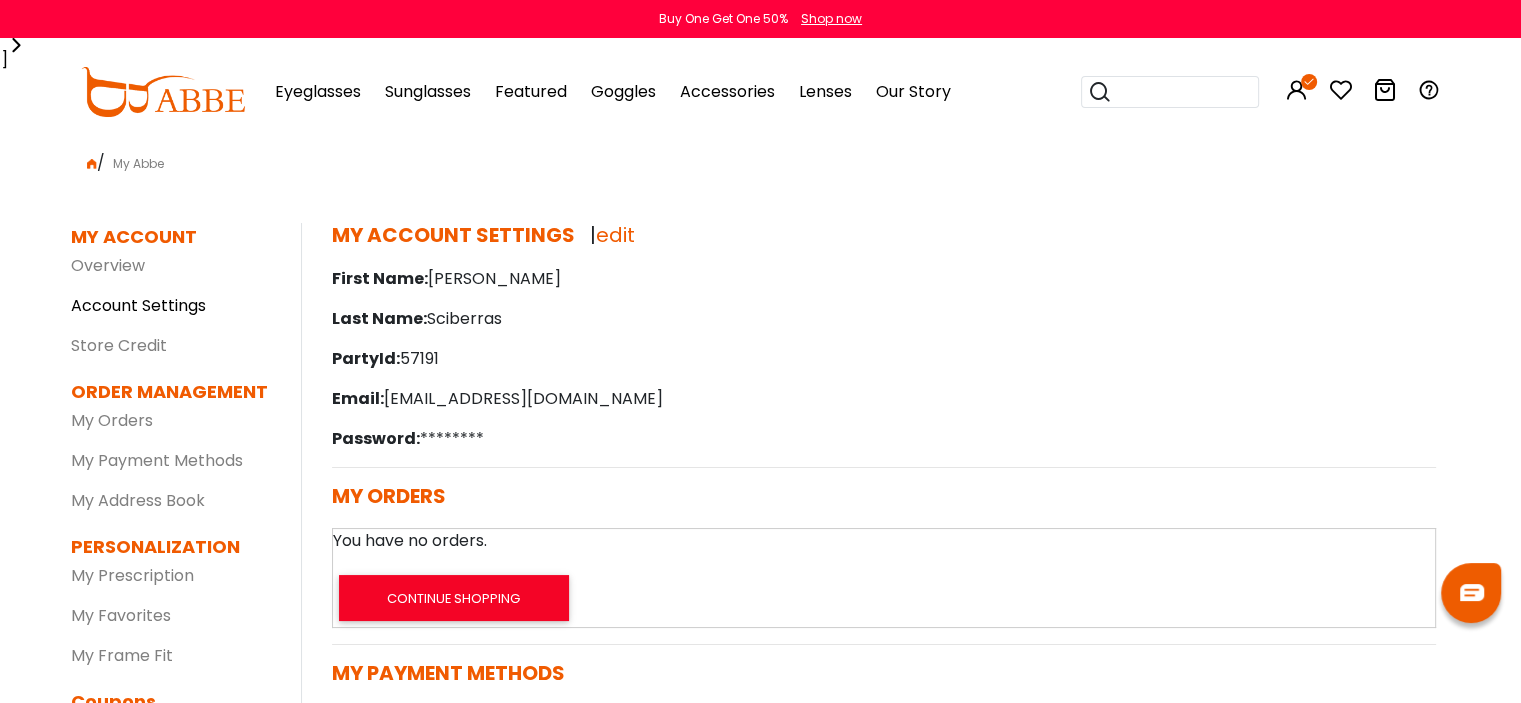 click on "Account Settings" at bounding box center [138, 305] 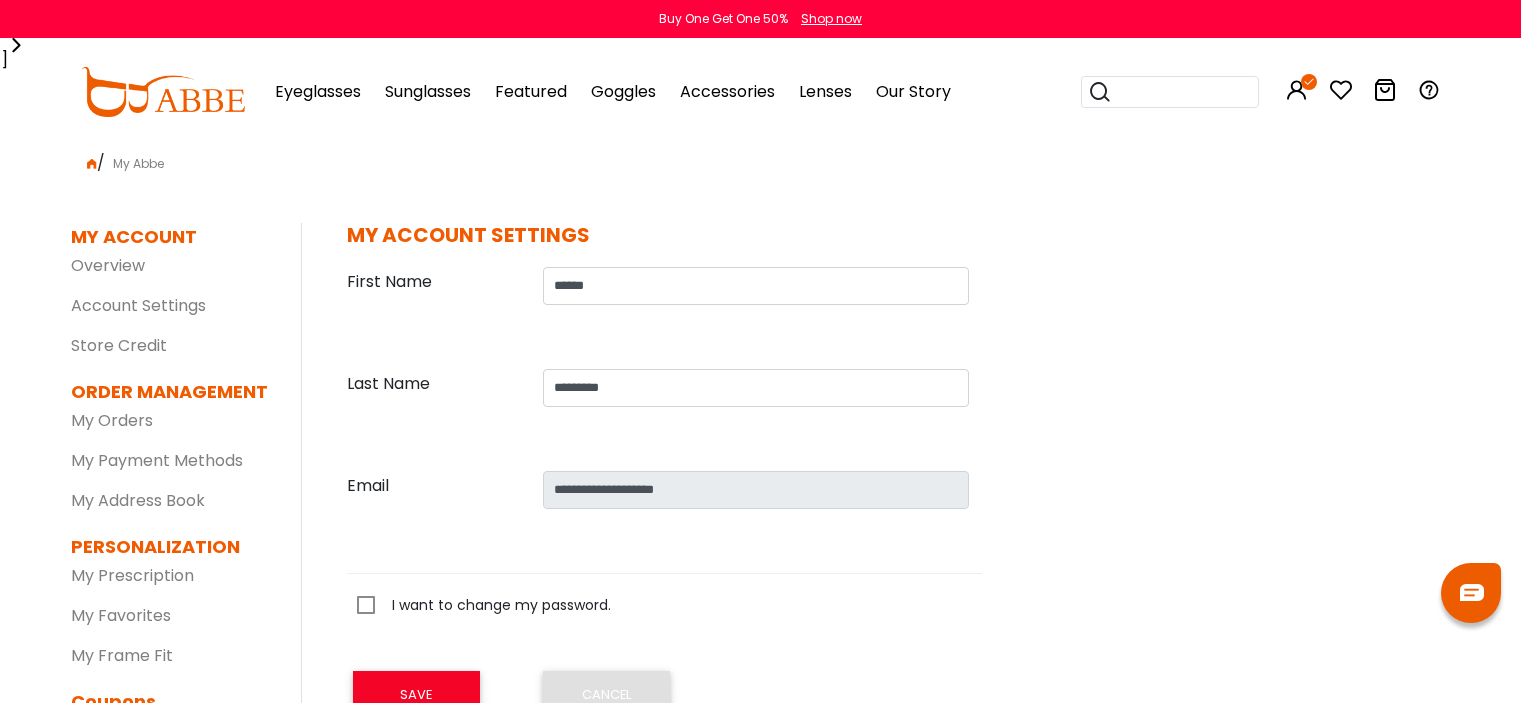 scroll, scrollTop: 0, scrollLeft: 0, axis: both 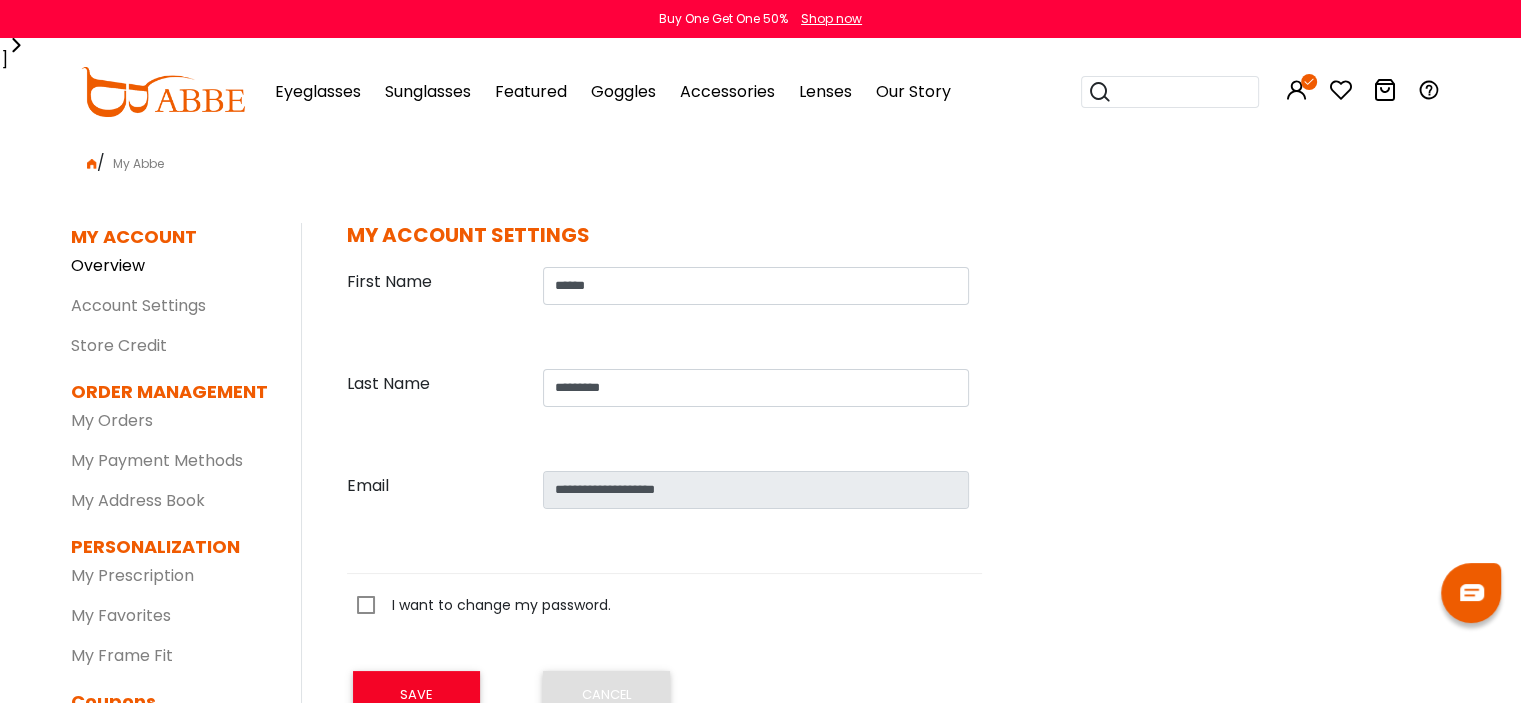 click on "Overview" at bounding box center (108, 265) 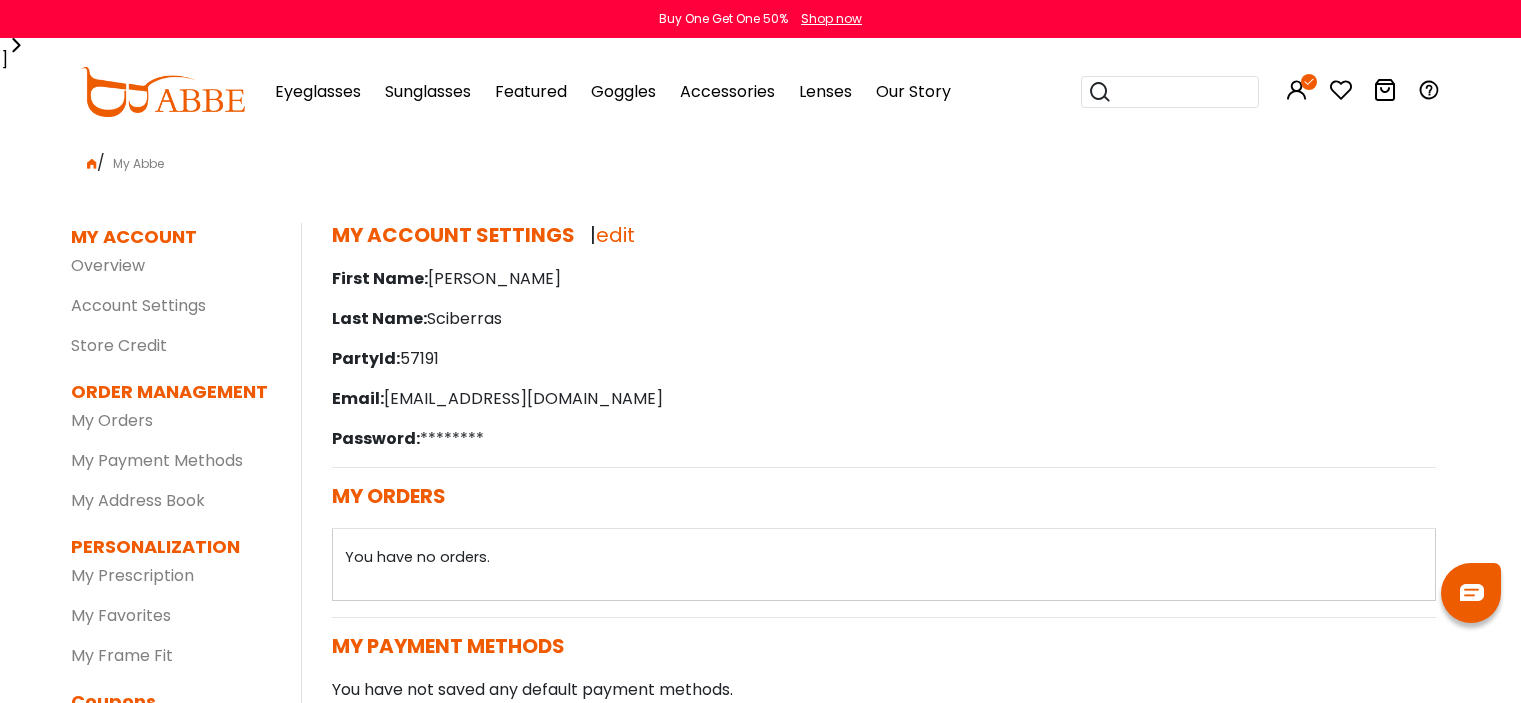 scroll, scrollTop: 0, scrollLeft: 0, axis: both 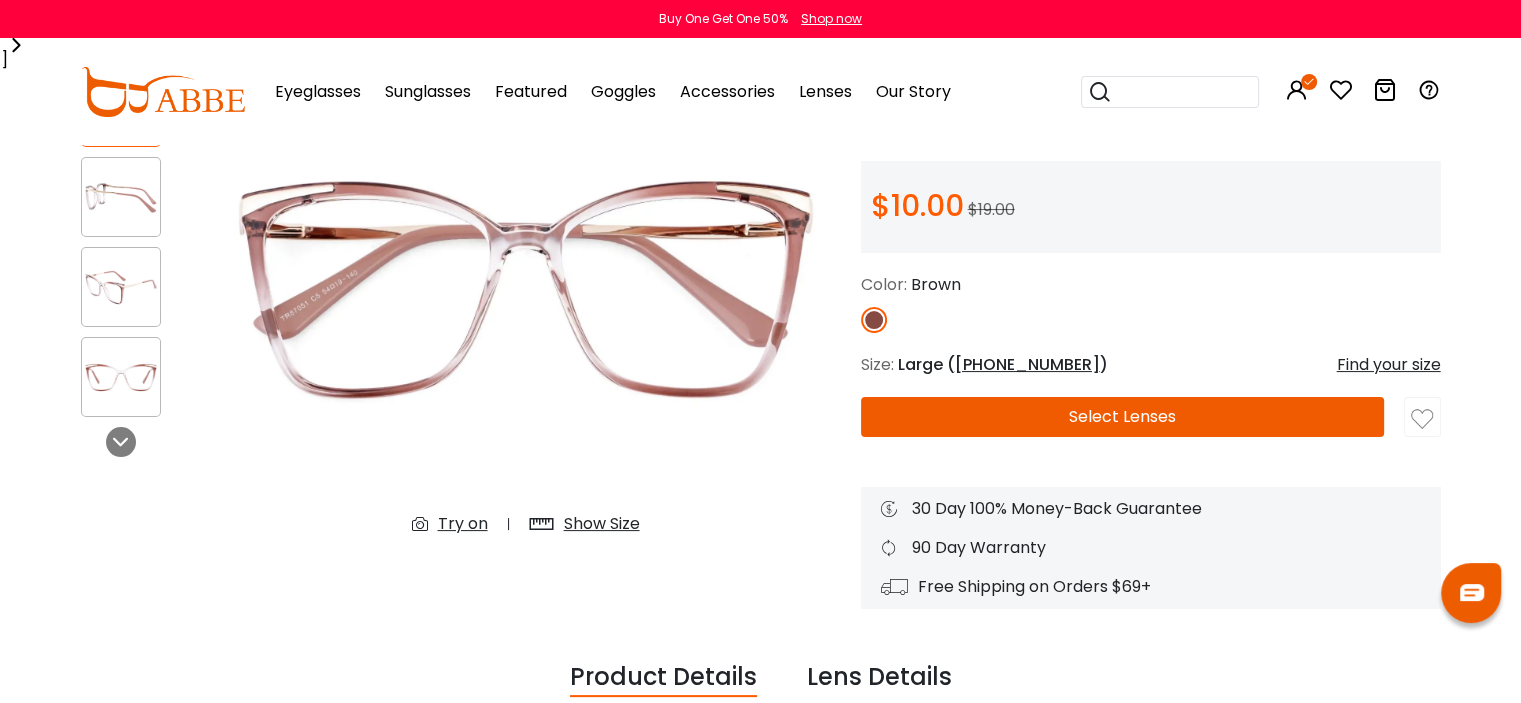 click on "Select Lenses" at bounding box center [1123, 417] 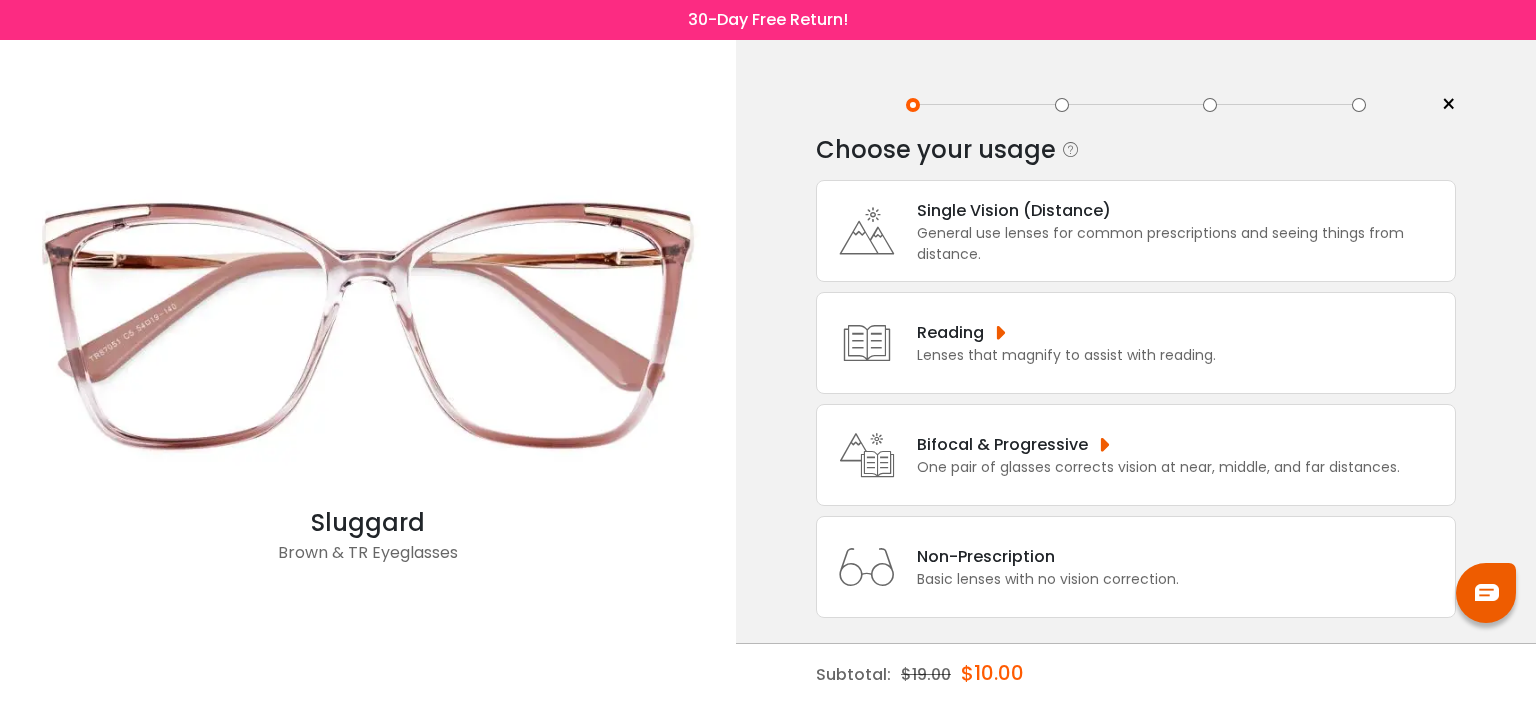 scroll, scrollTop: 0, scrollLeft: 0, axis: both 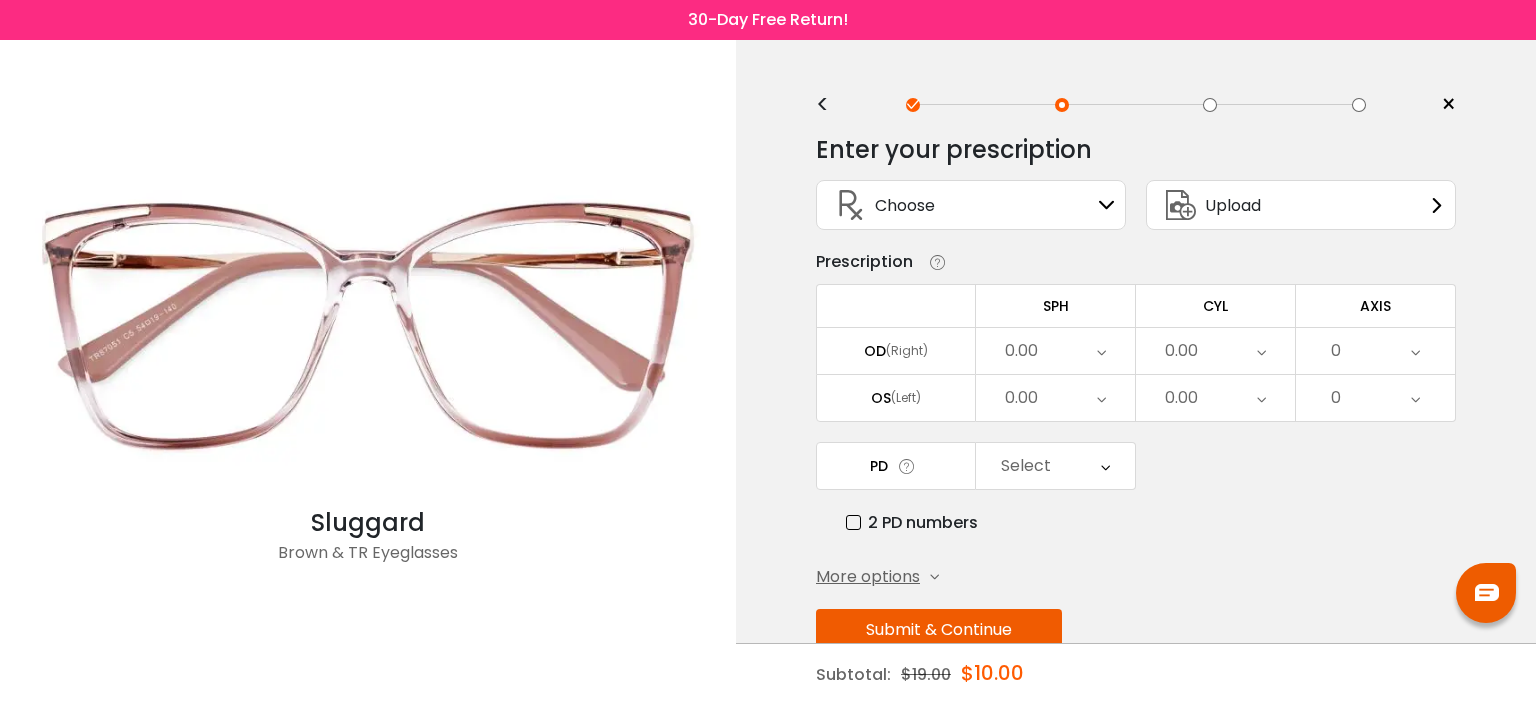 click at bounding box center (1107, 205) 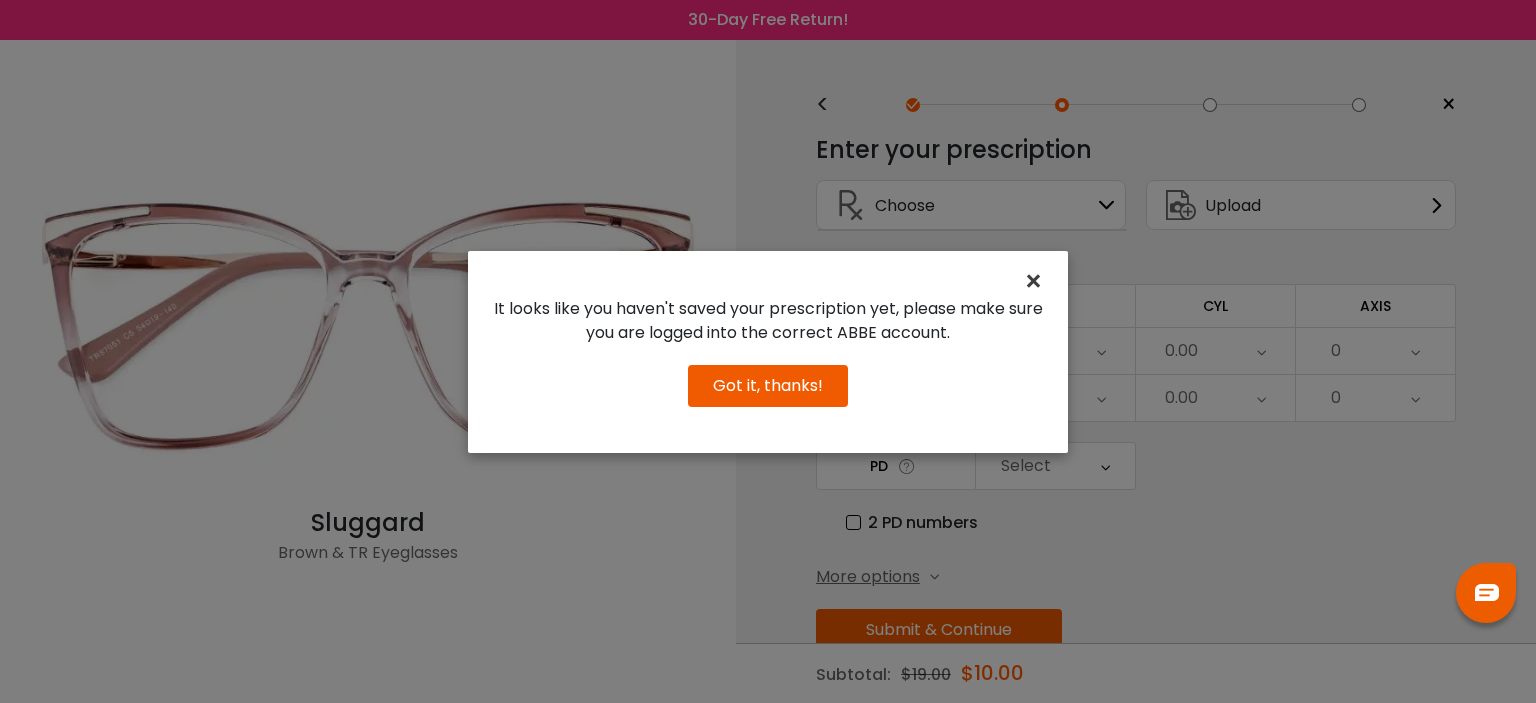 click on "×" at bounding box center (1037, 281) 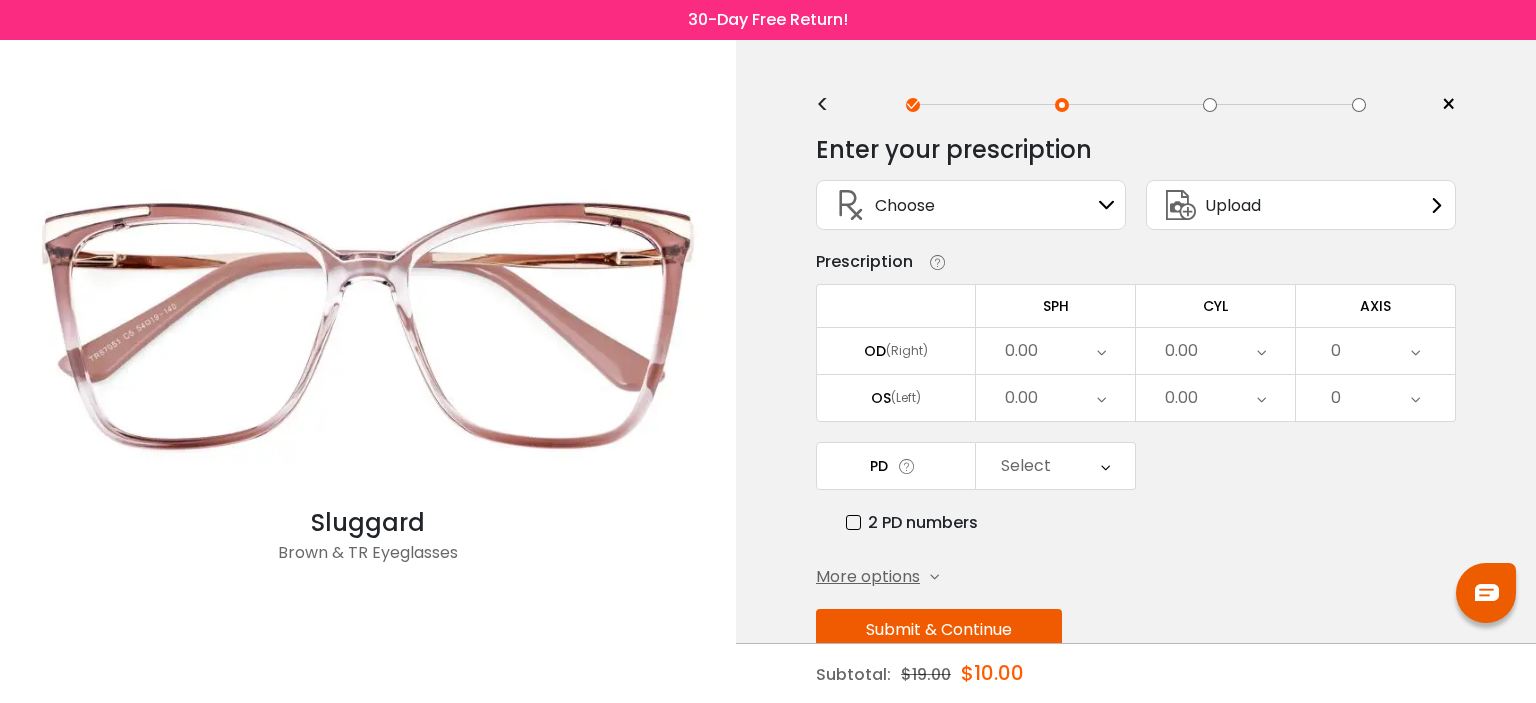 scroll, scrollTop: 44, scrollLeft: 0, axis: vertical 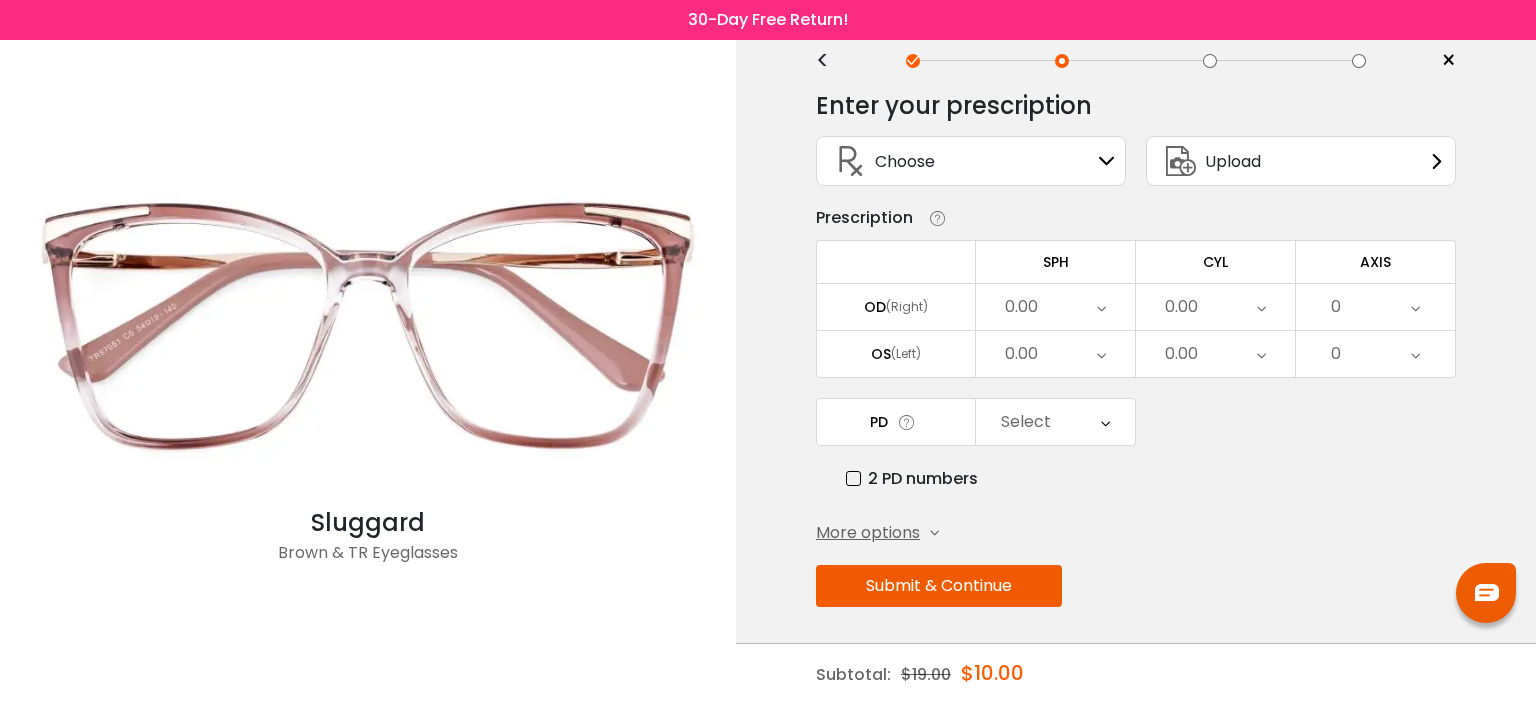 click on "0.00" at bounding box center [1055, 307] 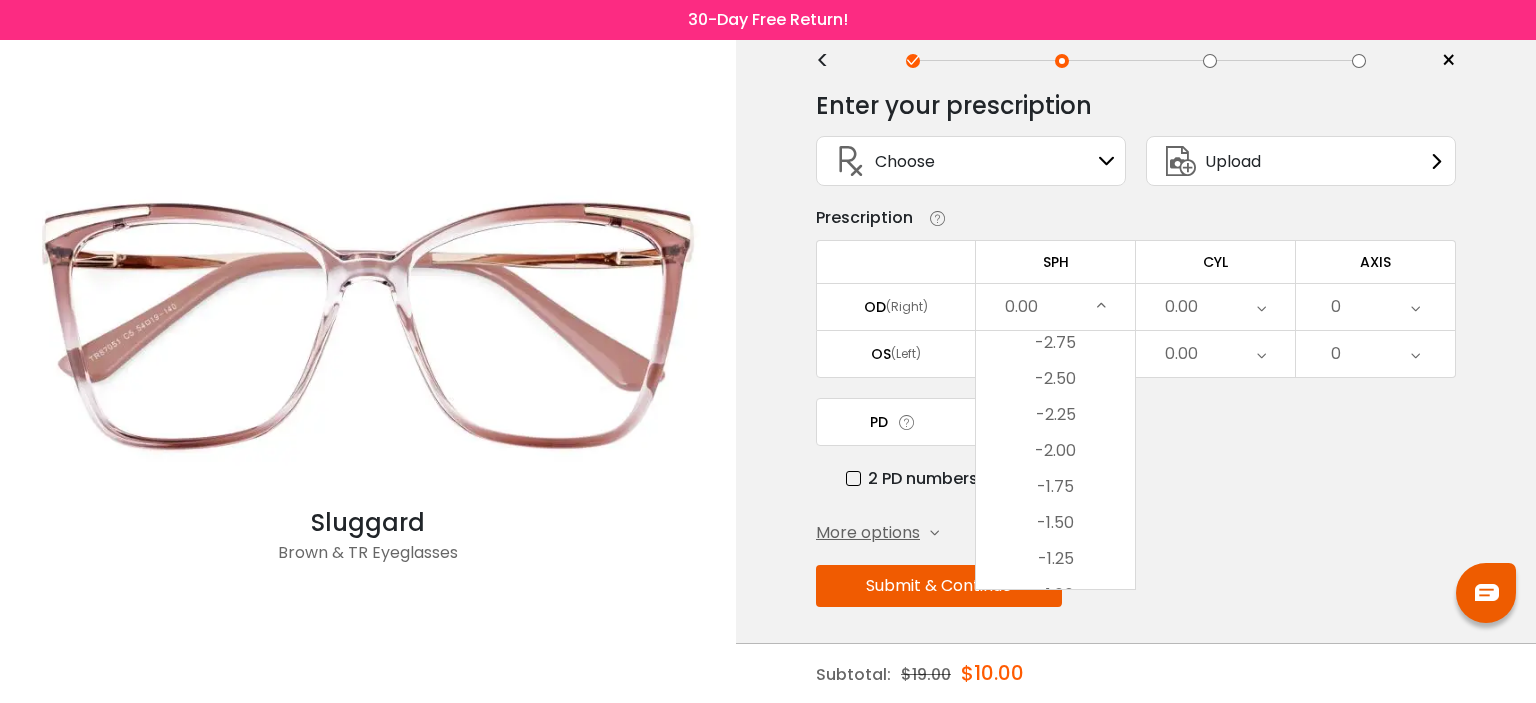 scroll, scrollTop: 2484, scrollLeft: 0, axis: vertical 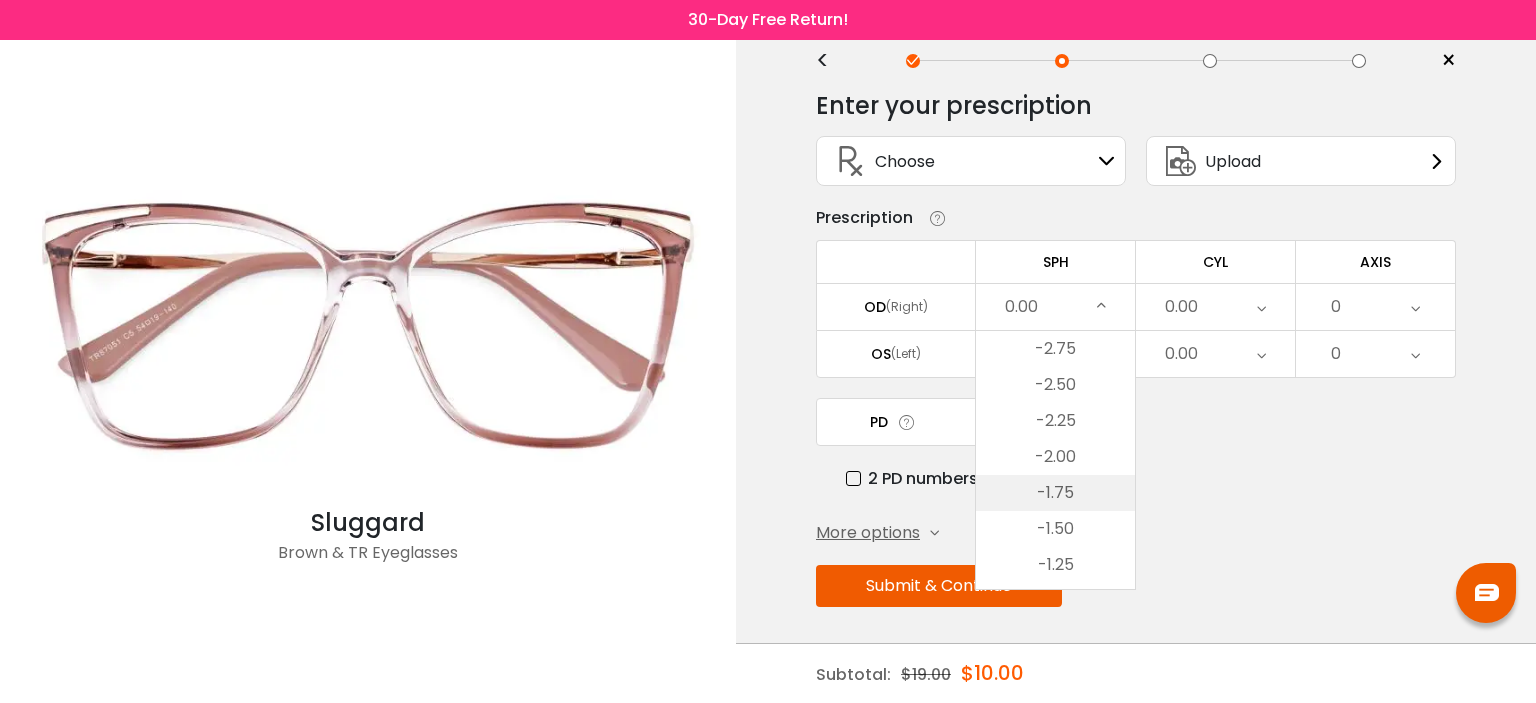 click on "-1.75" at bounding box center (1055, 493) 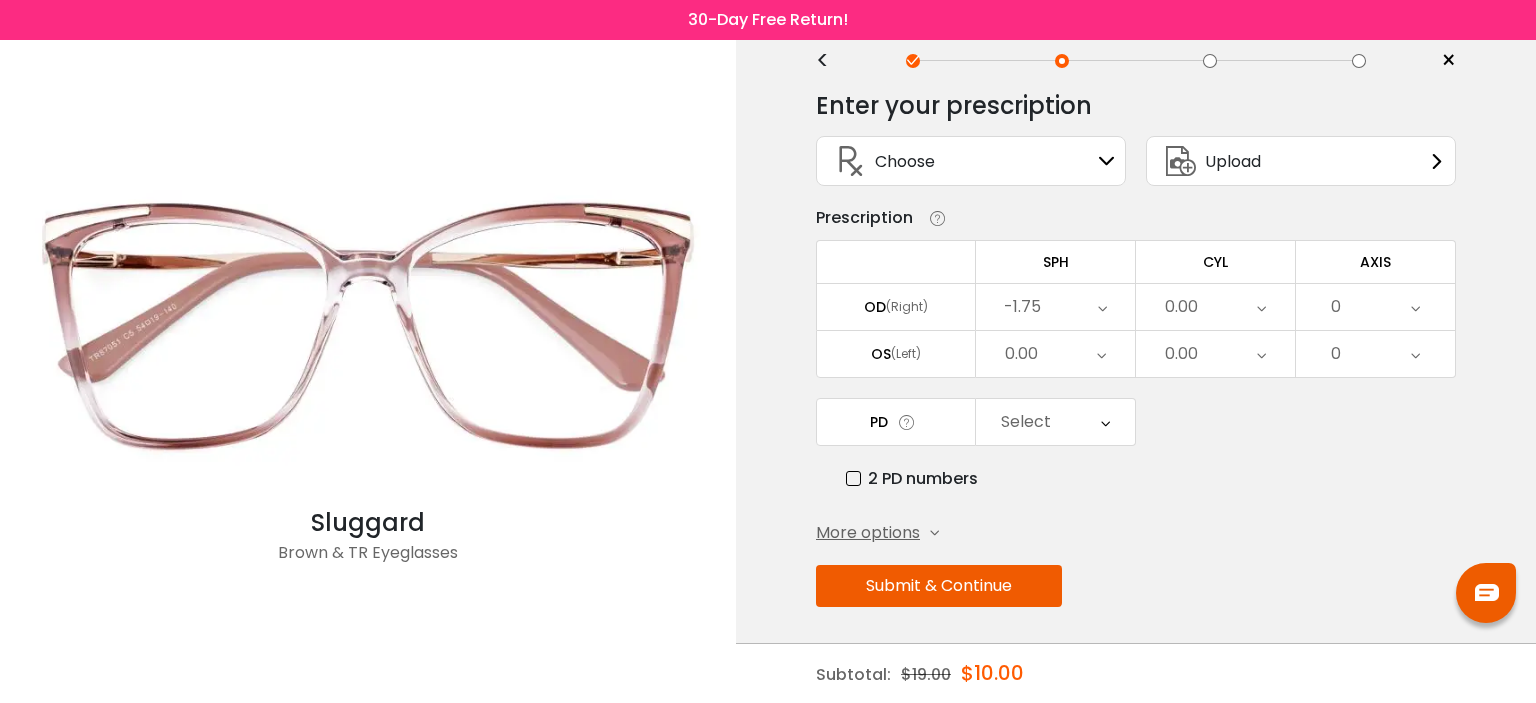 click on "0.00" at bounding box center (1055, 354) 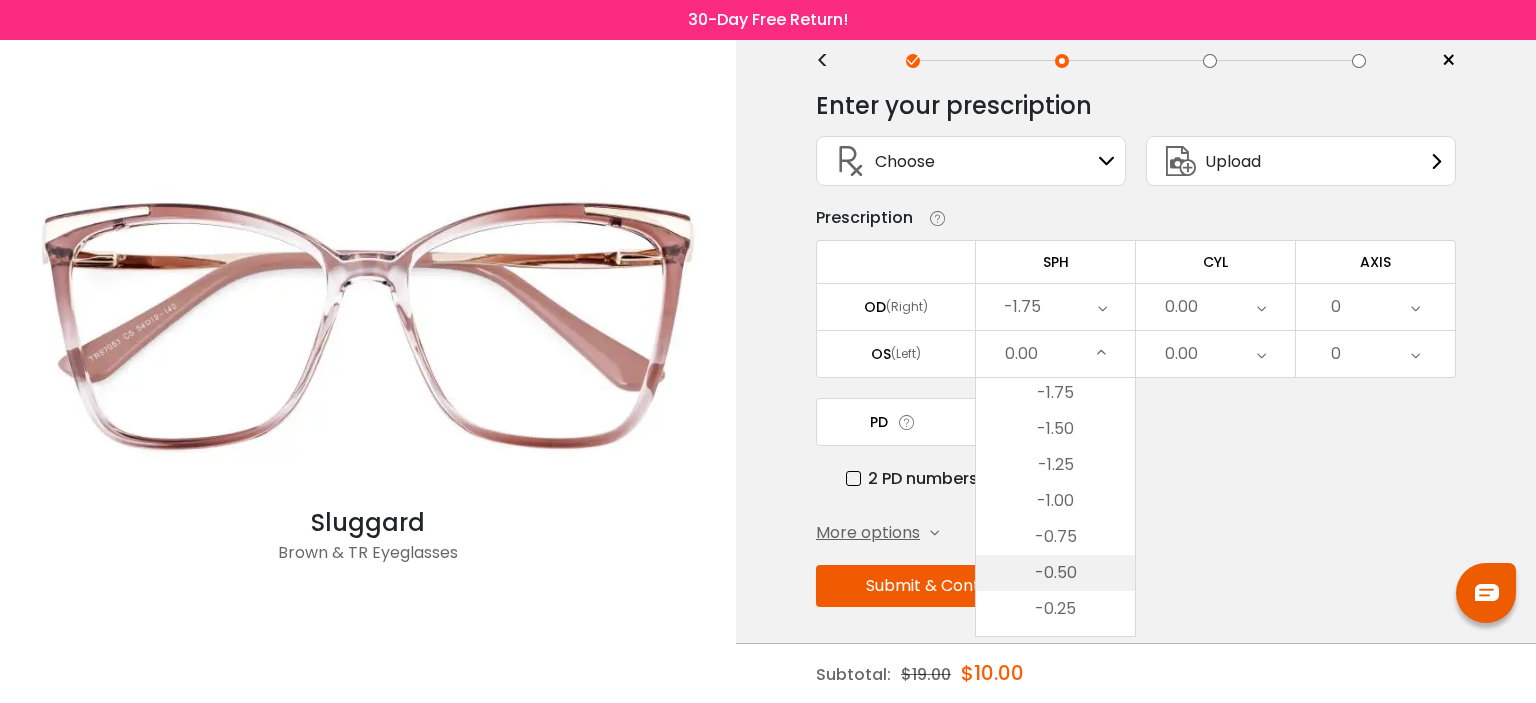 scroll, scrollTop: 2616, scrollLeft: 0, axis: vertical 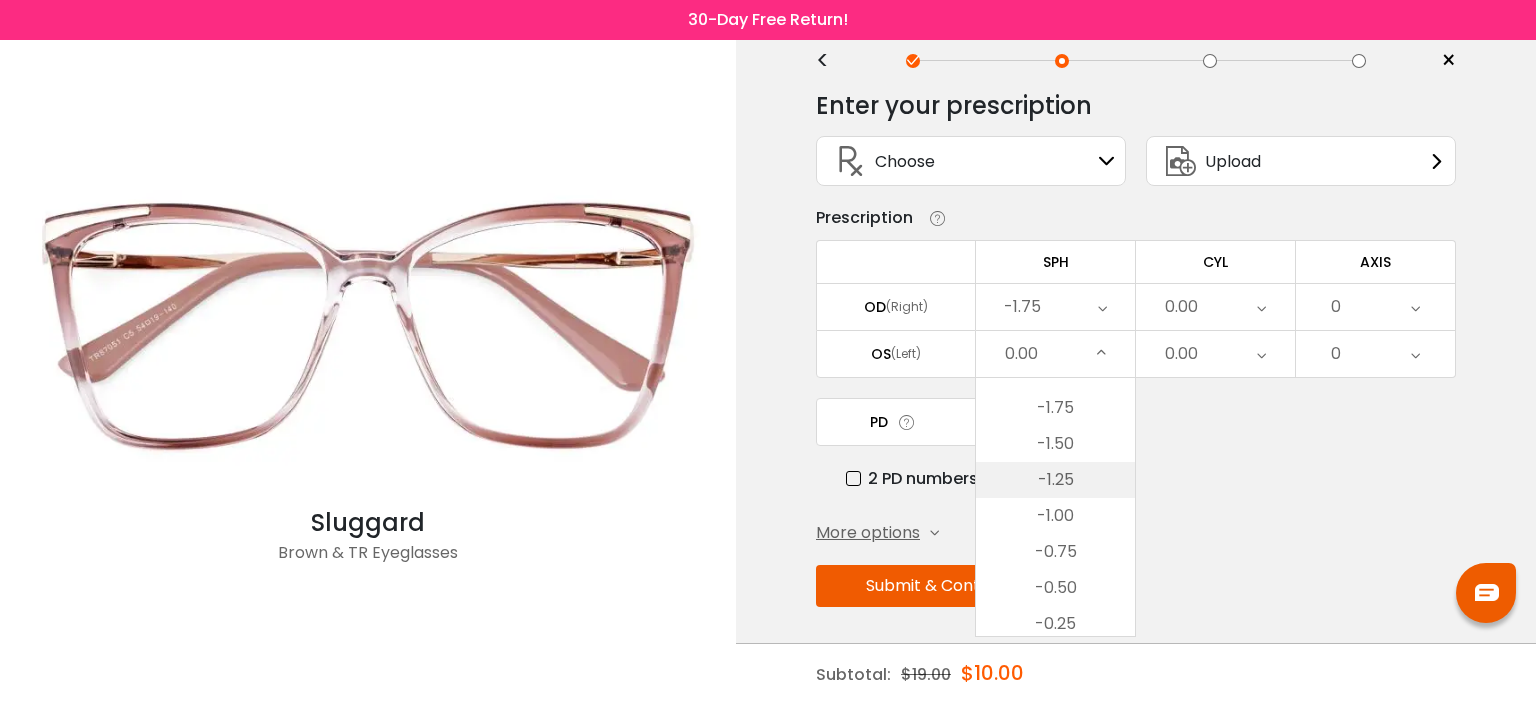 click on "-1.25" at bounding box center [1055, 480] 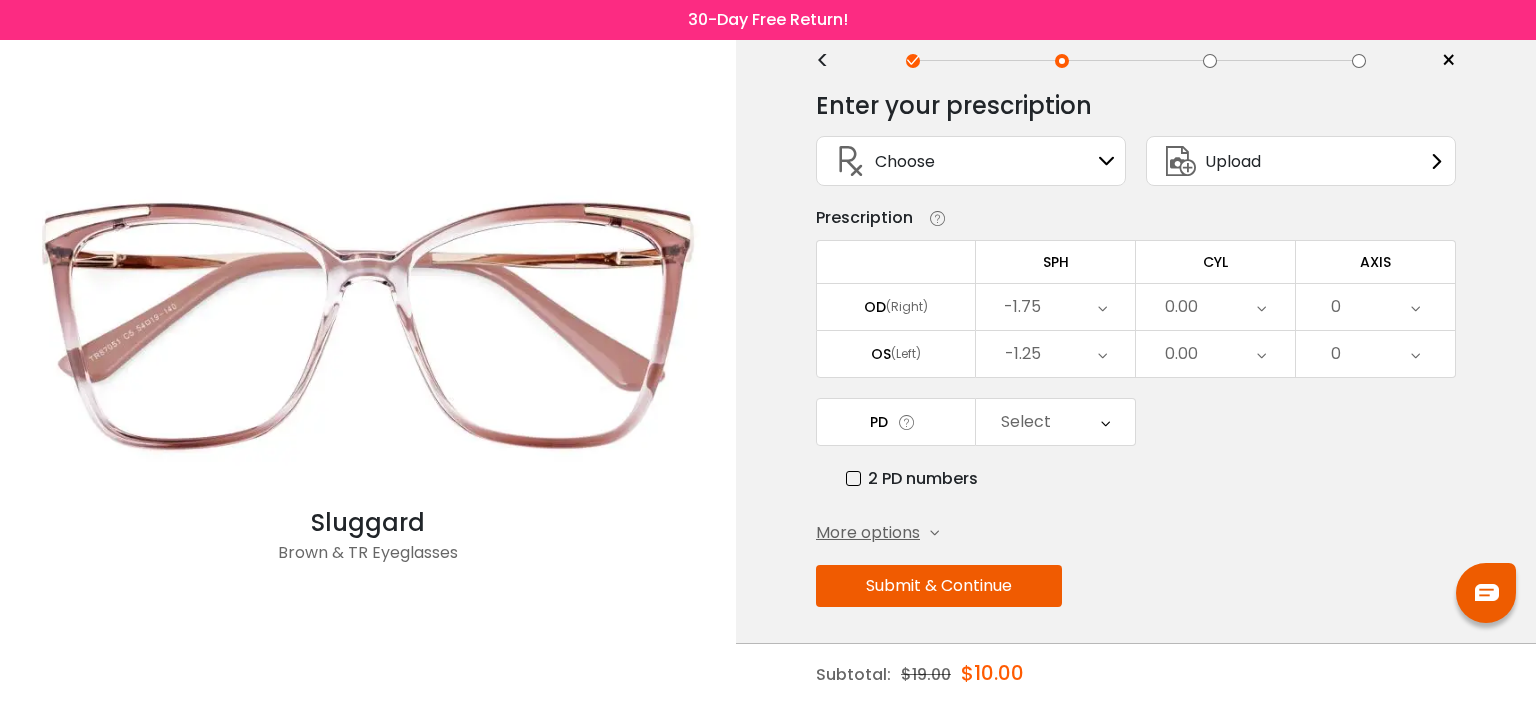 click on "Select" at bounding box center [1055, 422] 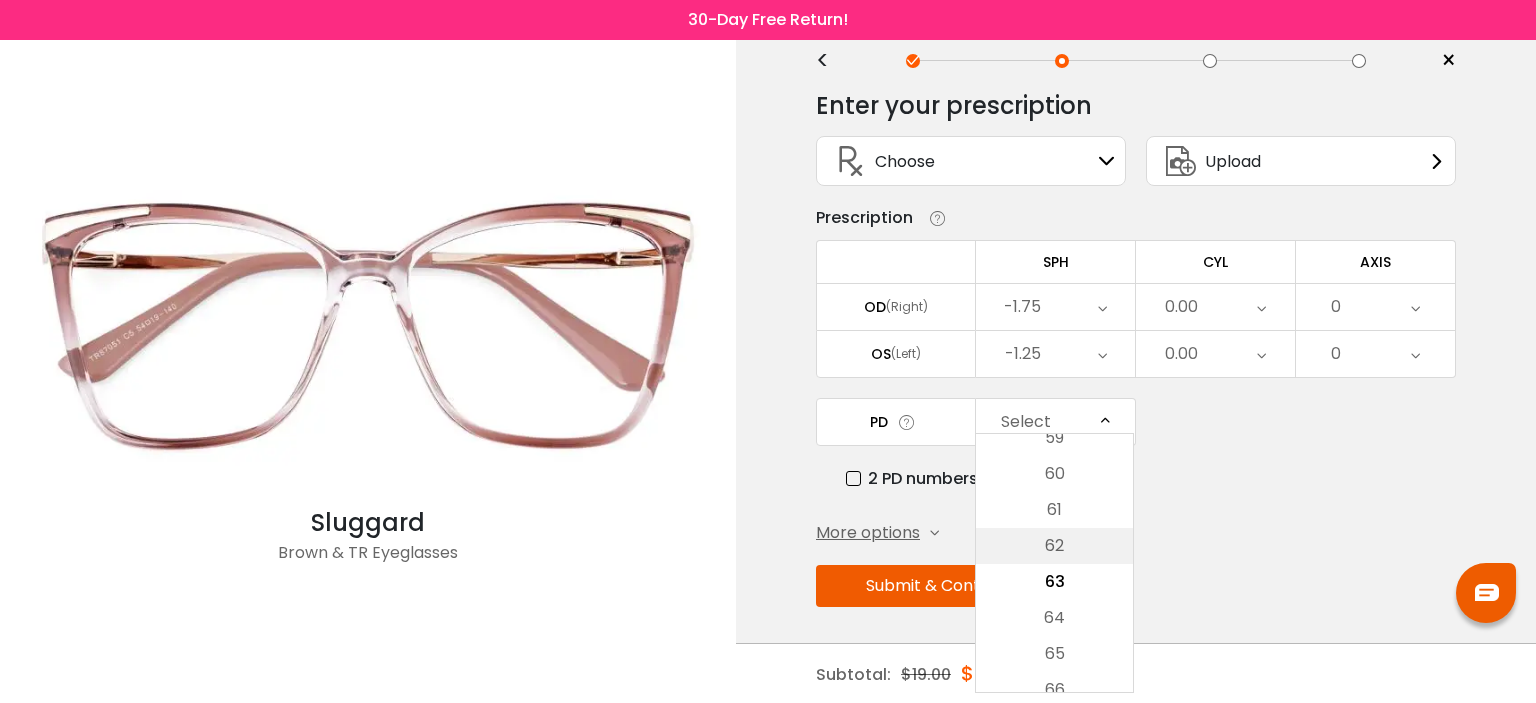 click on "62" at bounding box center (1054, 546) 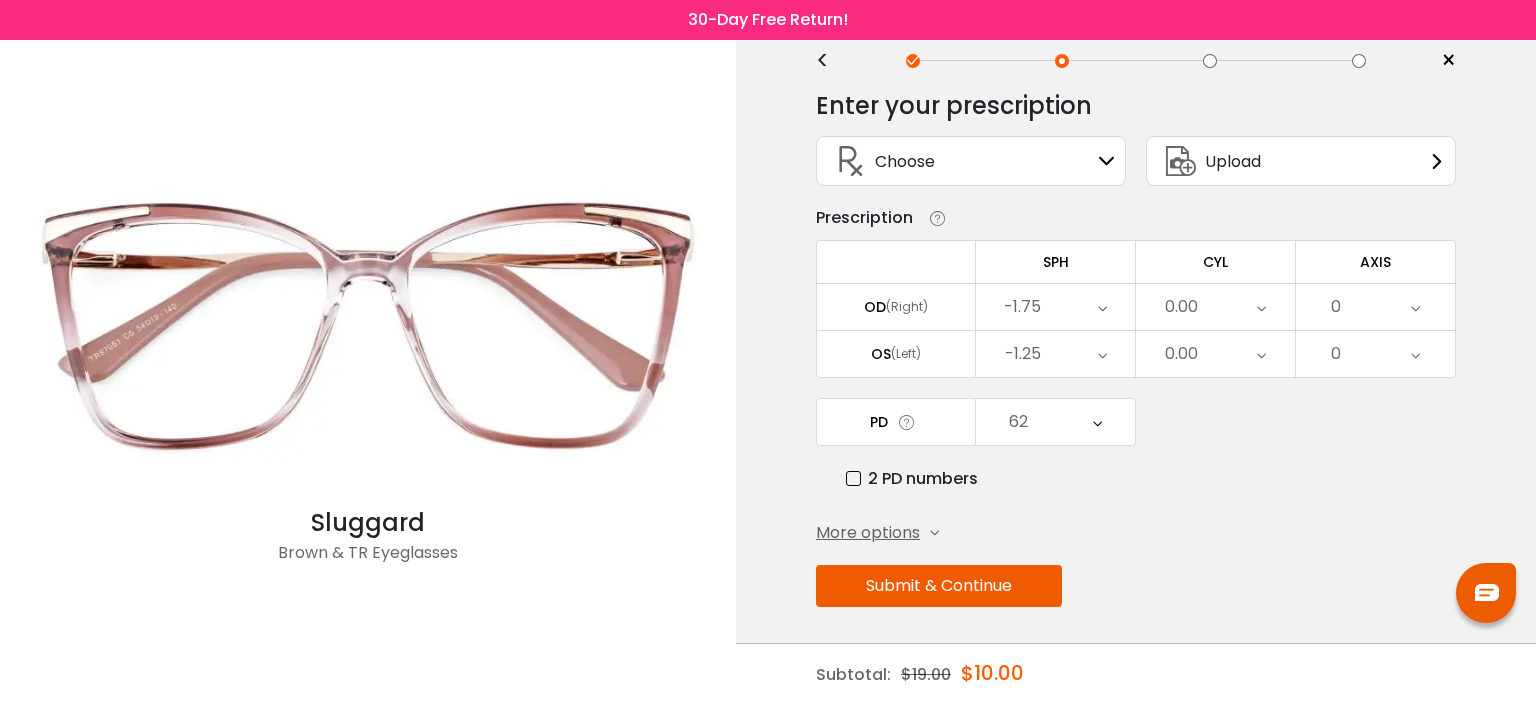 click on "Submit & Continue" at bounding box center (939, 586) 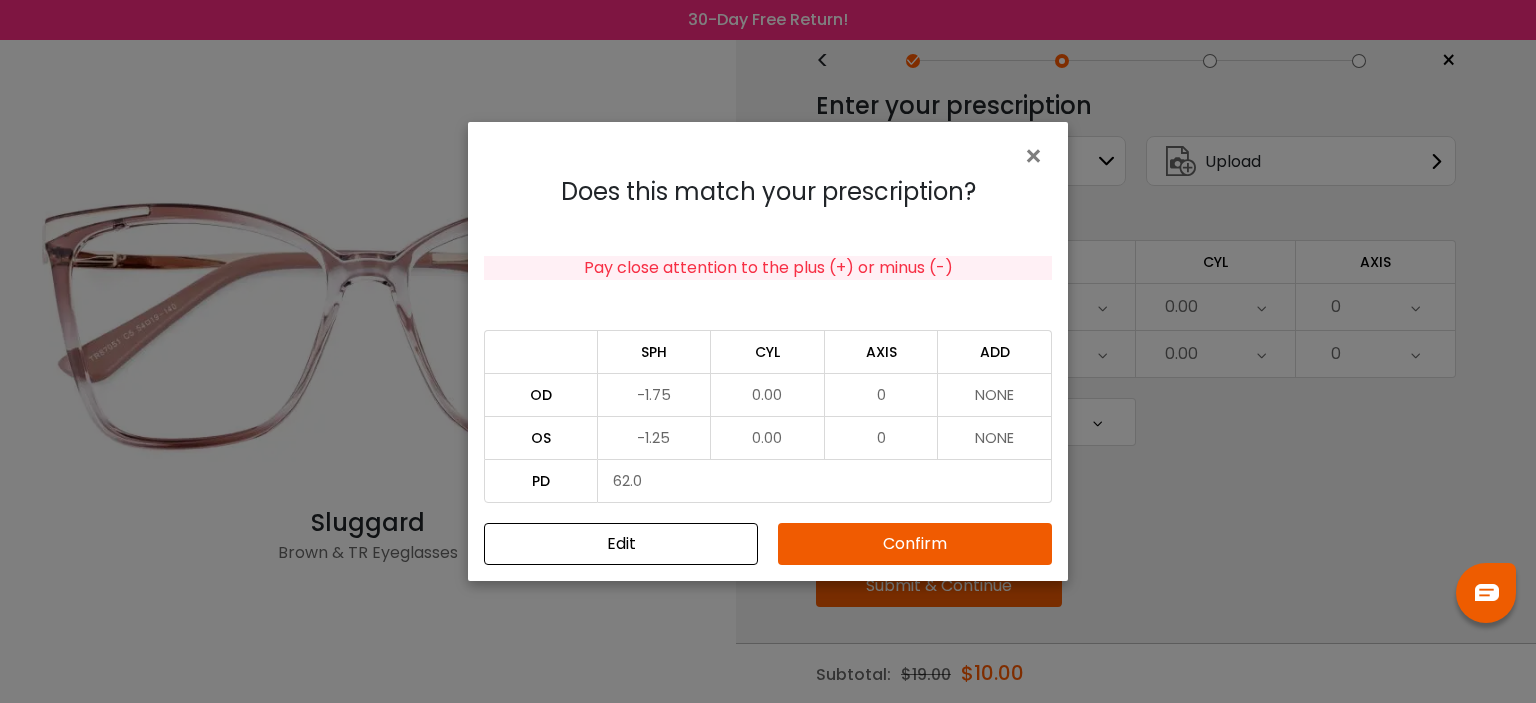 click on "Confirm" at bounding box center (915, 544) 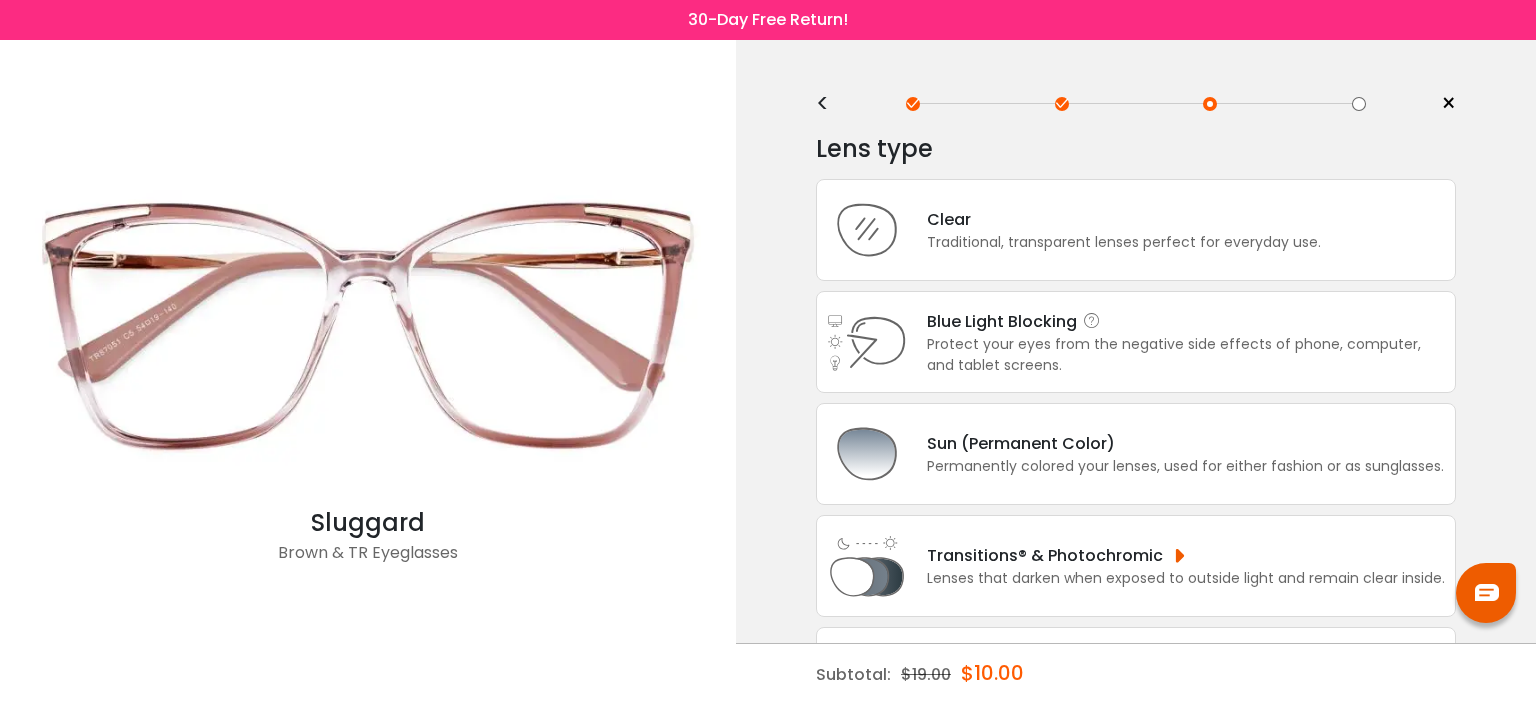 scroll, scrollTop: 0, scrollLeft: 0, axis: both 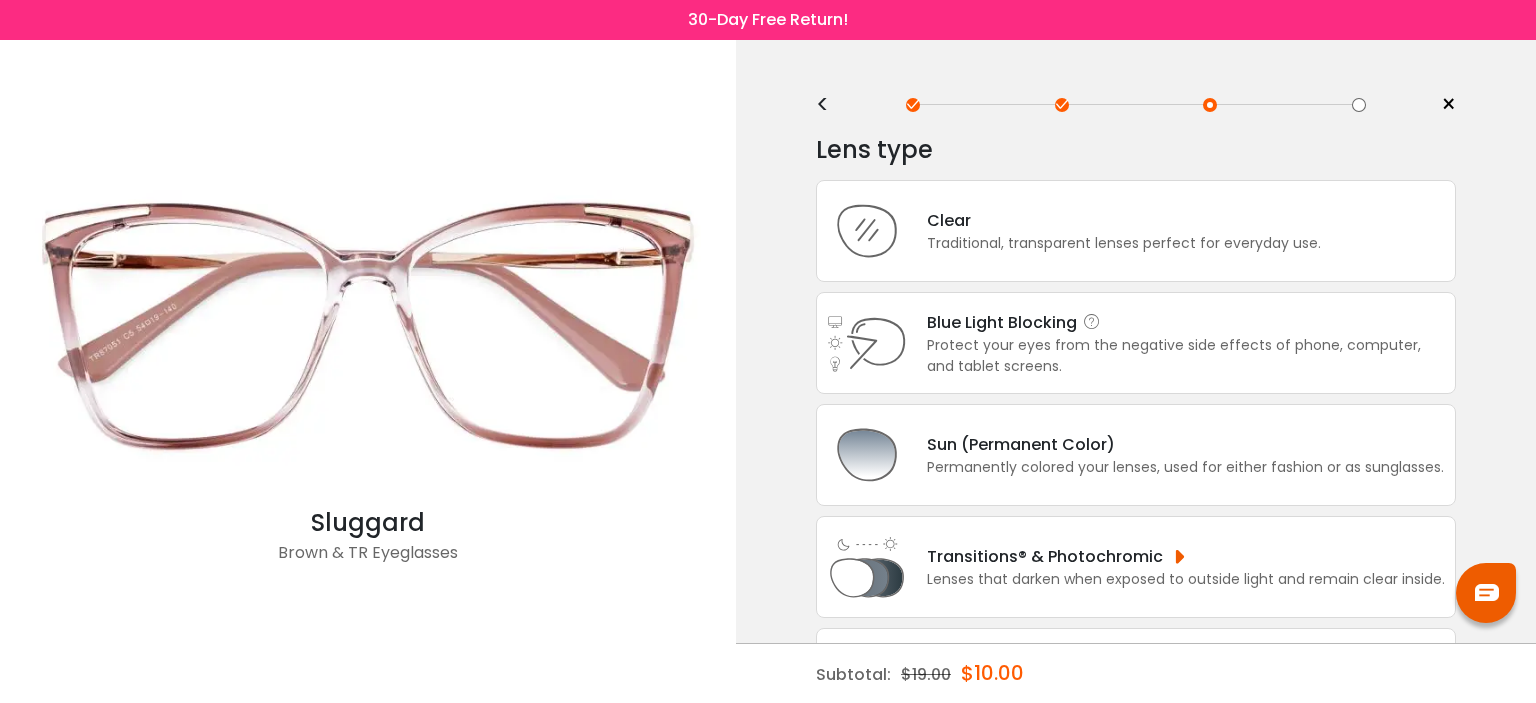 click on "Protect your eyes from the negative side effects of phone, computer, and tablet screens." at bounding box center [1186, 356] 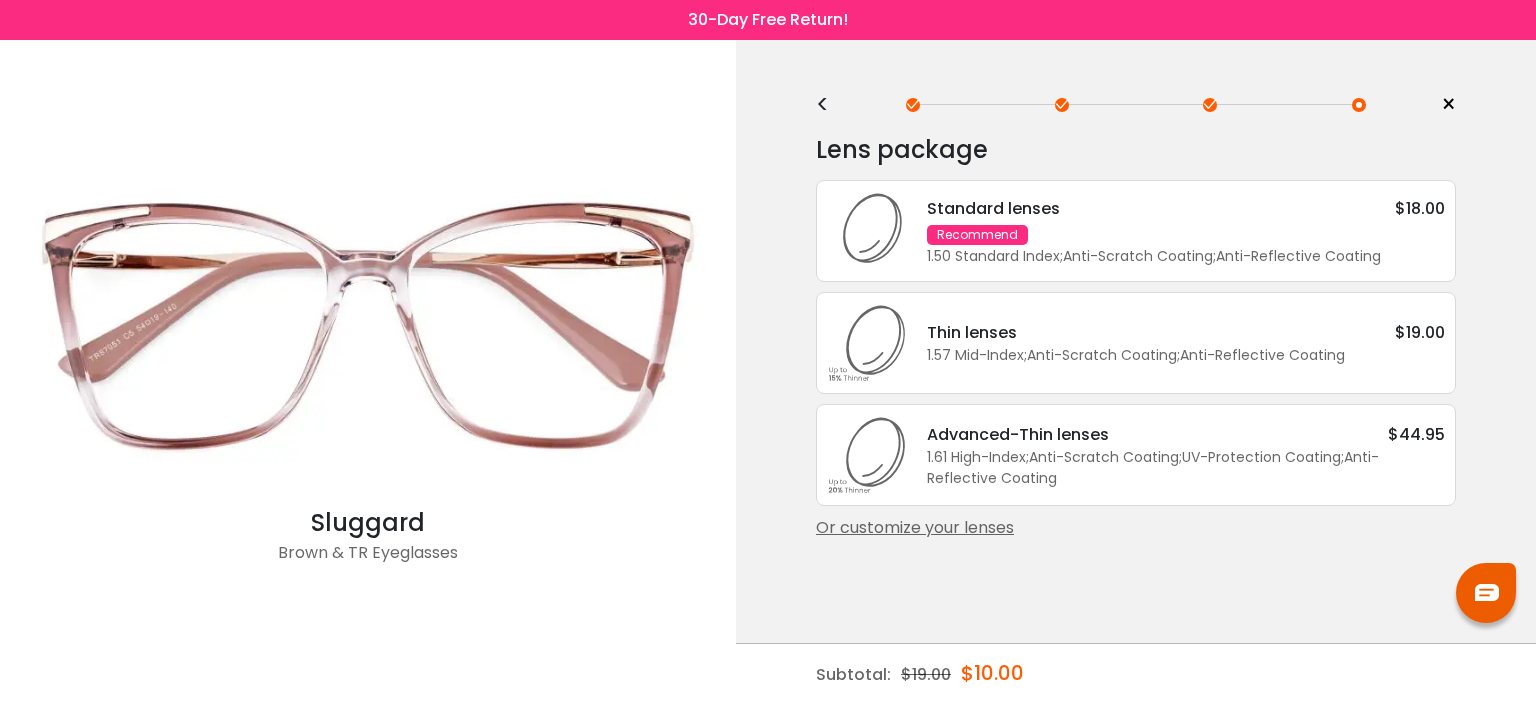 click on "1.50 Standard Index ;
Anti-Scratch Coating ;
Anti-Reflective Coating ;" at bounding box center (1186, 256) 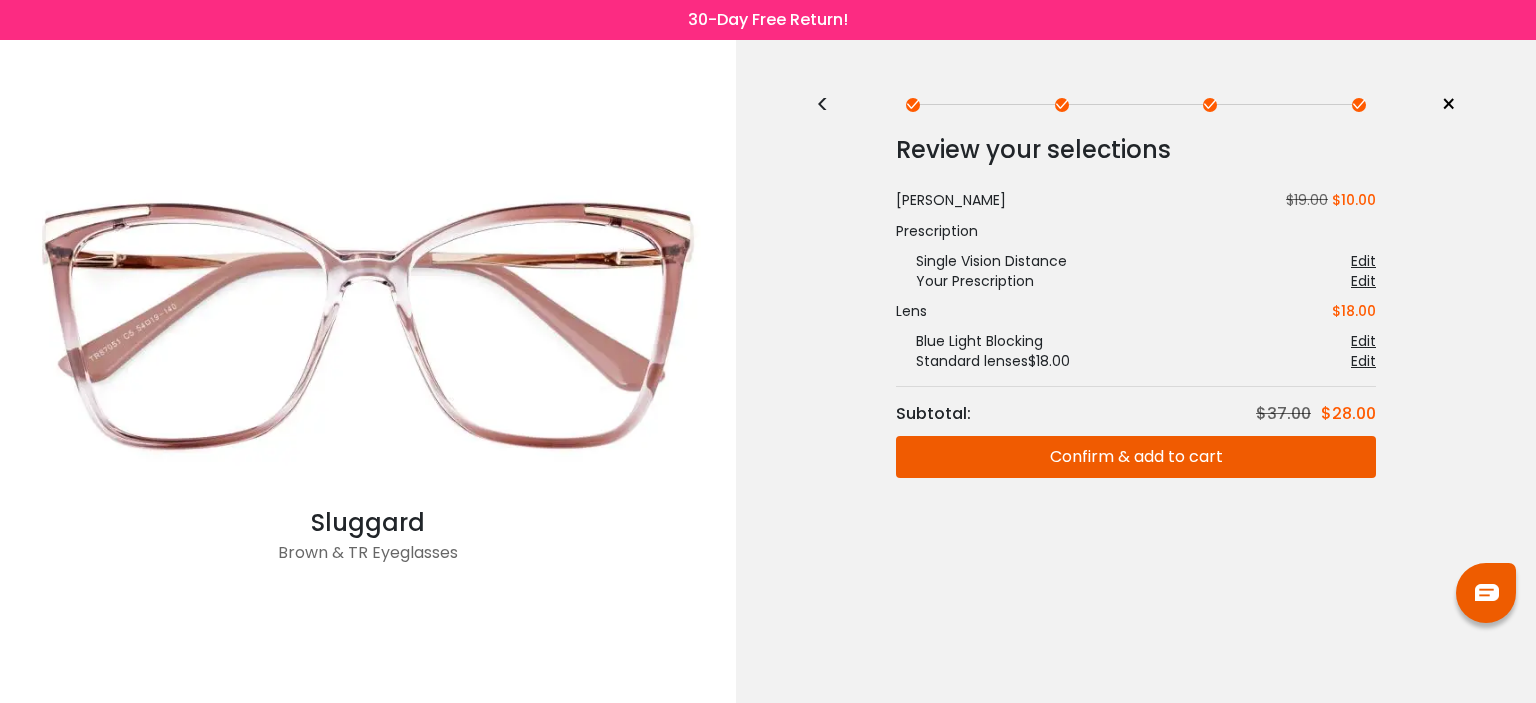 click on "Confirm & add to cart" at bounding box center [1136, 457] 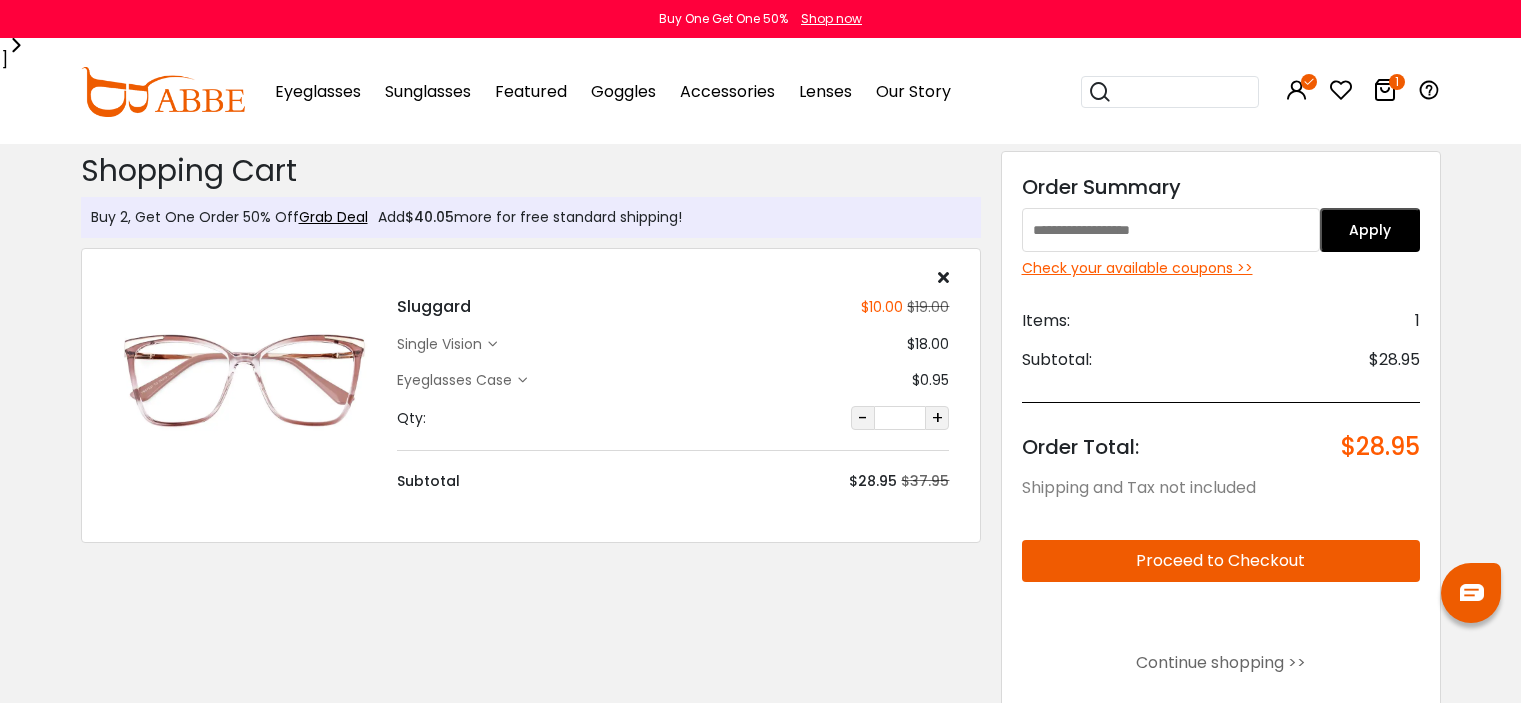 scroll, scrollTop: 0, scrollLeft: 0, axis: both 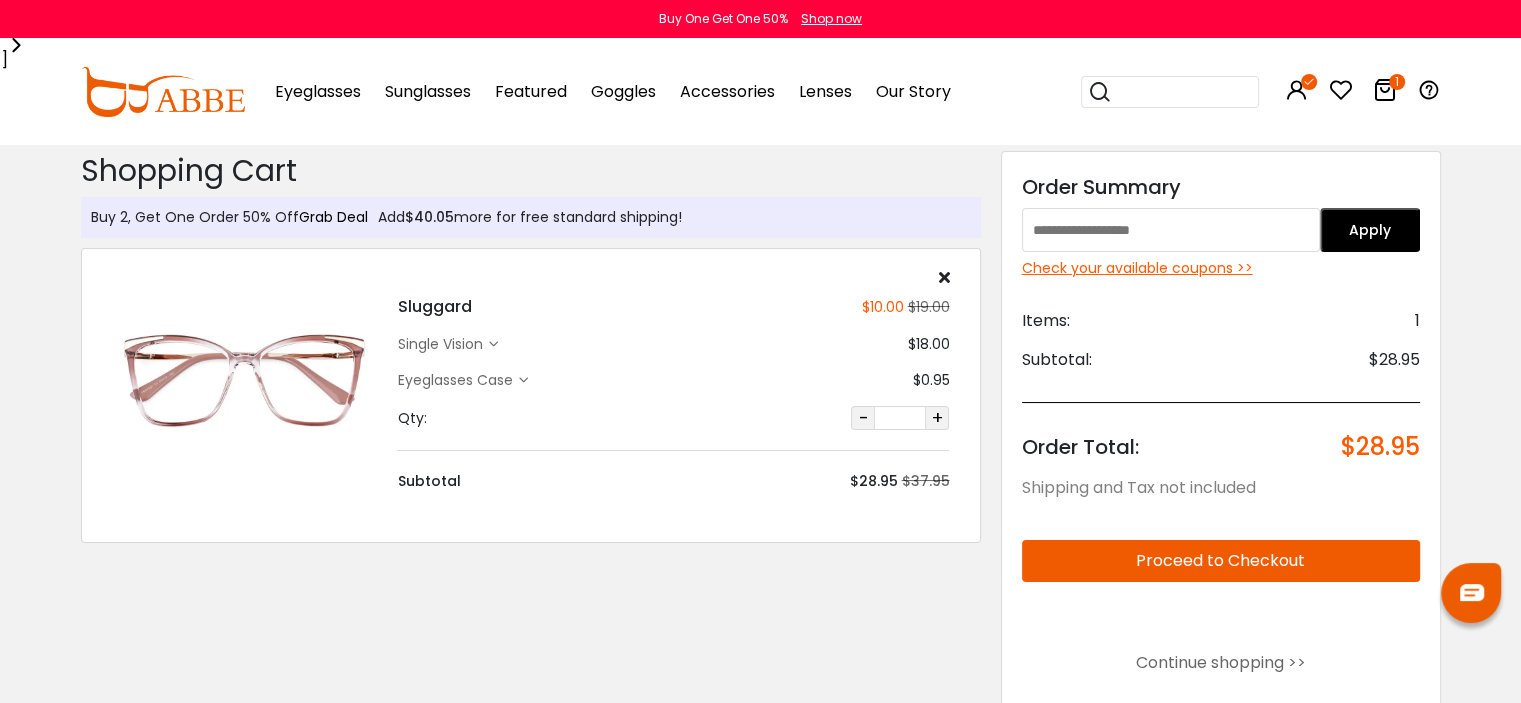 click on "Grab Deal" at bounding box center [333, 217] 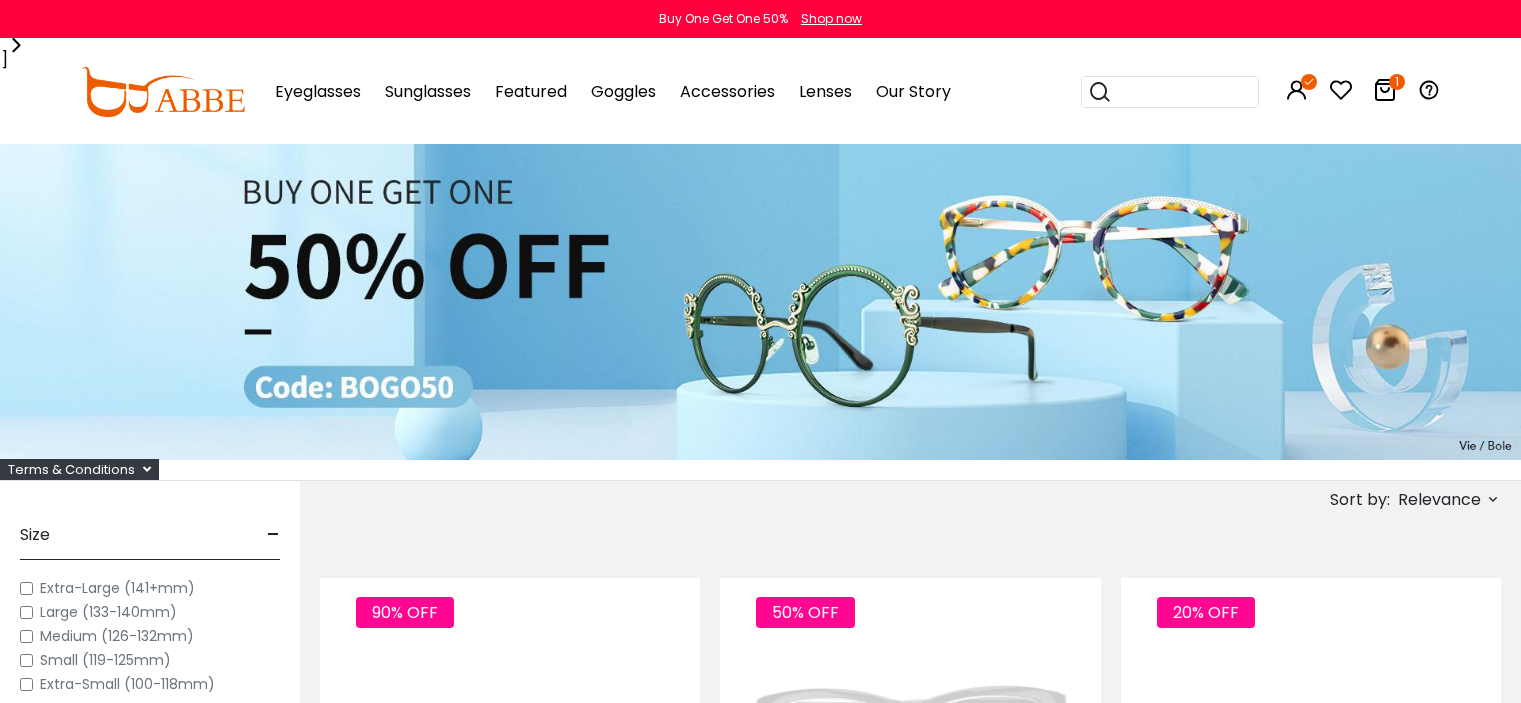 scroll, scrollTop: 0, scrollLeft: 0, axis: both 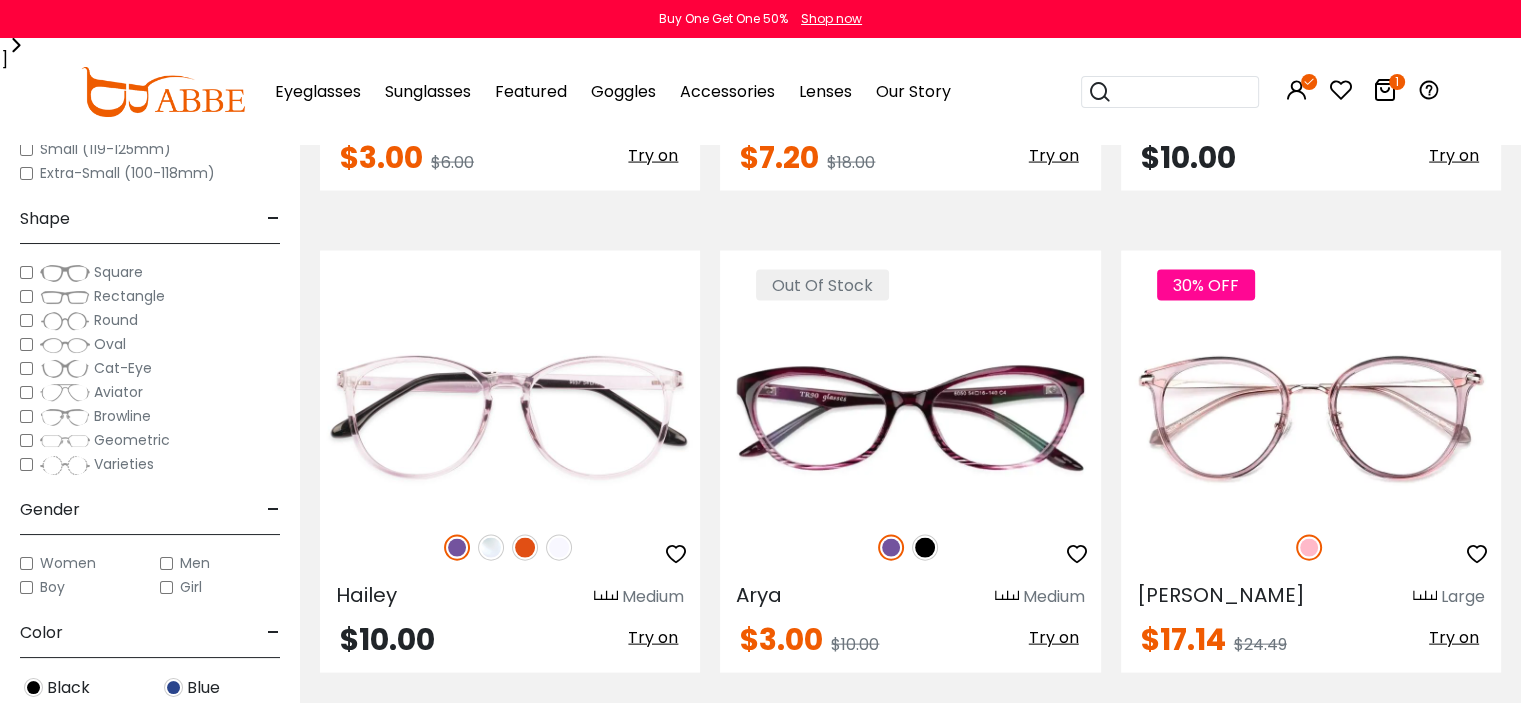 click on "1" at bounding box center (1397, 82) 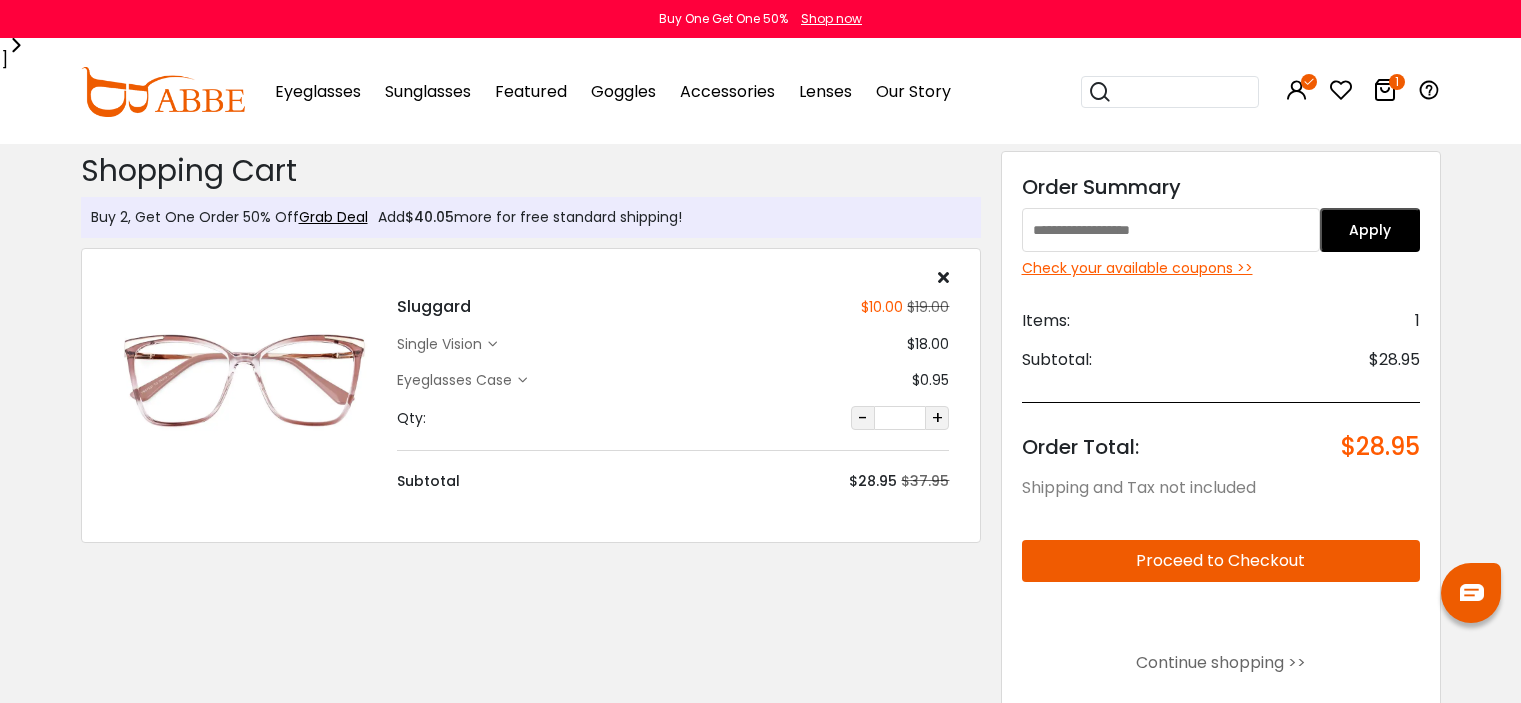 scroll, scrollTop: 0, scrollLeft: 0, axis: both 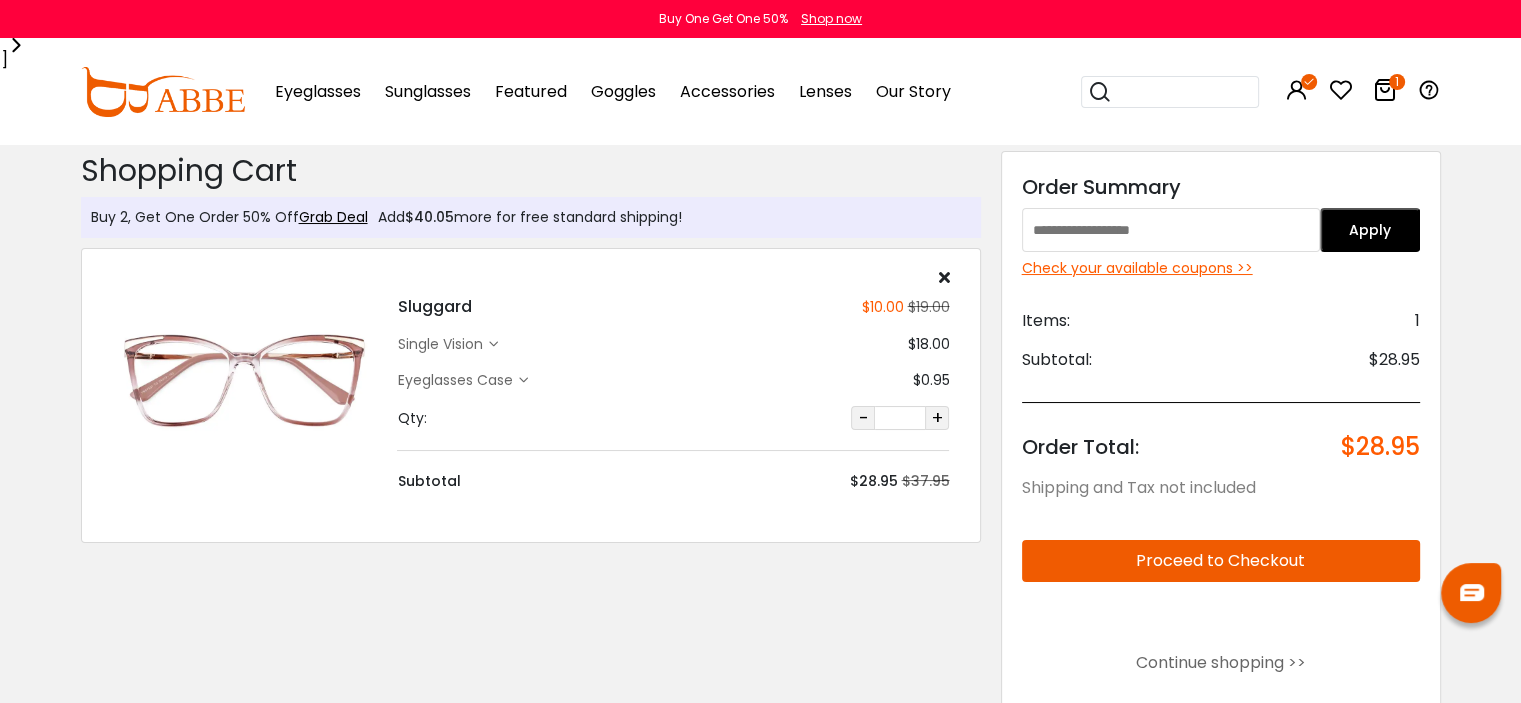 click at bounding box center (245, 380) 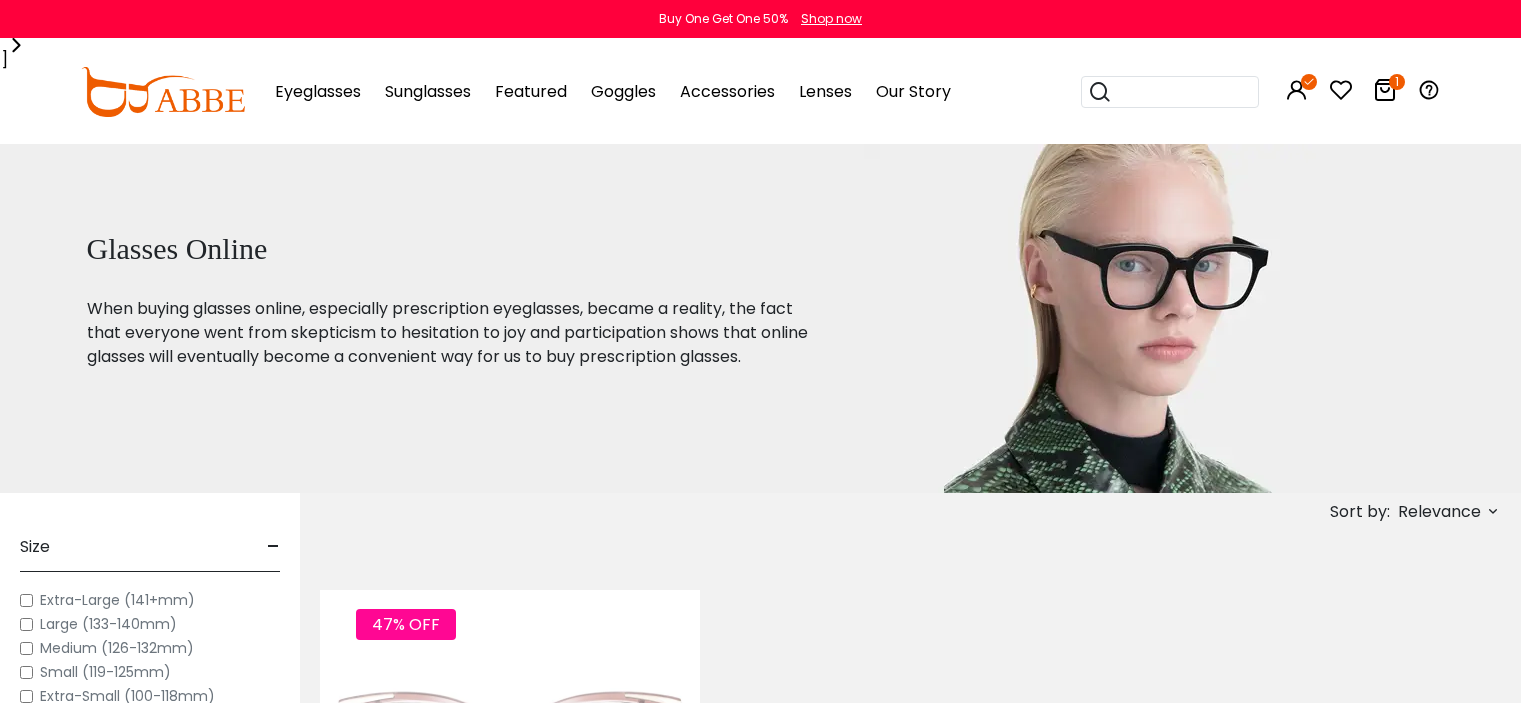 scroll, scrollTop: 0, scrollLeft: 0, axis: both 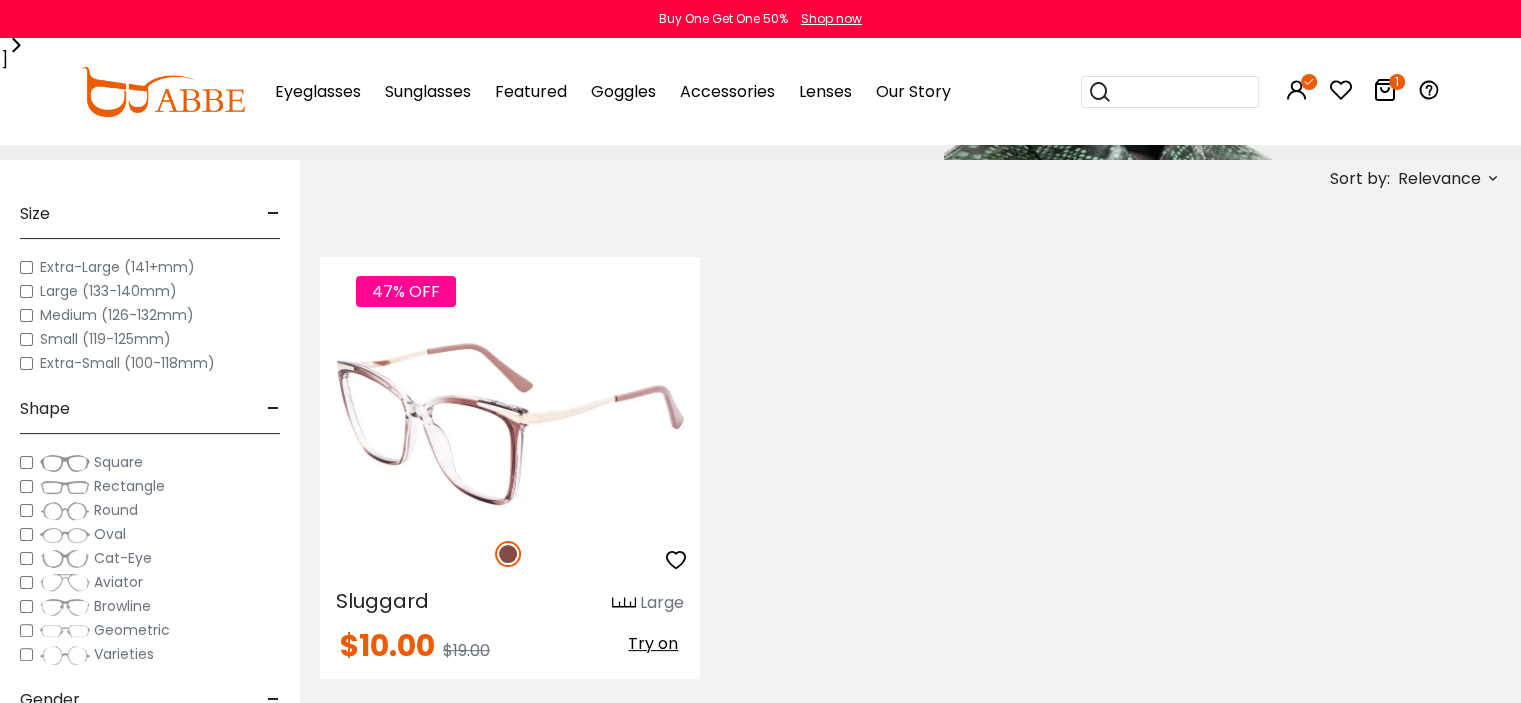 click at bounding box center [510, 424] 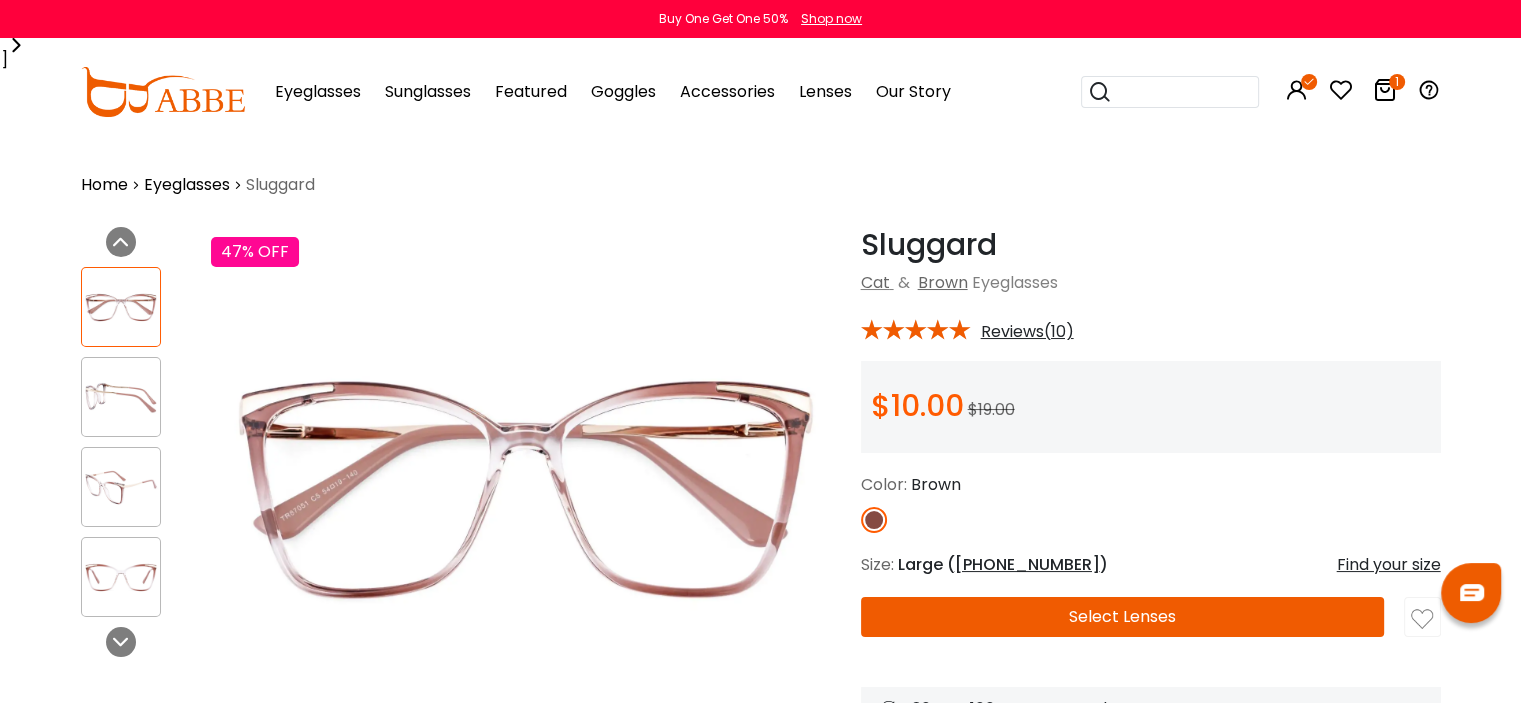 scroll, scrollTop: 0, scrollLeft: 0, axis: both 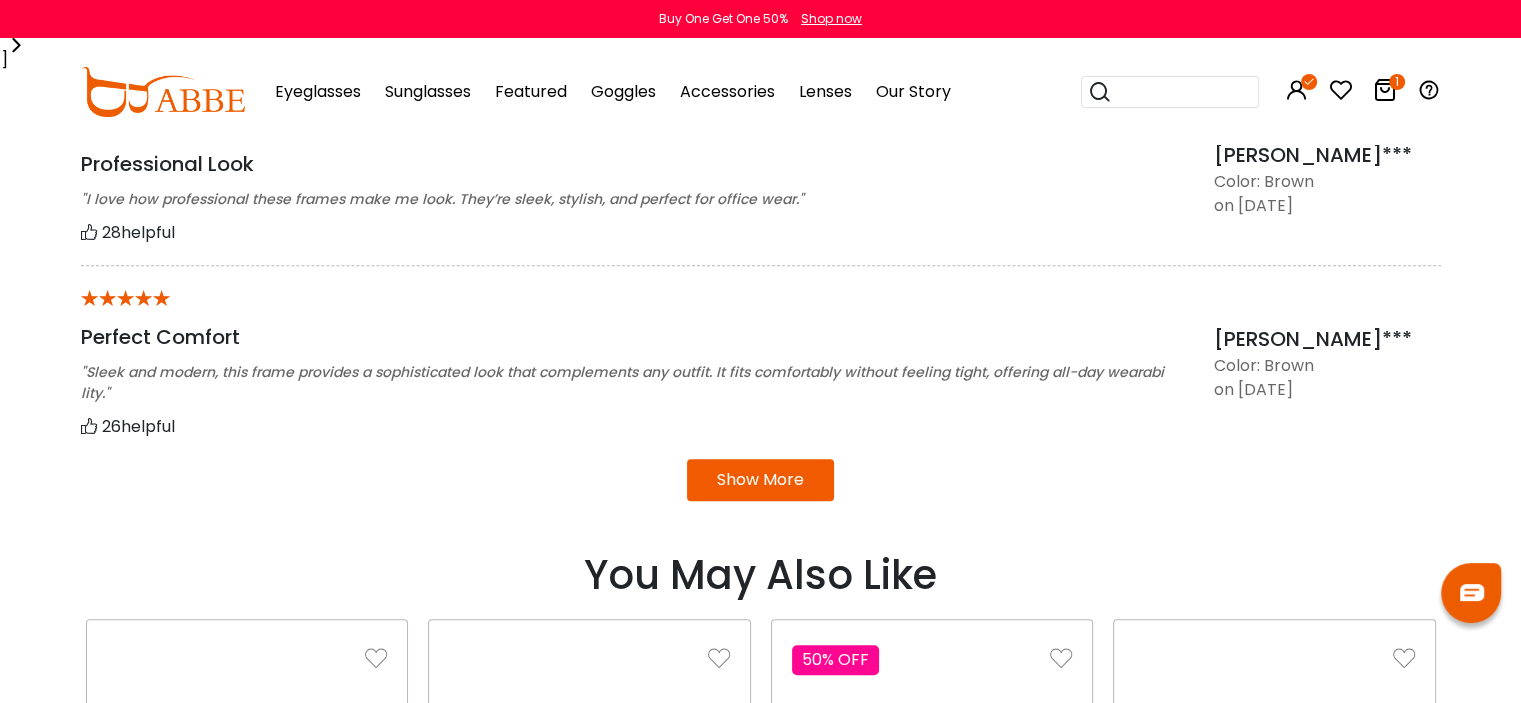 click on "Show More" at bounding box center (760, 480) 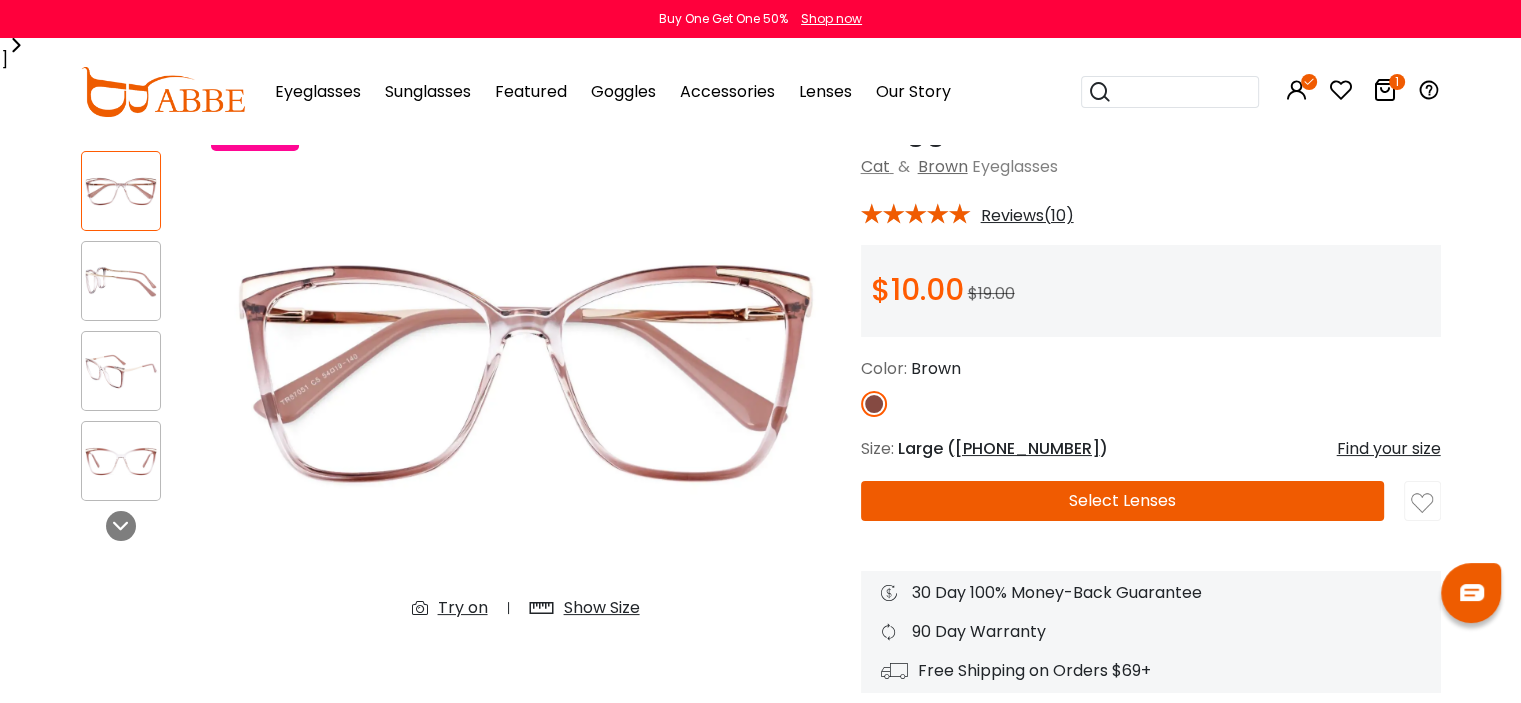 scroll, scrollTop: 0, scrollLeft: 0, axis: both 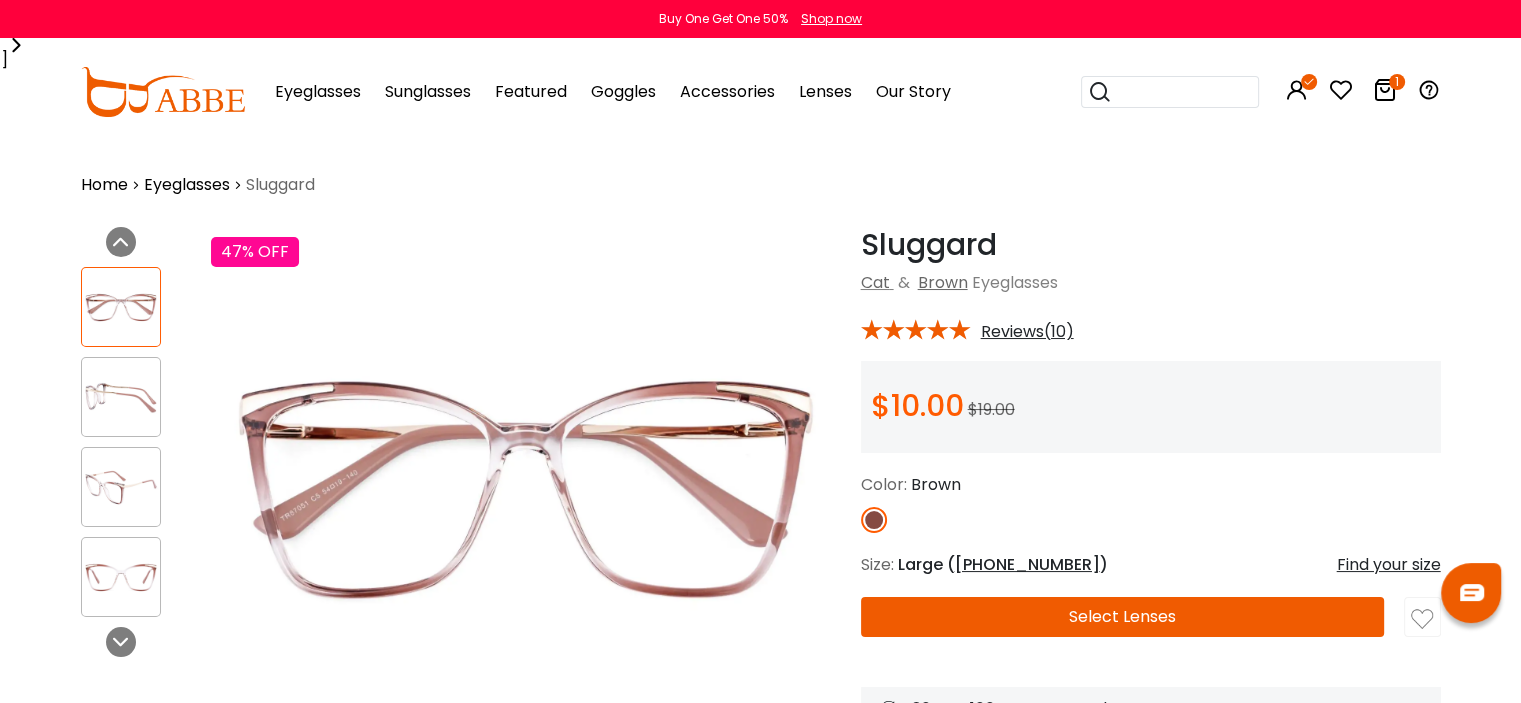 click on "1" at bounding box center [1397, 82] 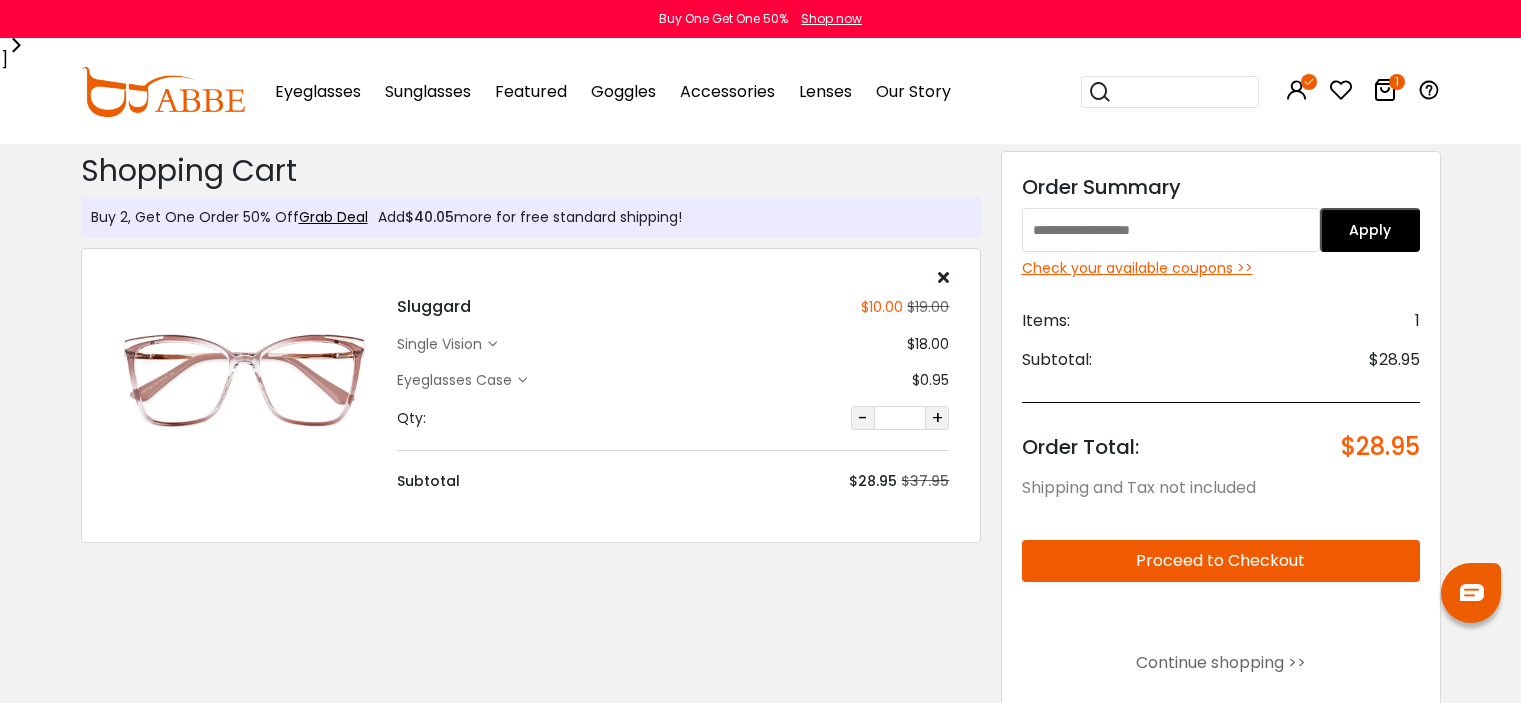 scroll, scrollTop: 0, scrollLeft: 0, axis: both 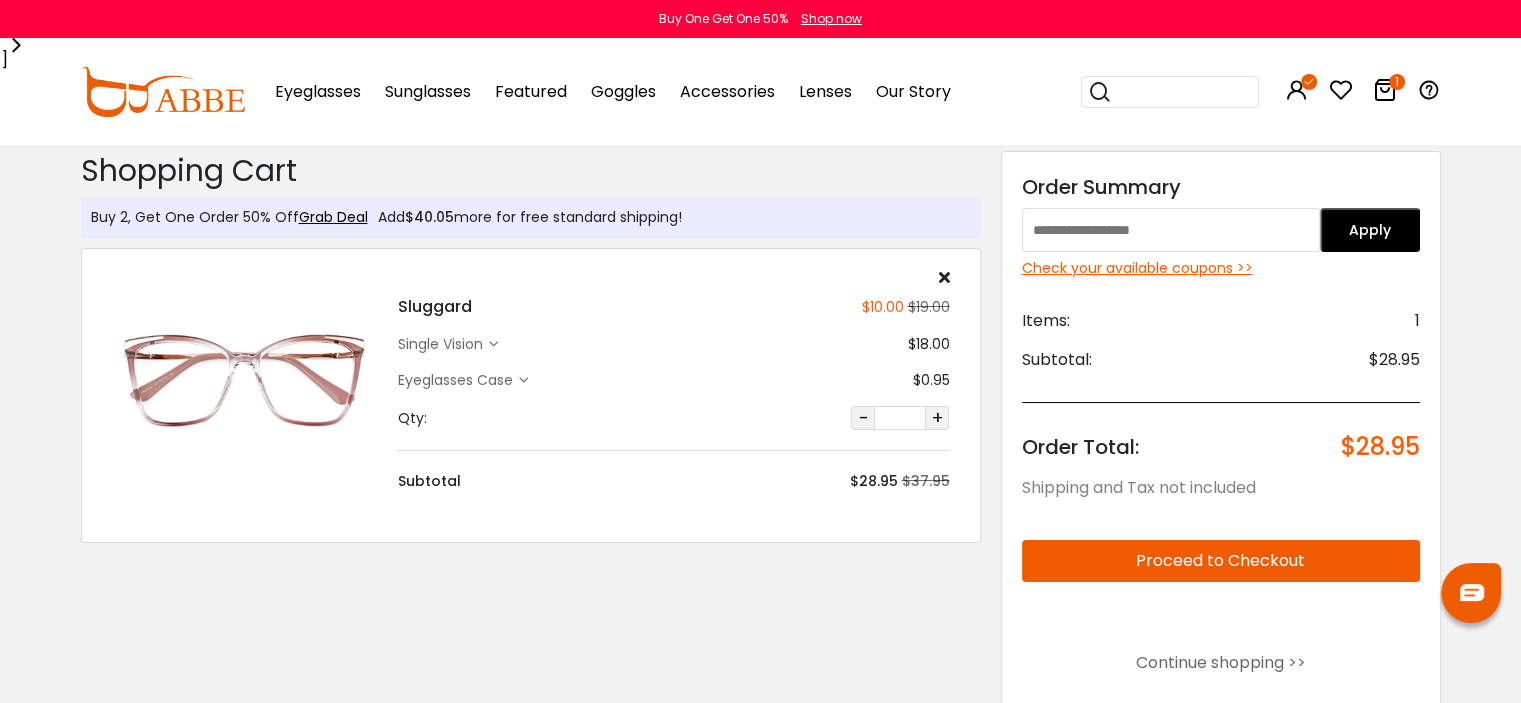 click on "$19.00" at bounding box center (926, 307) 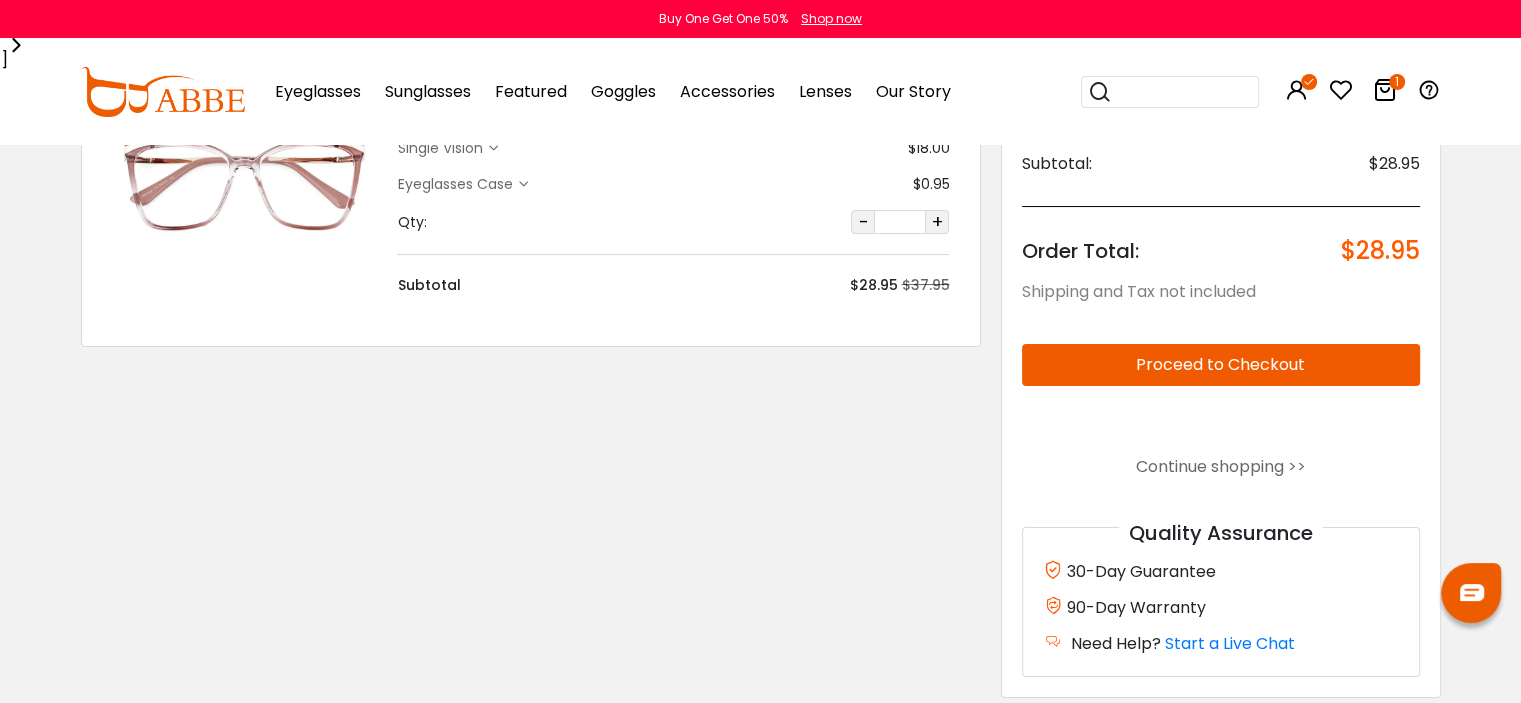 scroll, scrollTop: 0, scrollLeft: 0, axis: both 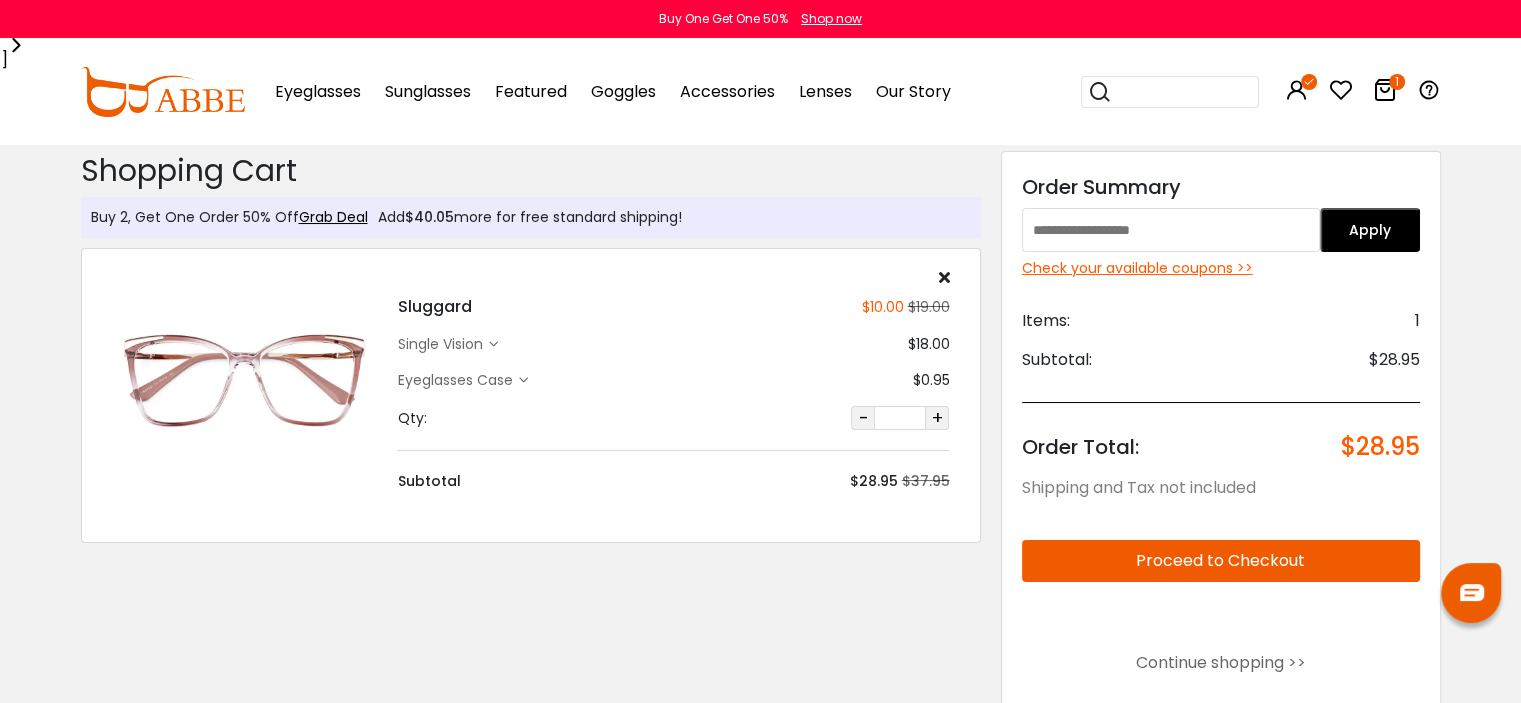 click on "Sluggard
$10.00
$19.00
single vision" at bounding box center (531, 395) 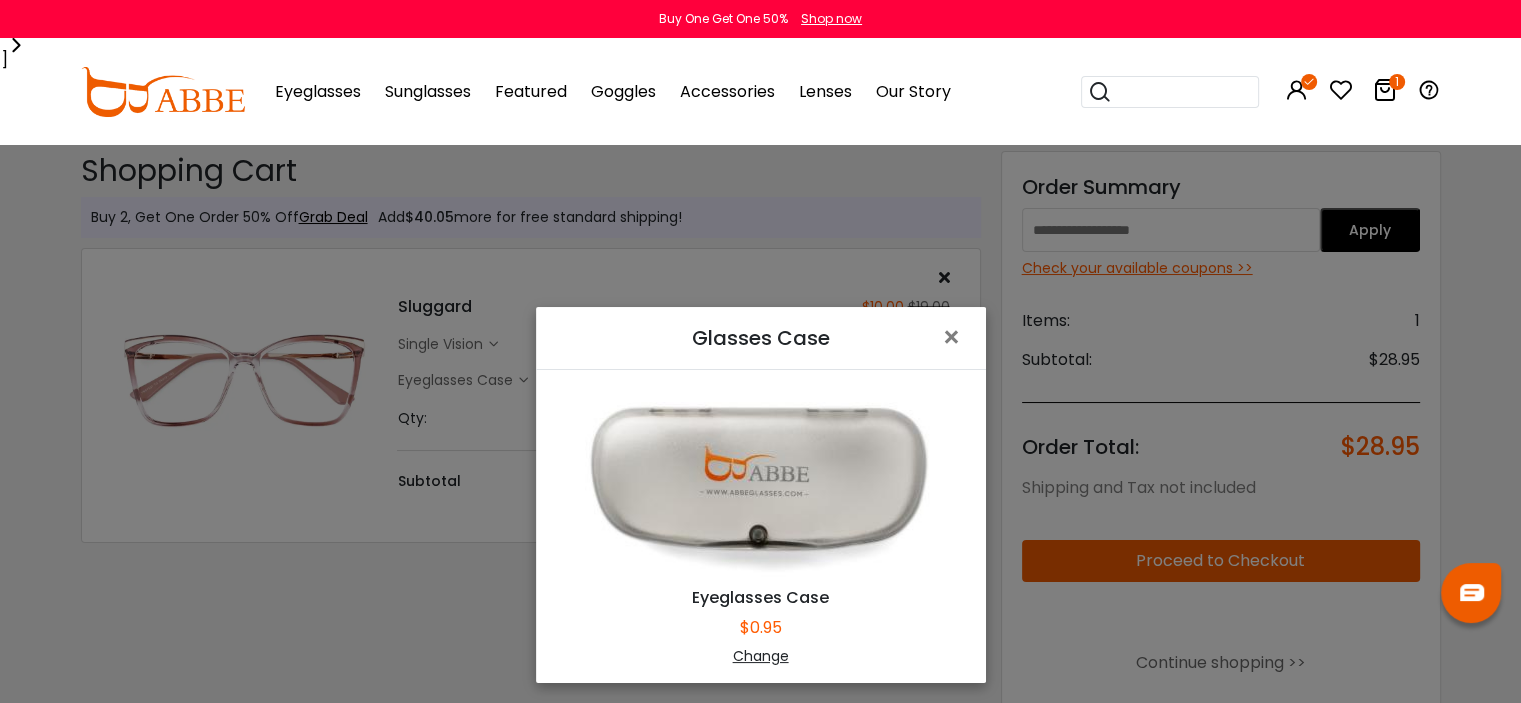 click on "Glasses Case
×
Eyeglasses Case
$0.95
Change" at bounding box center [760, 351] 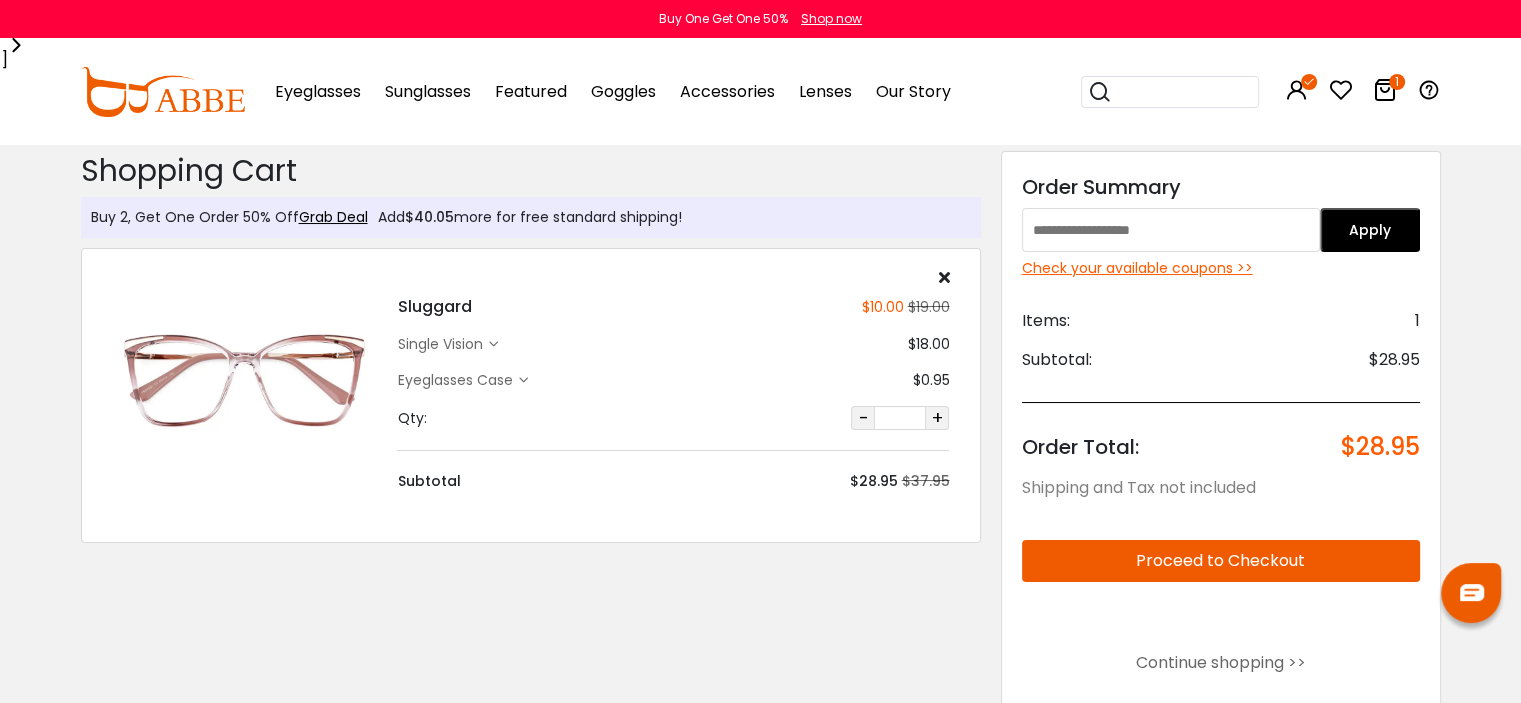 click on "single vision" at bounding box center [442, 344] 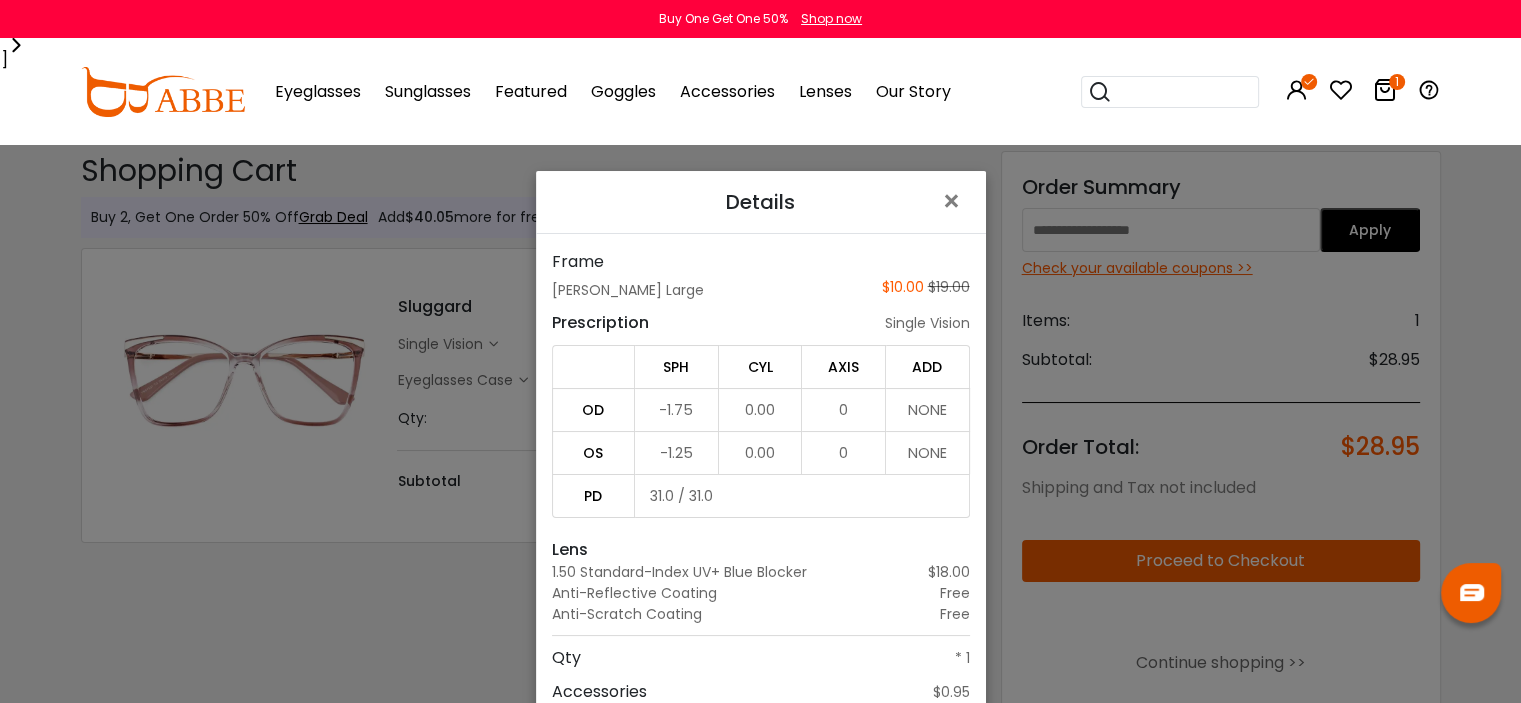 scroll, scrollTop: 8, scrollLeft: 0, axis: vertical 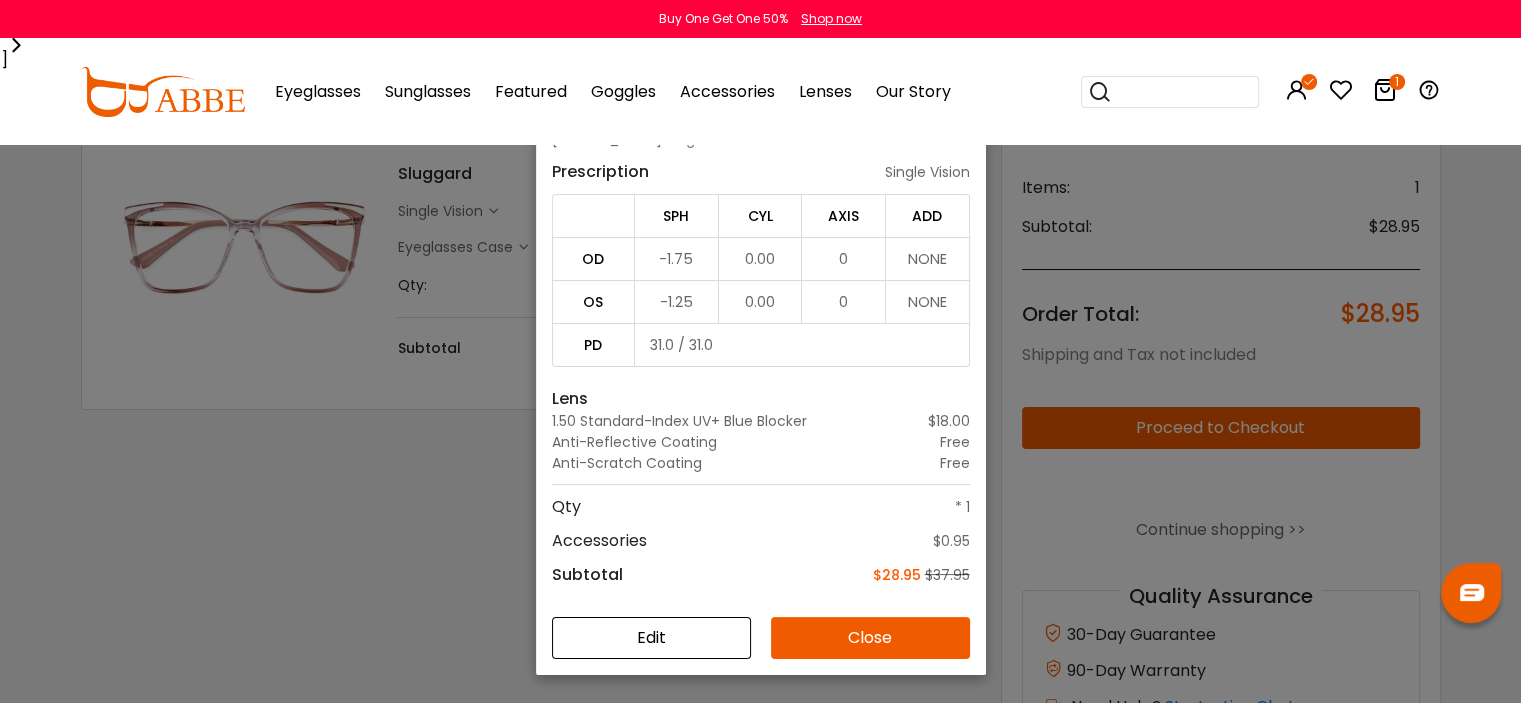 click on "Edit" at bounding box center [651, 638] 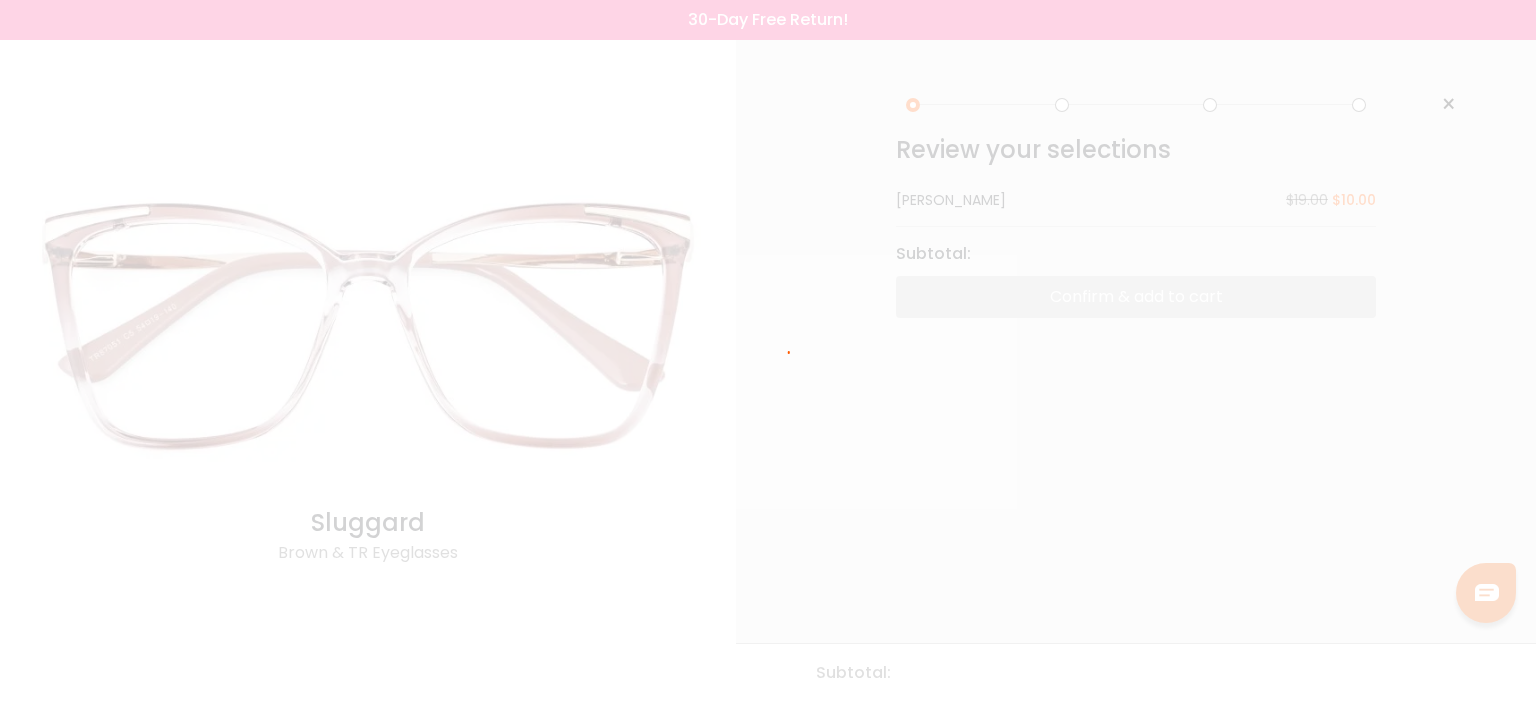 scroll, scrollTop: 0, scrollLeft: 0, axis: both 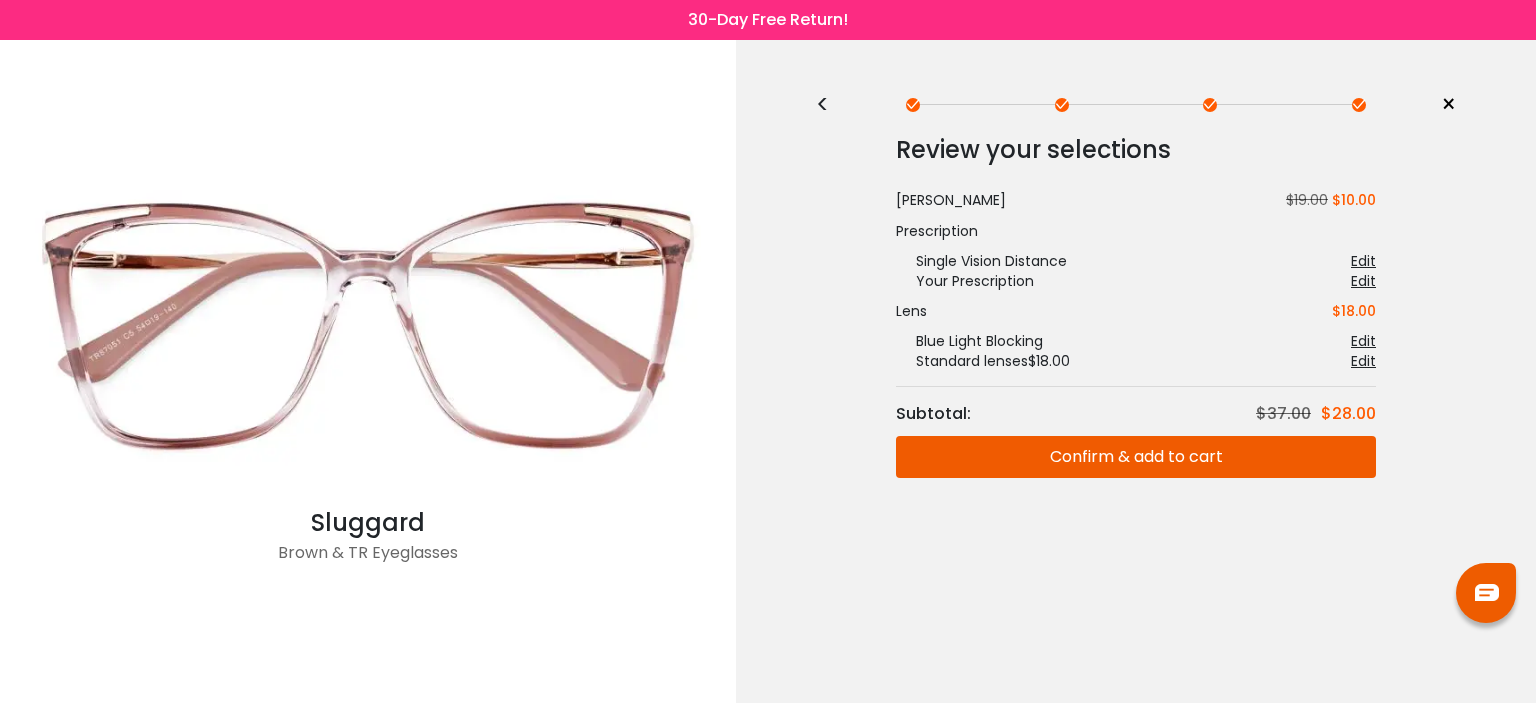 click at bounding box center (1359, 105) 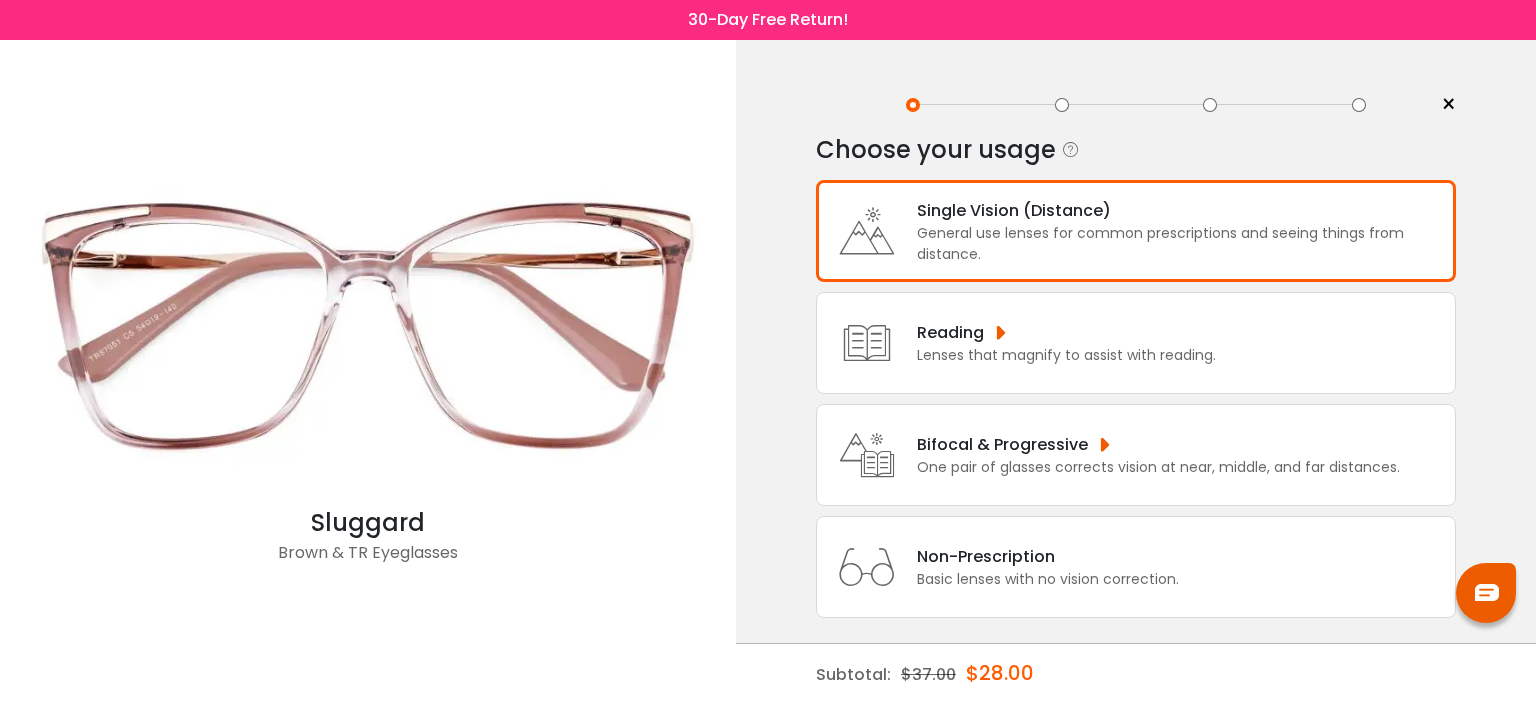 click on "General use lenses for common prescriptions and seeing things from distance." at bounding box center [1181, 244] 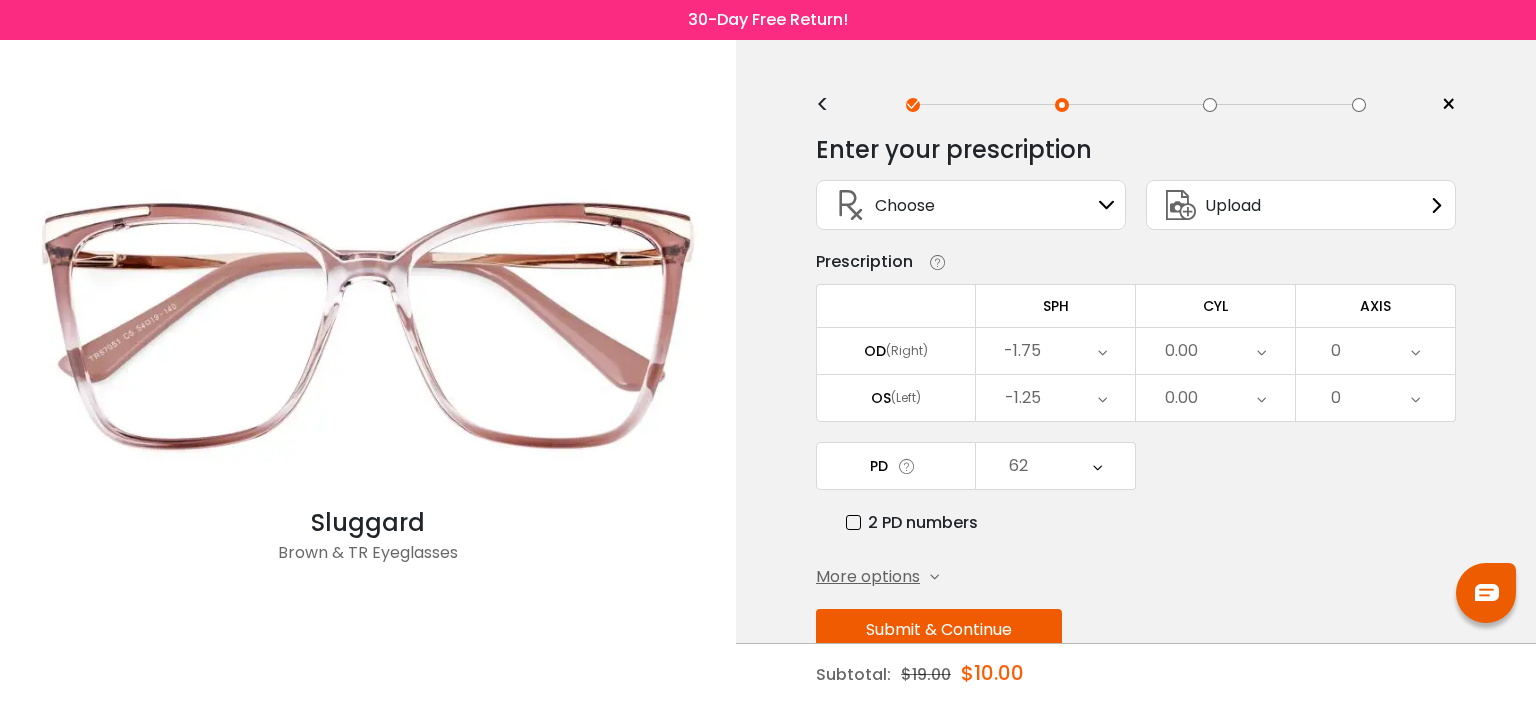 click on "Submit & Continue" at bounding box center (939, 630) 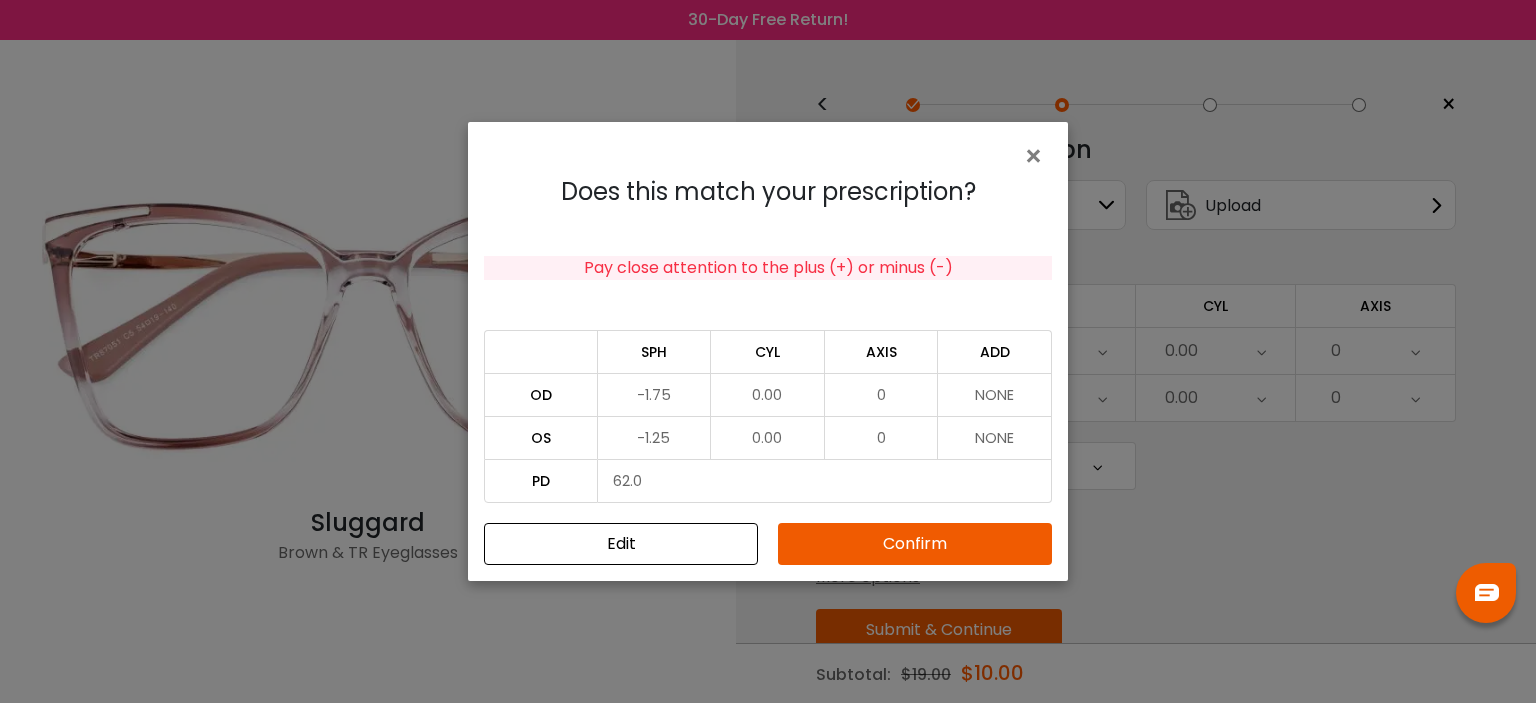 click on "Confirm" at bounding box center (915, 544) 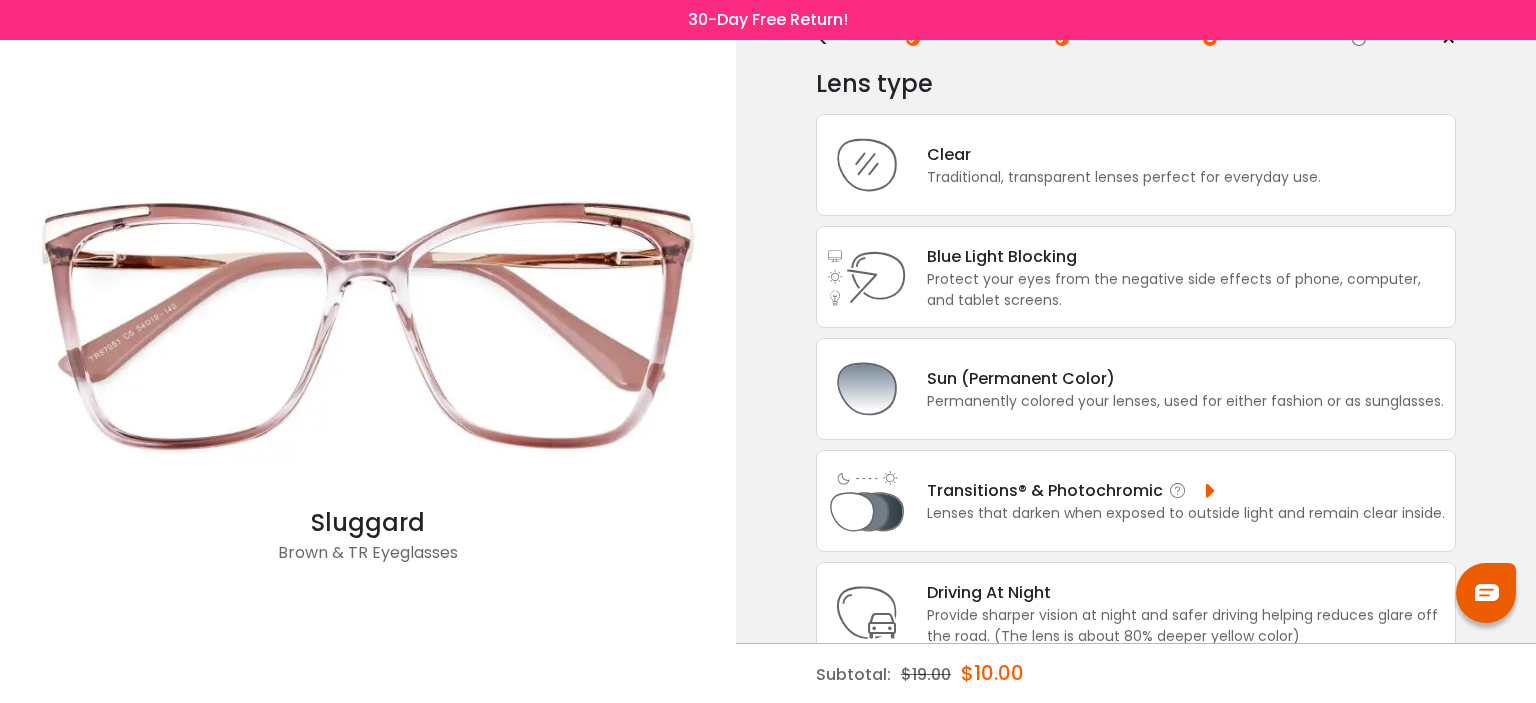 click on "Lenses that darken when exposed to outside light and remain clear inside." at bounding box center (1186, 513) 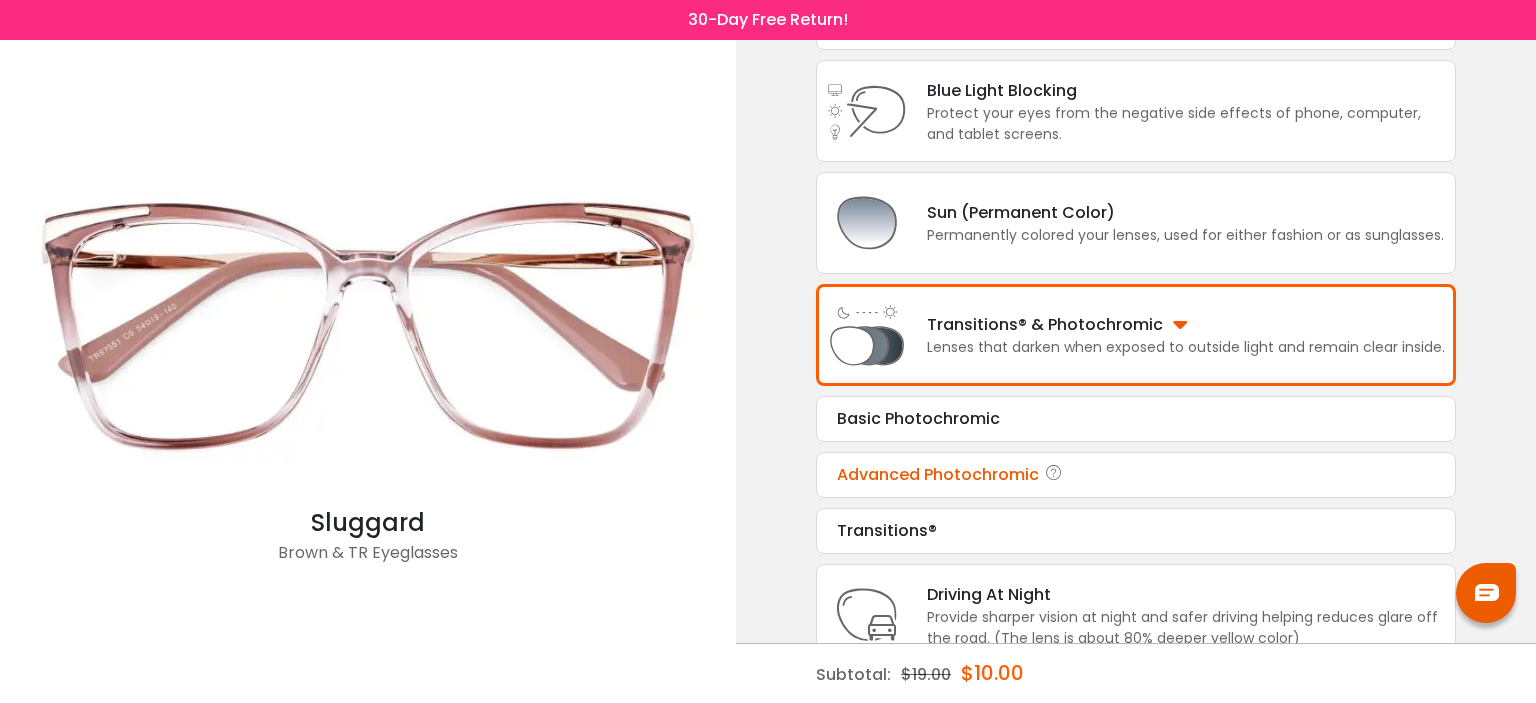 scroll, scrollTop: 284, scrollLeft: 0, axis: vertical 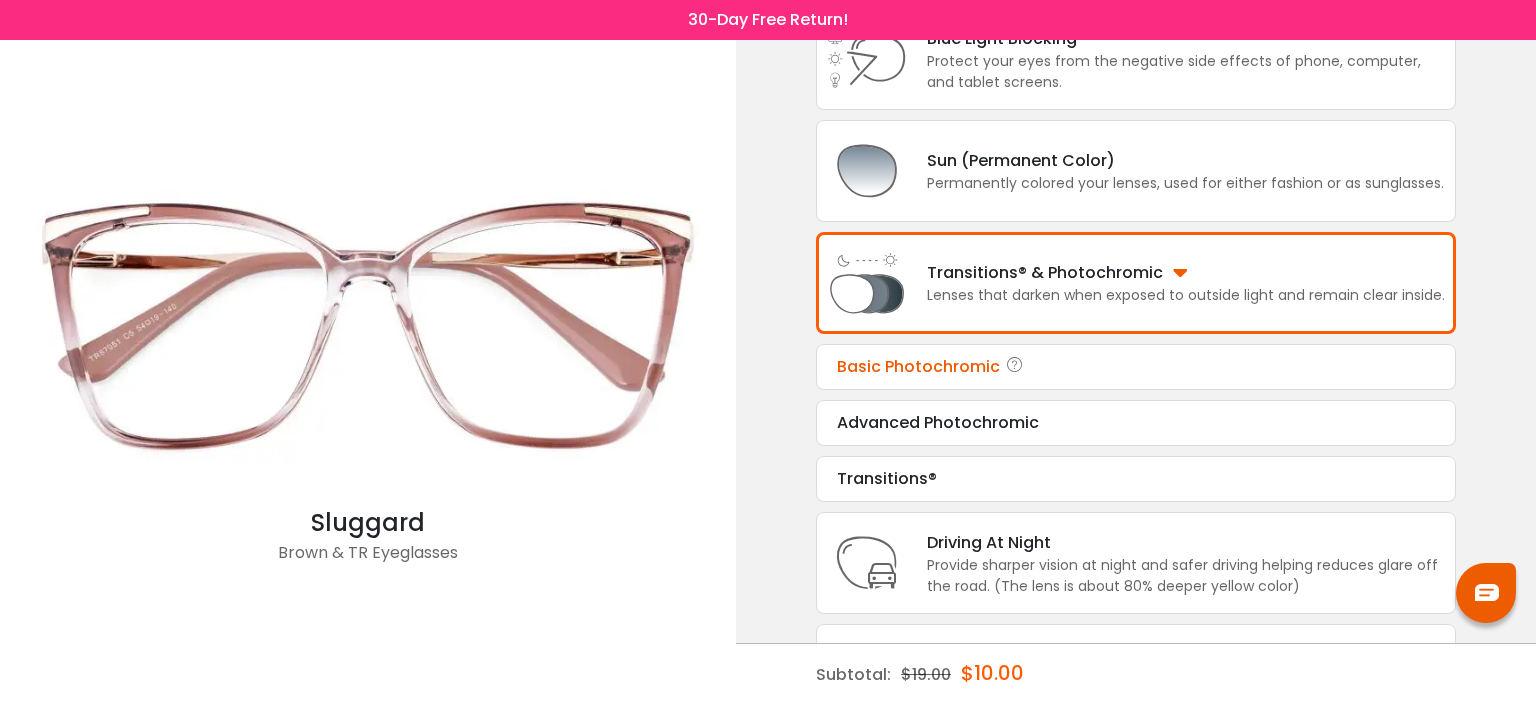 click on "Basic Photochromic" at bounding box center (1136, 367) 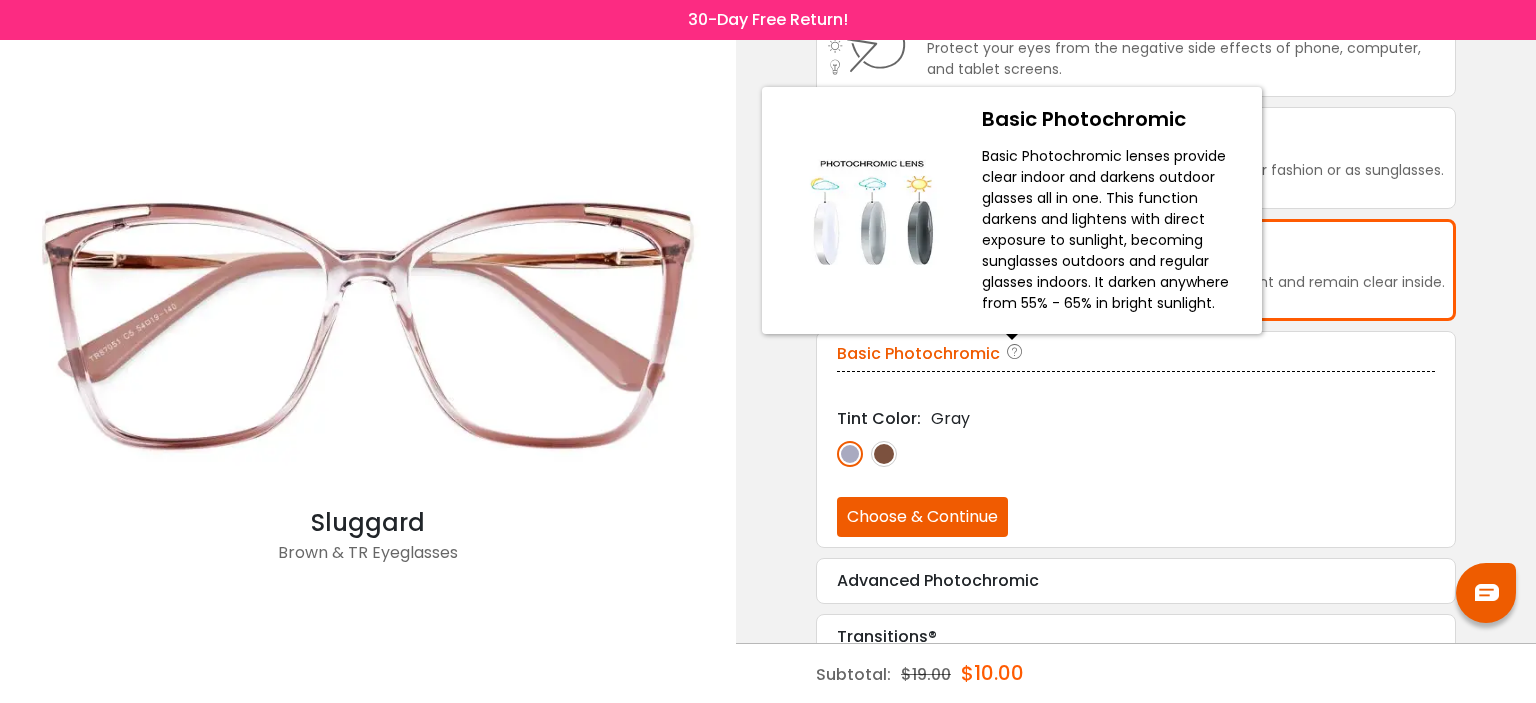 scroll, scrollTop: 388, scrollLeft: 0, axis: vertical 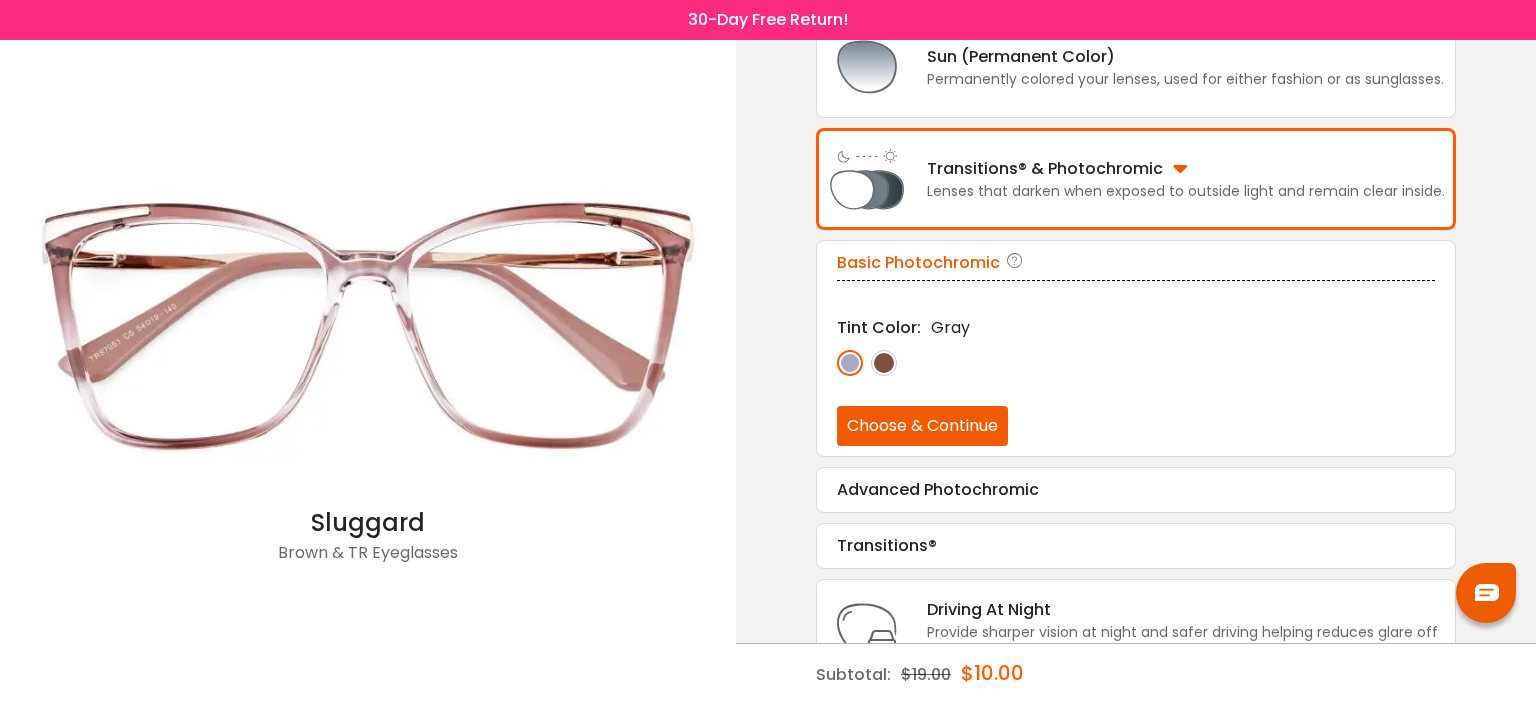 click at bounding box center [884, 363] 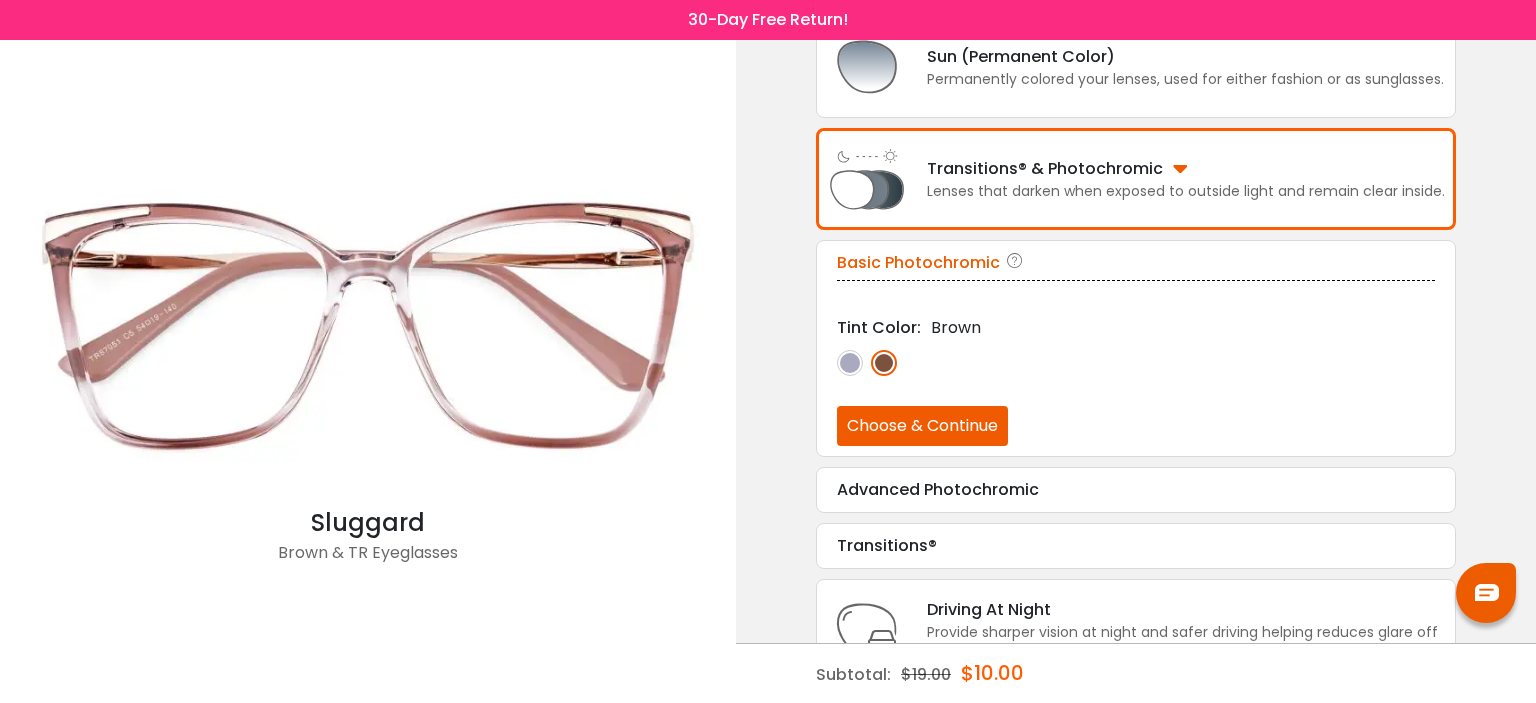 click at bounding box center [850, 363] 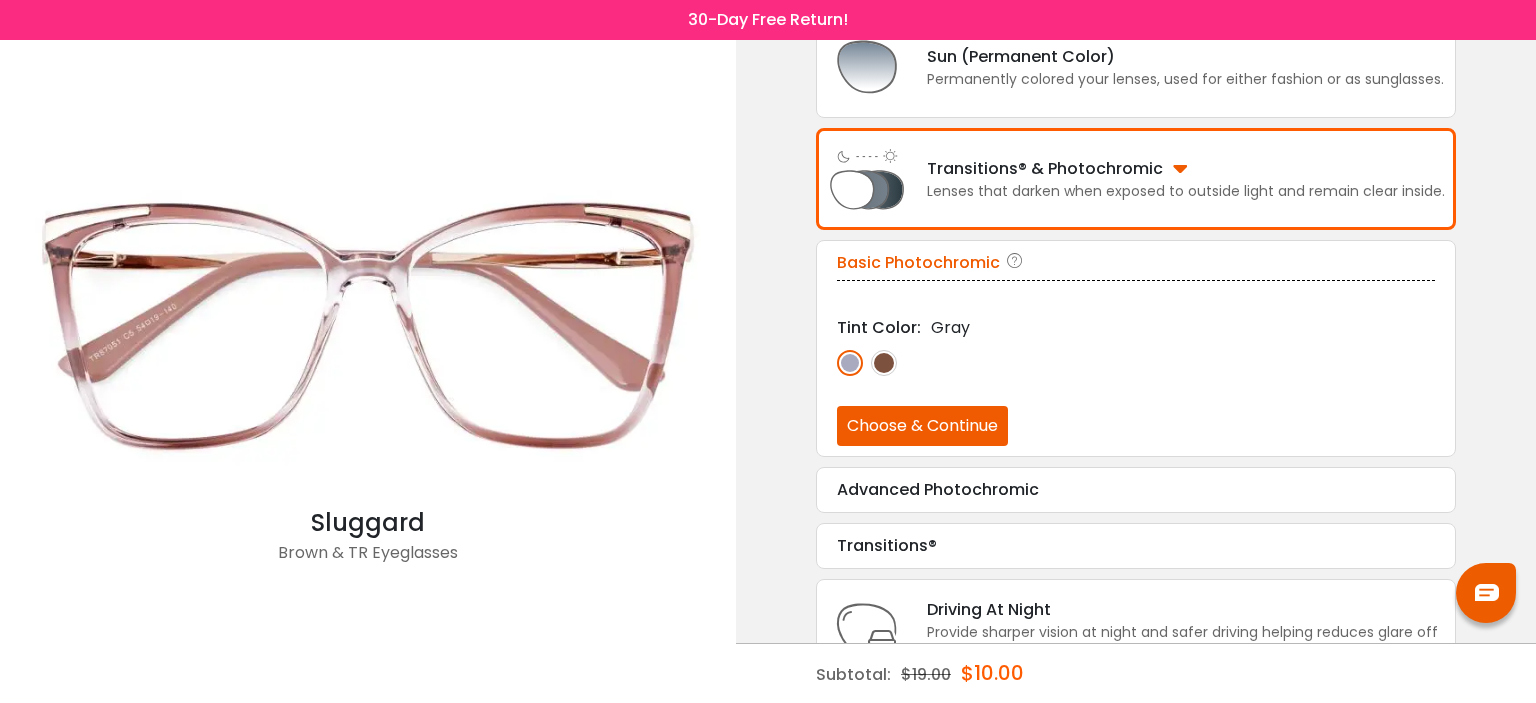 click at bounding box center [884, 363] 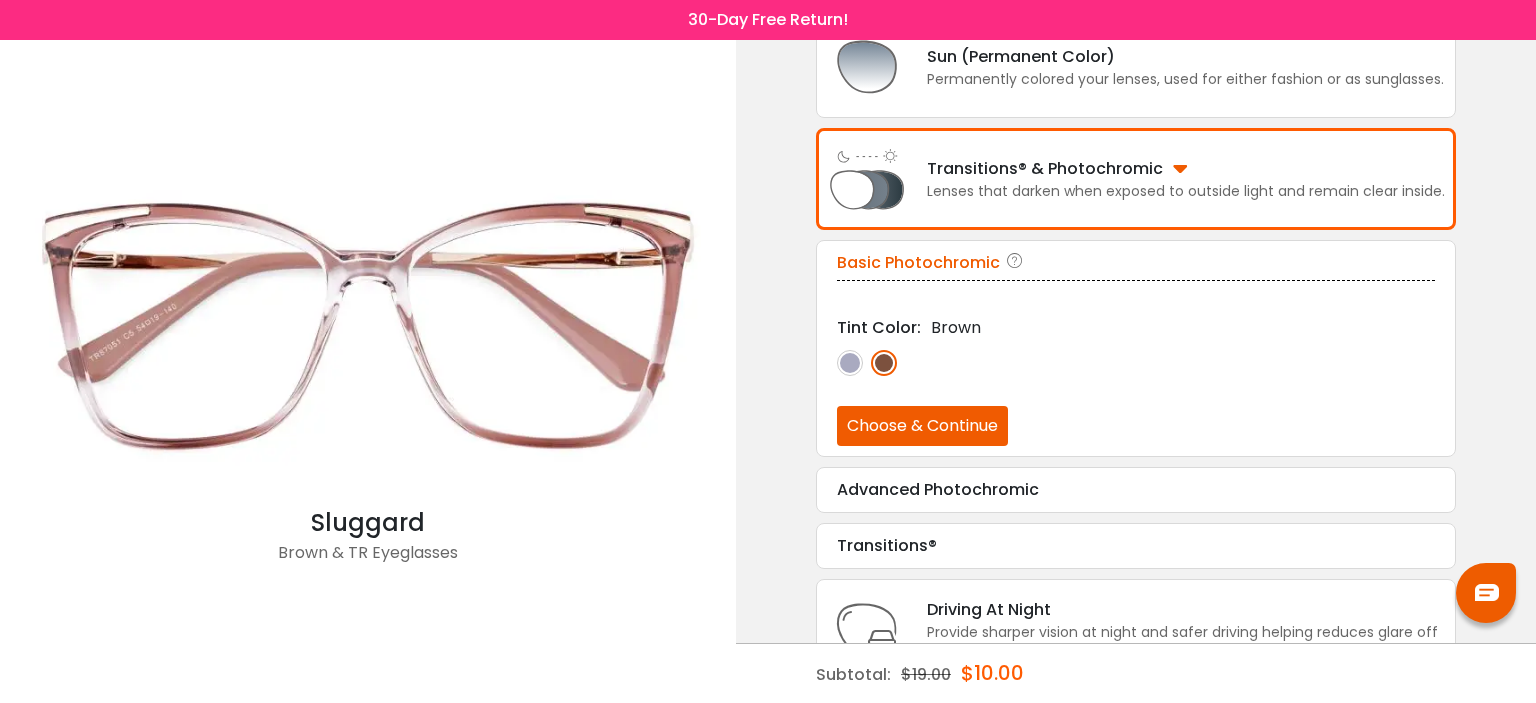 click on "Choose & Continue" at bounding box center (922, 426) 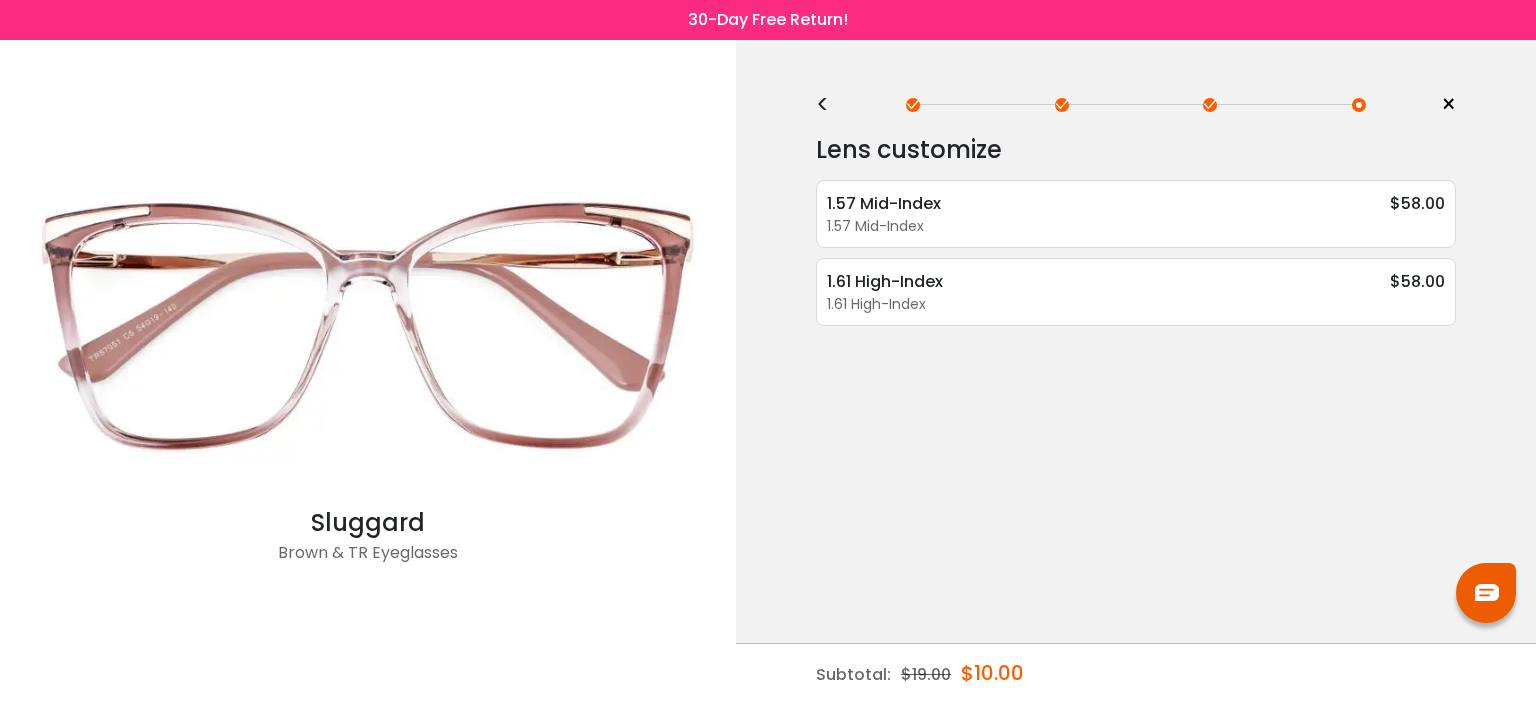 scroll, scrollTop: 0, scrollLeft: 0, axis: both 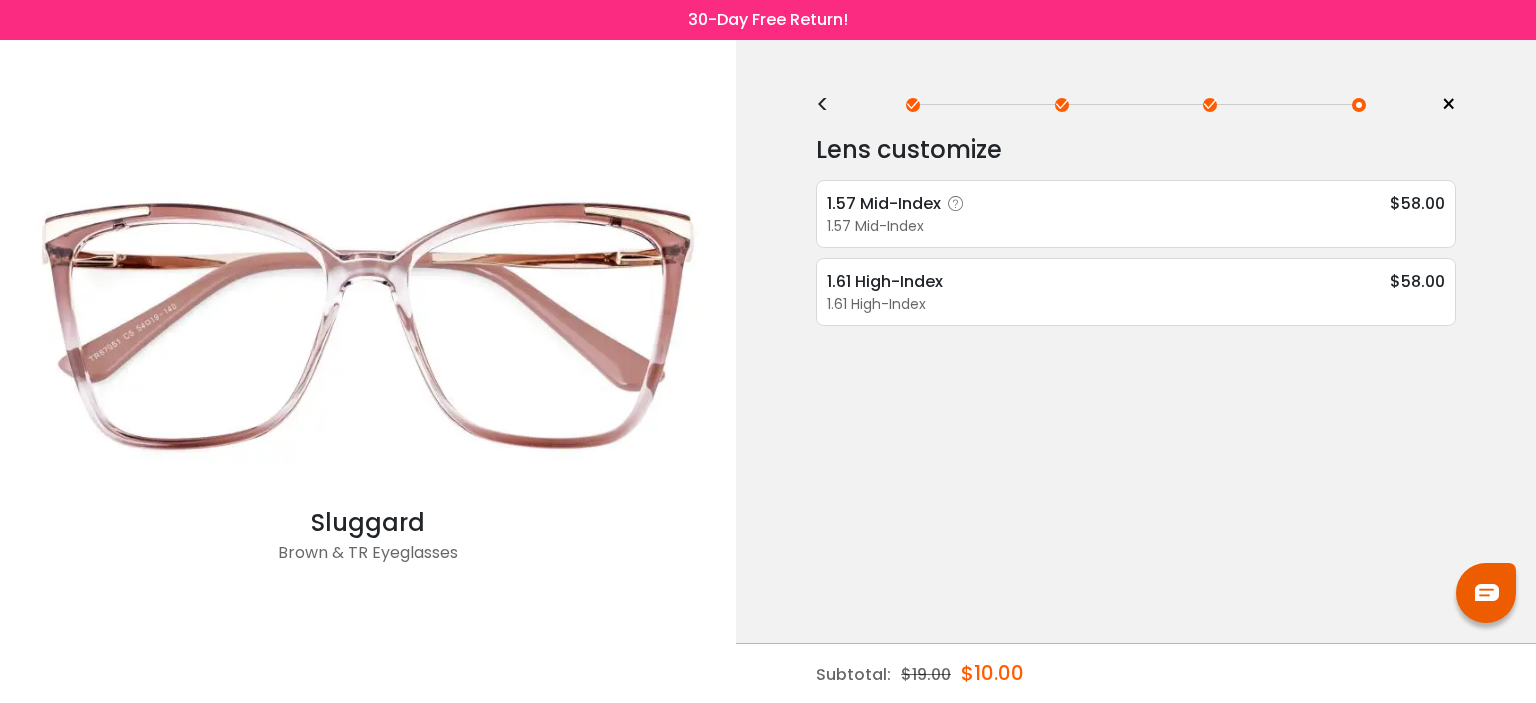 click on "1.57 Mid-Index
$58.00" at bounding box center [1136, 203] 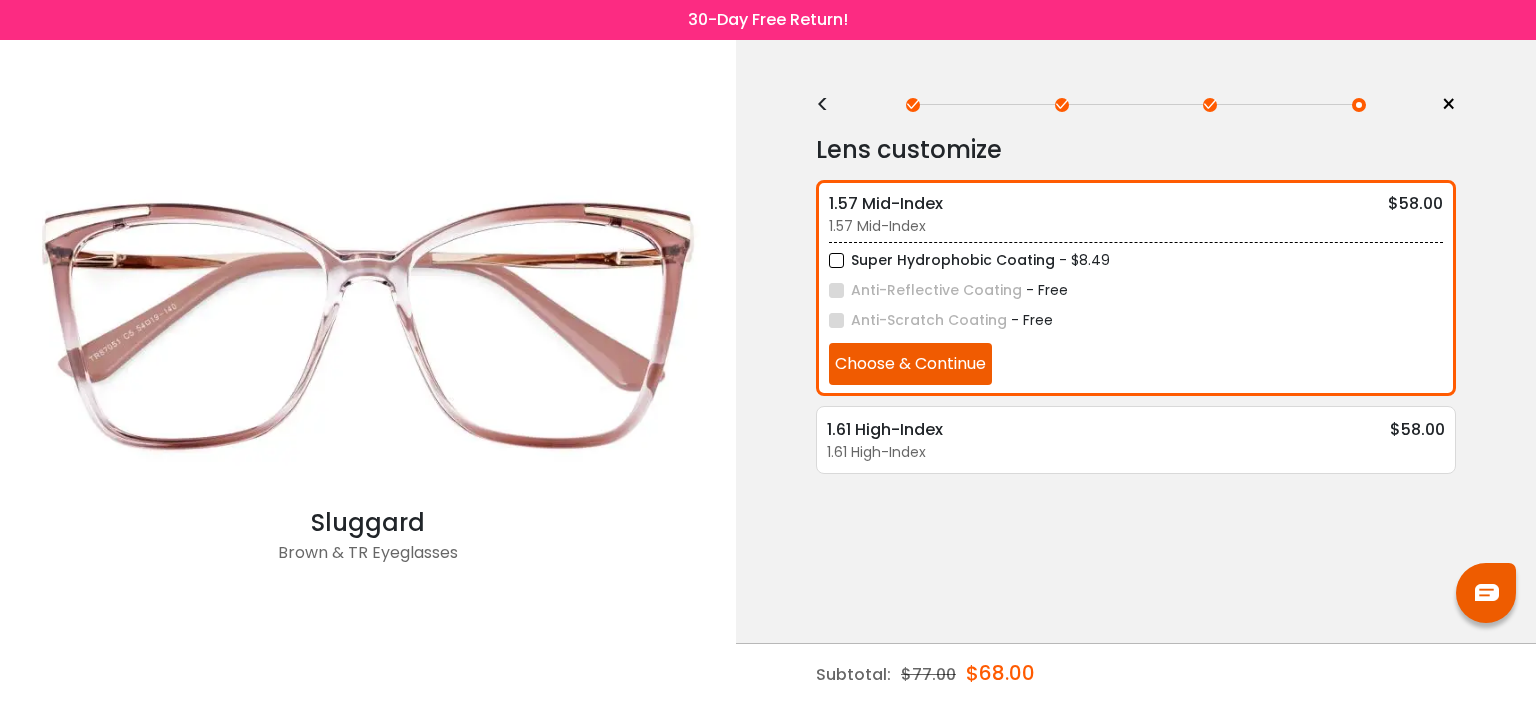 click on "<" at bounding box center (831, 105) 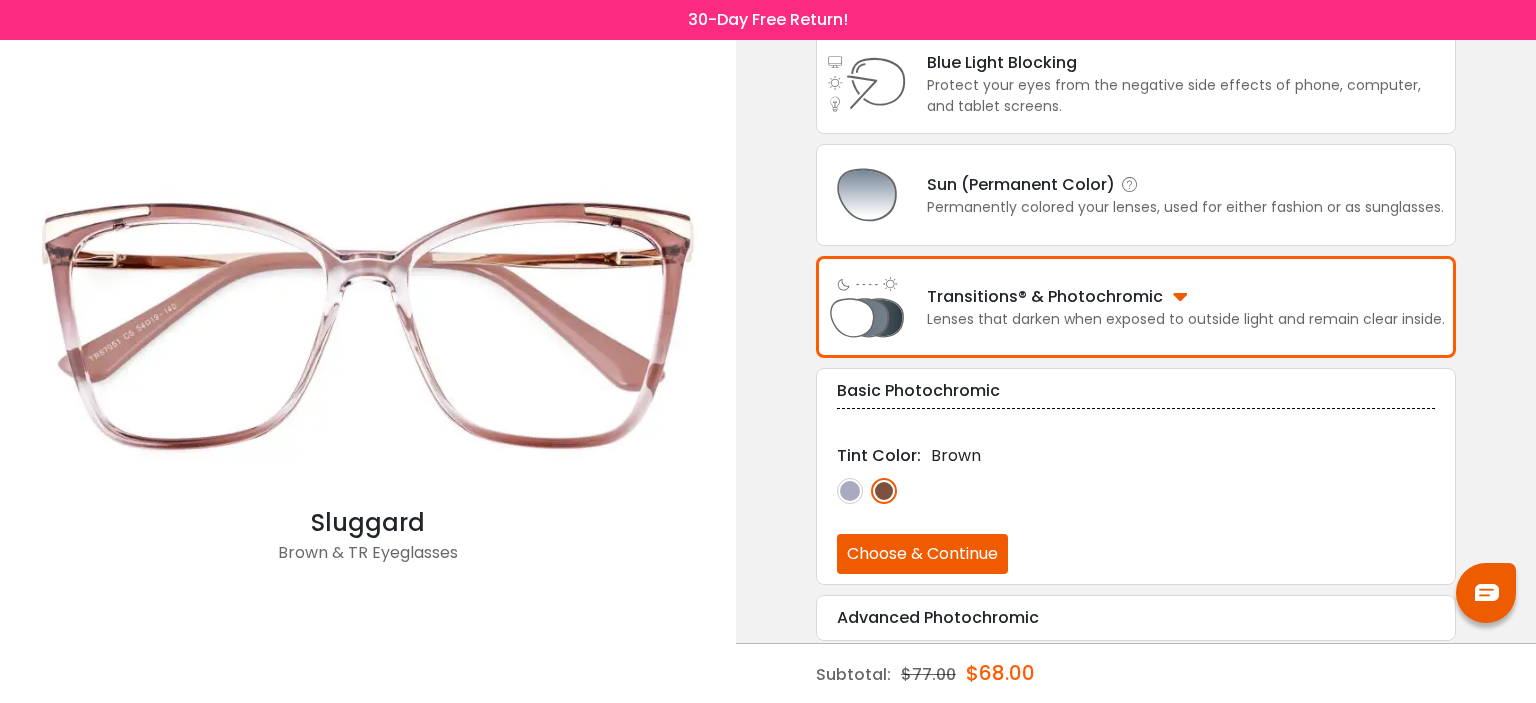 scroll, scrollTop: 133, scrollLeft: 0, axis: vertical 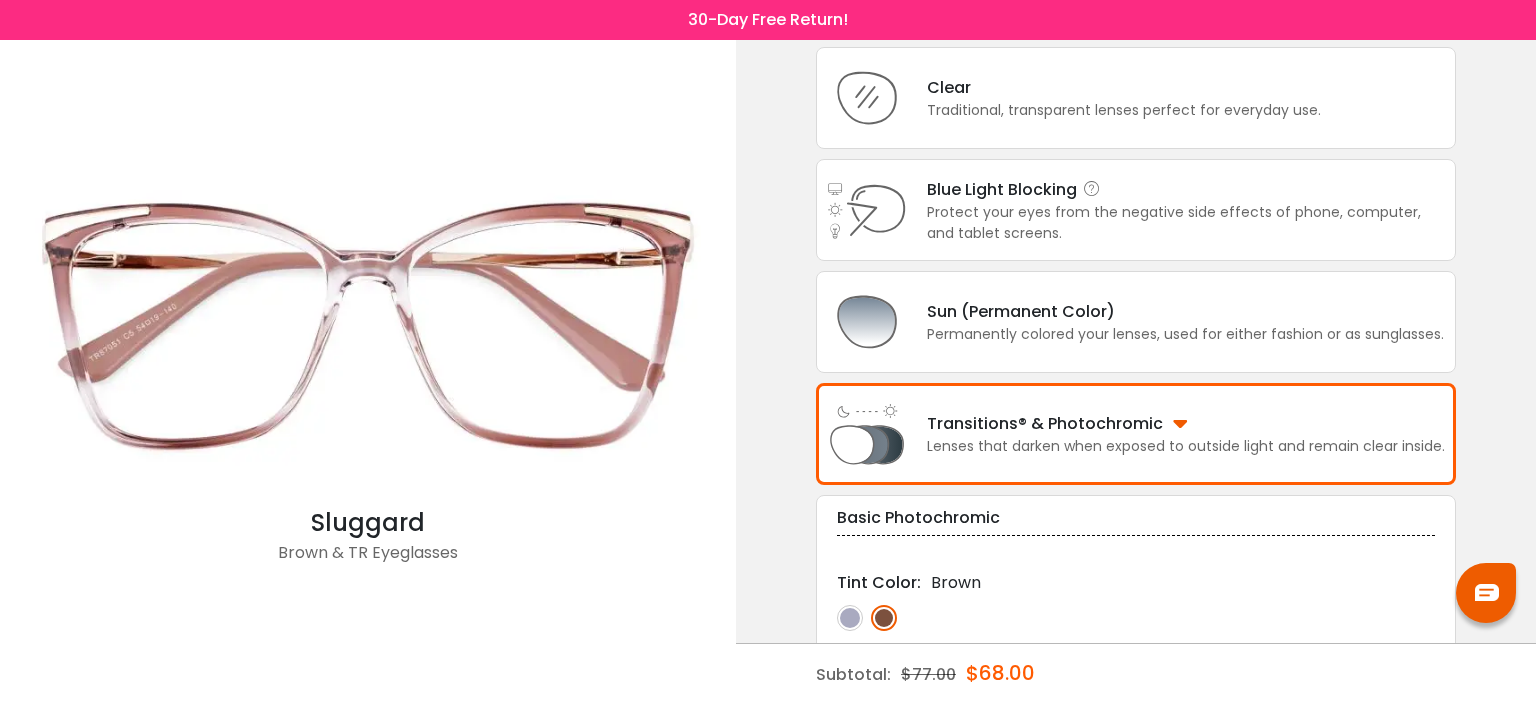 click on "Protect your eyes from the negative side effects of phone, computer, and tablet screens." at bounding box center (1186, 223) 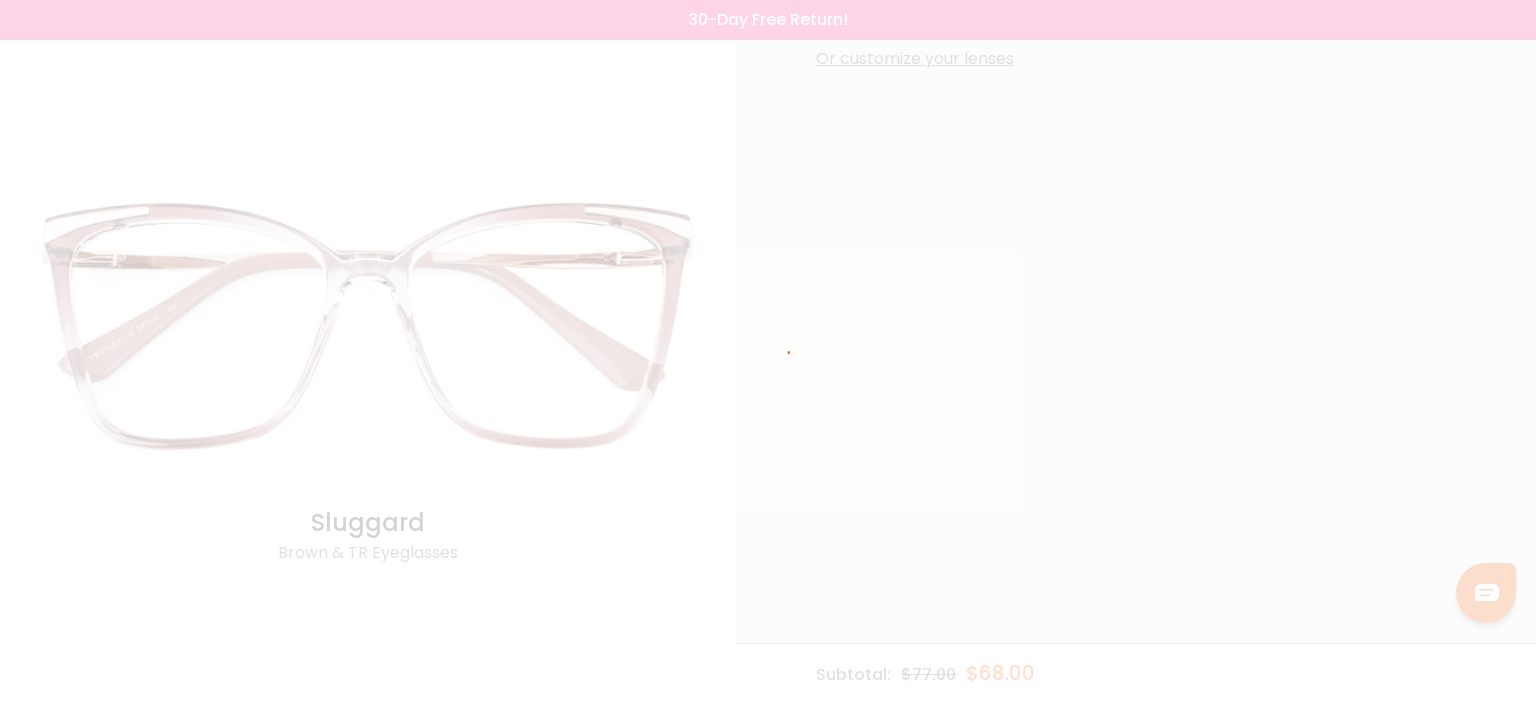 scroll, scrollTop: 0, scrollLeft: 0, axis: both 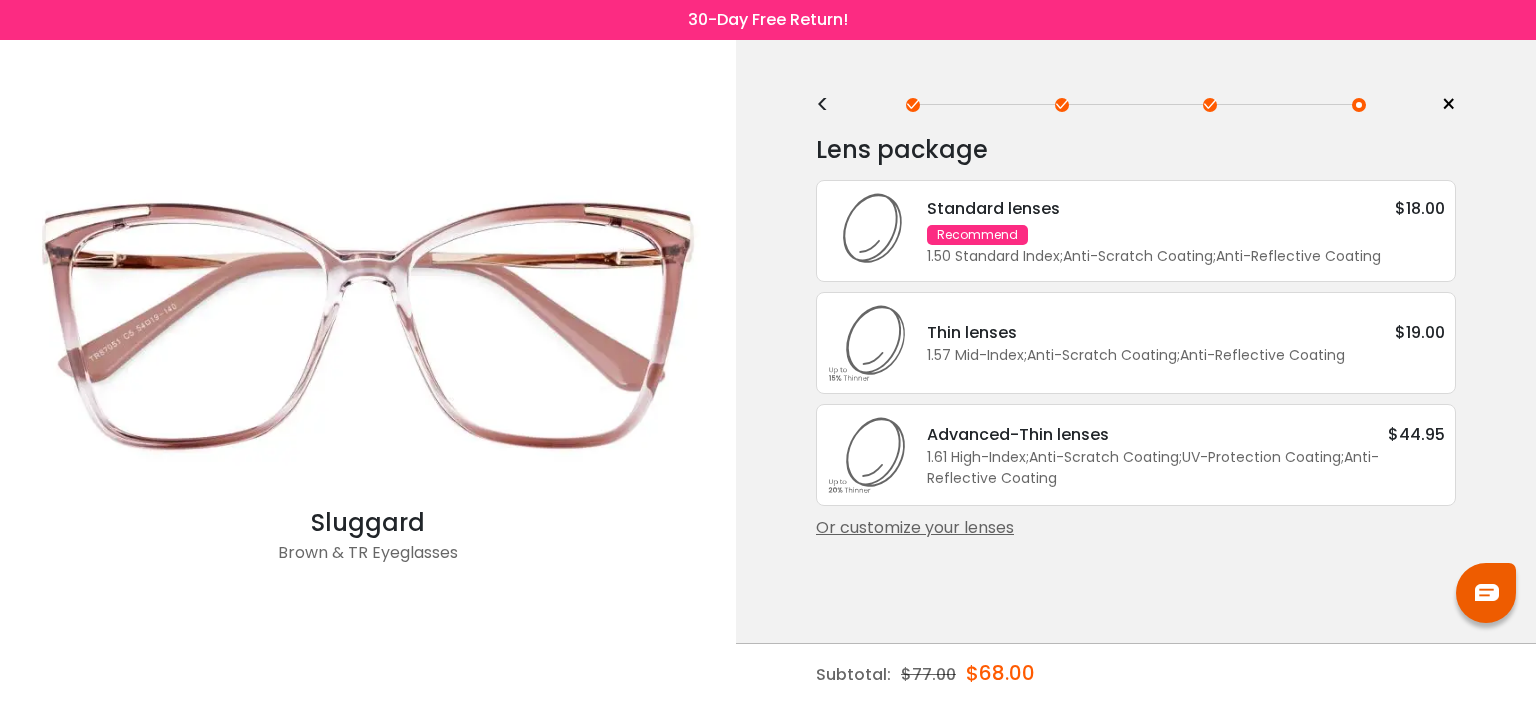 click on "Standard lenses
$18.00" at bounding box center [1186, 208] 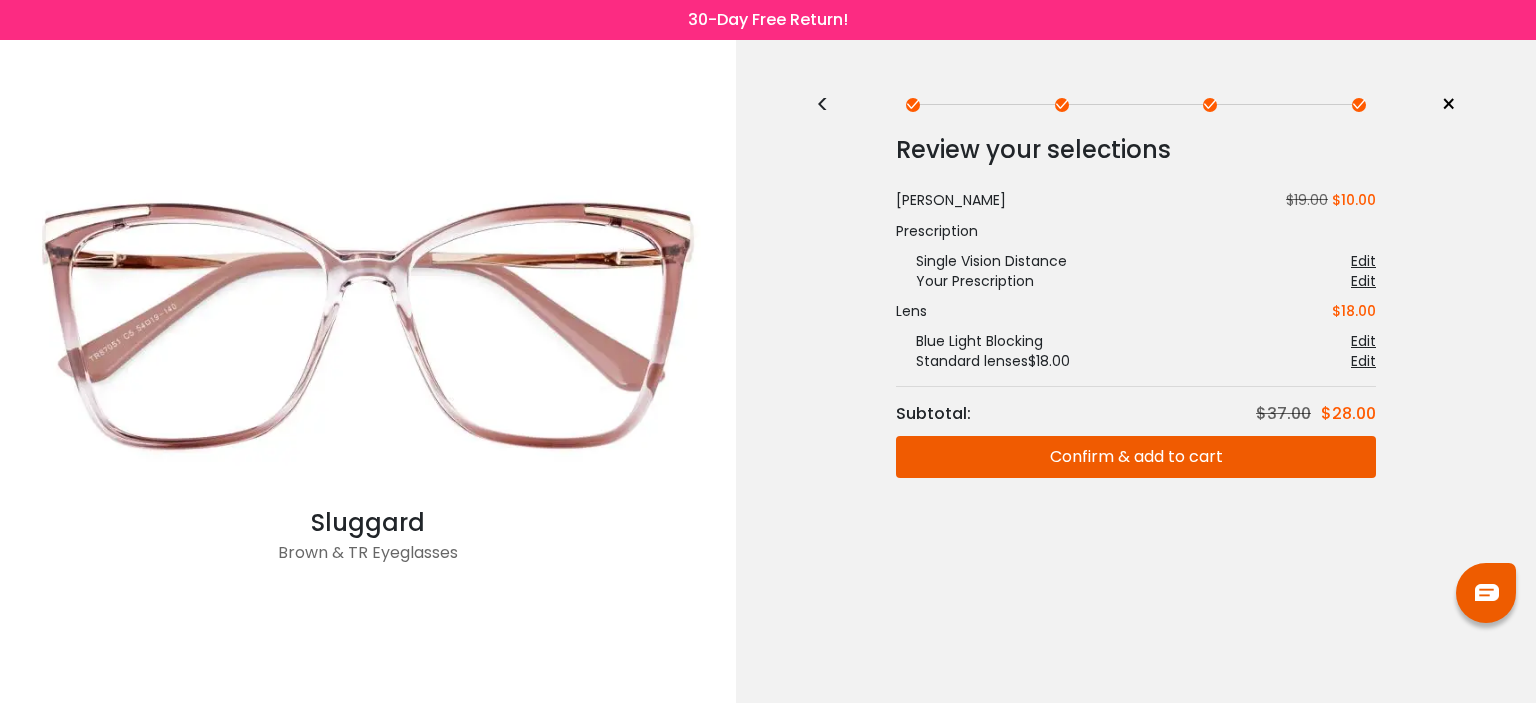 click on "Confirm & add to cart" at bounding box center [1136, 457] 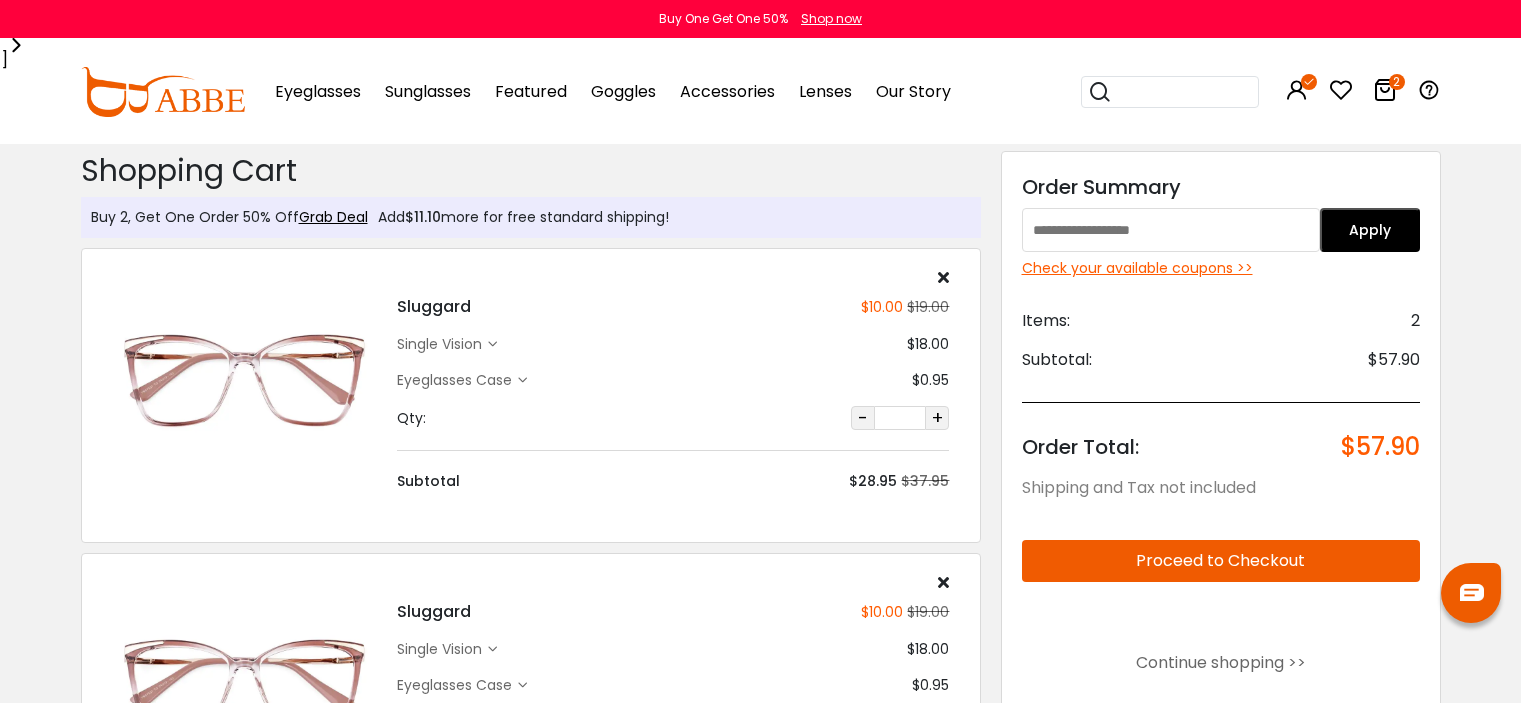 scroll, scrollTop: 0, scrollLeft: 0, axis: both 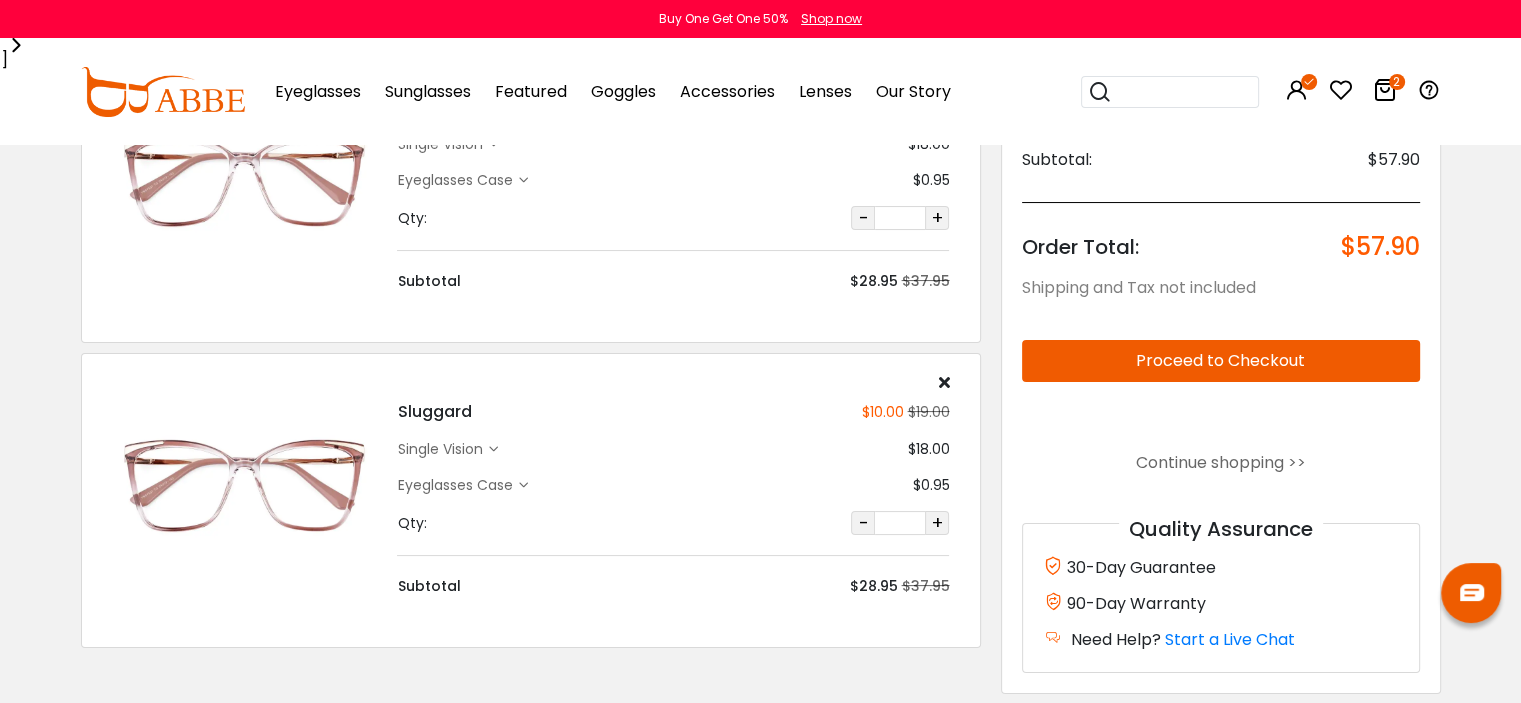 click at bounding box center (673, 382) 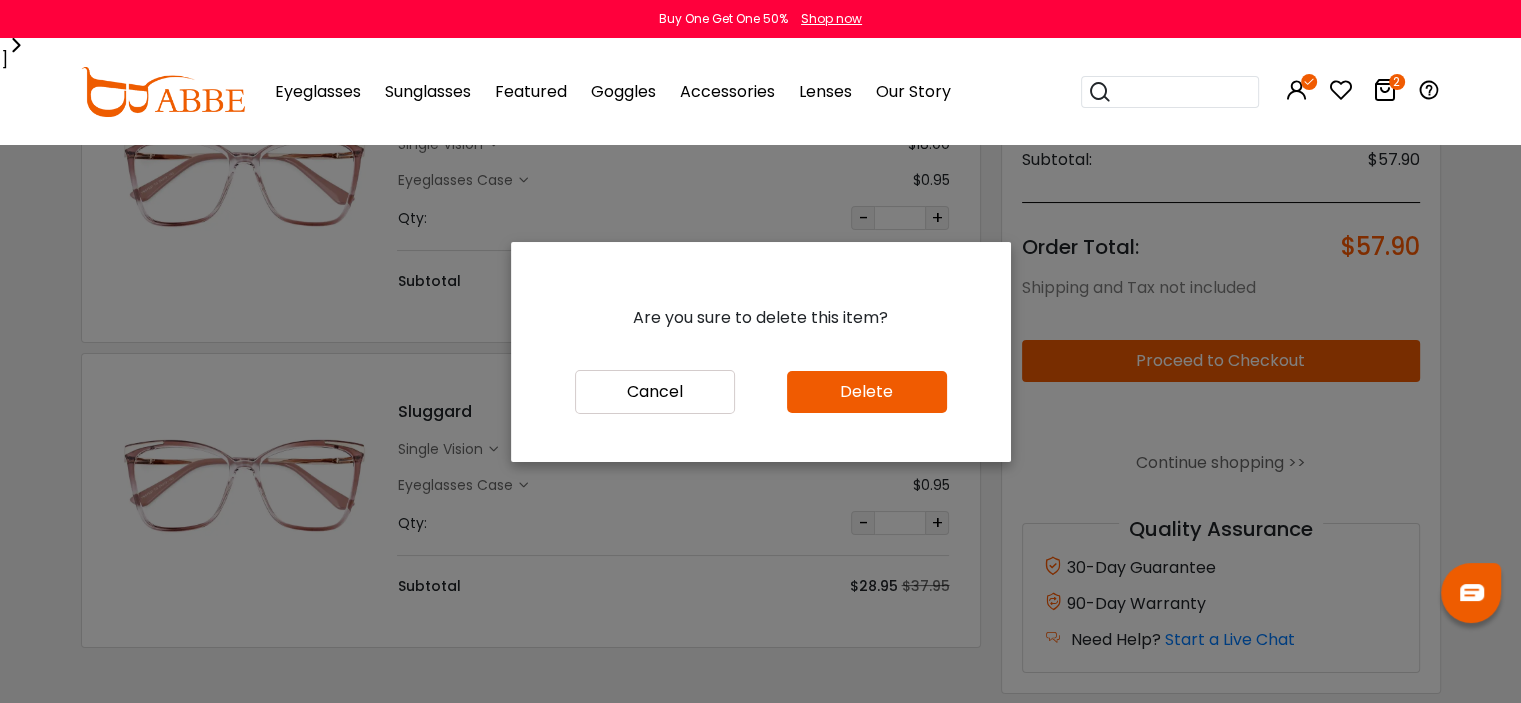 click on "Delete" at bounding box center (867, 392) 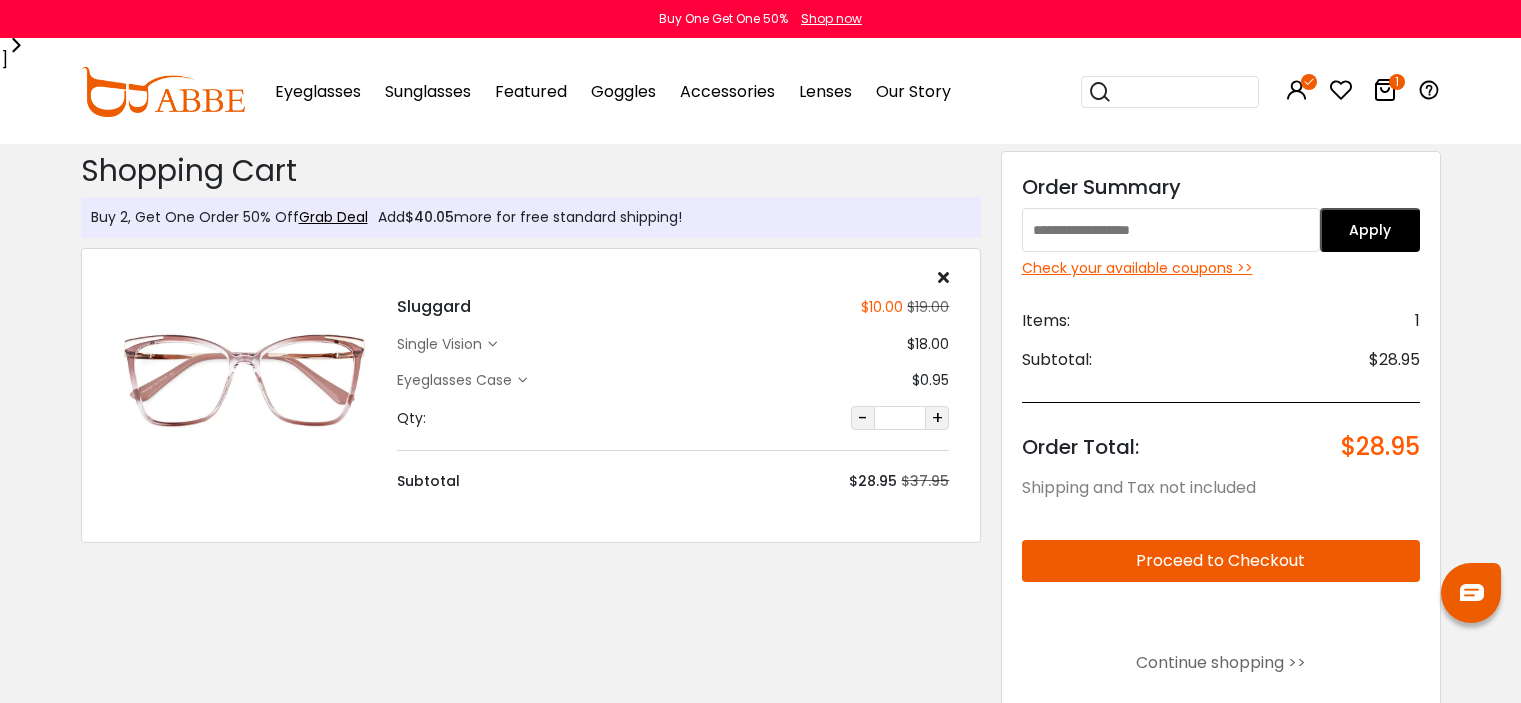 scroll, scrollTop: 0, scrollLeft: 0, axis: both 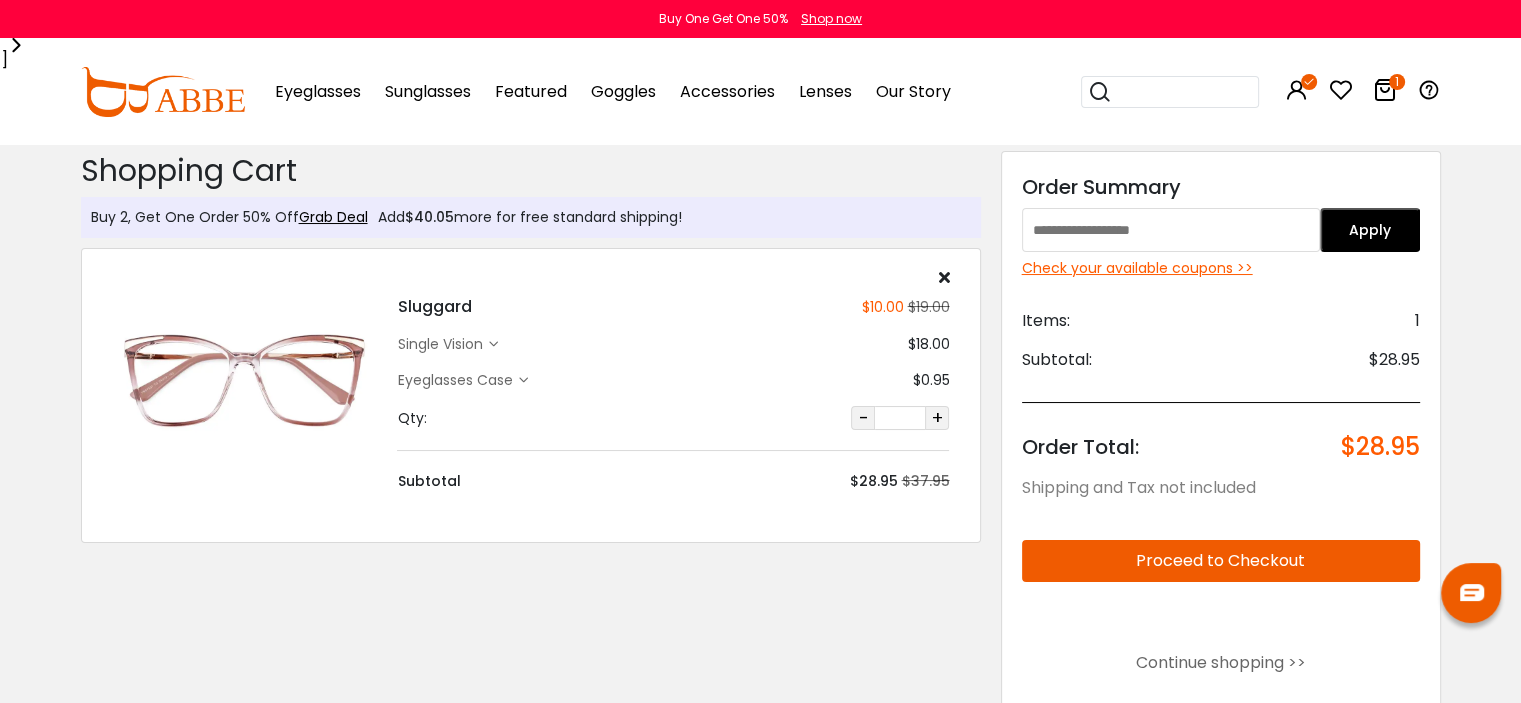 click on "Eyeglasses Case" at bounding box center (457, 380) 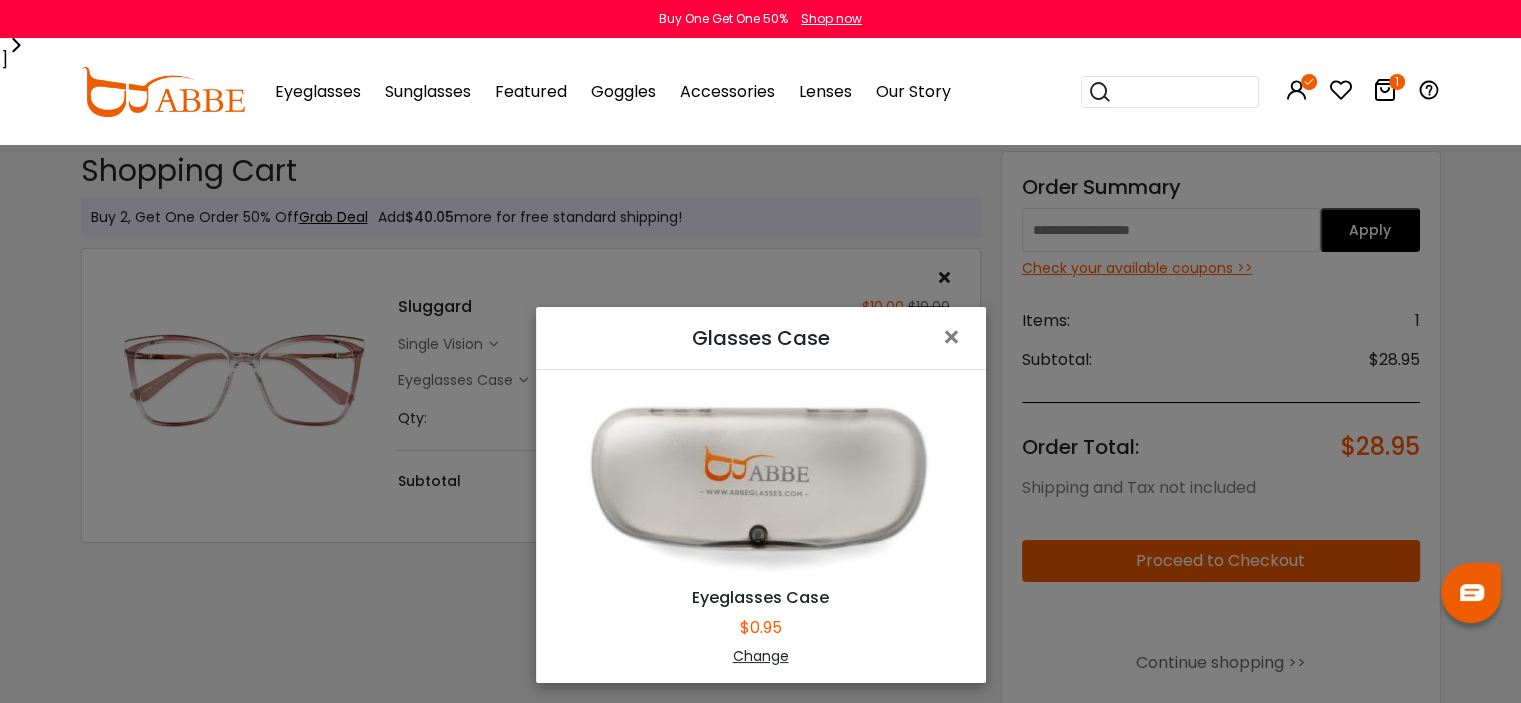 click on "Change" at bounding box center [761, 656] 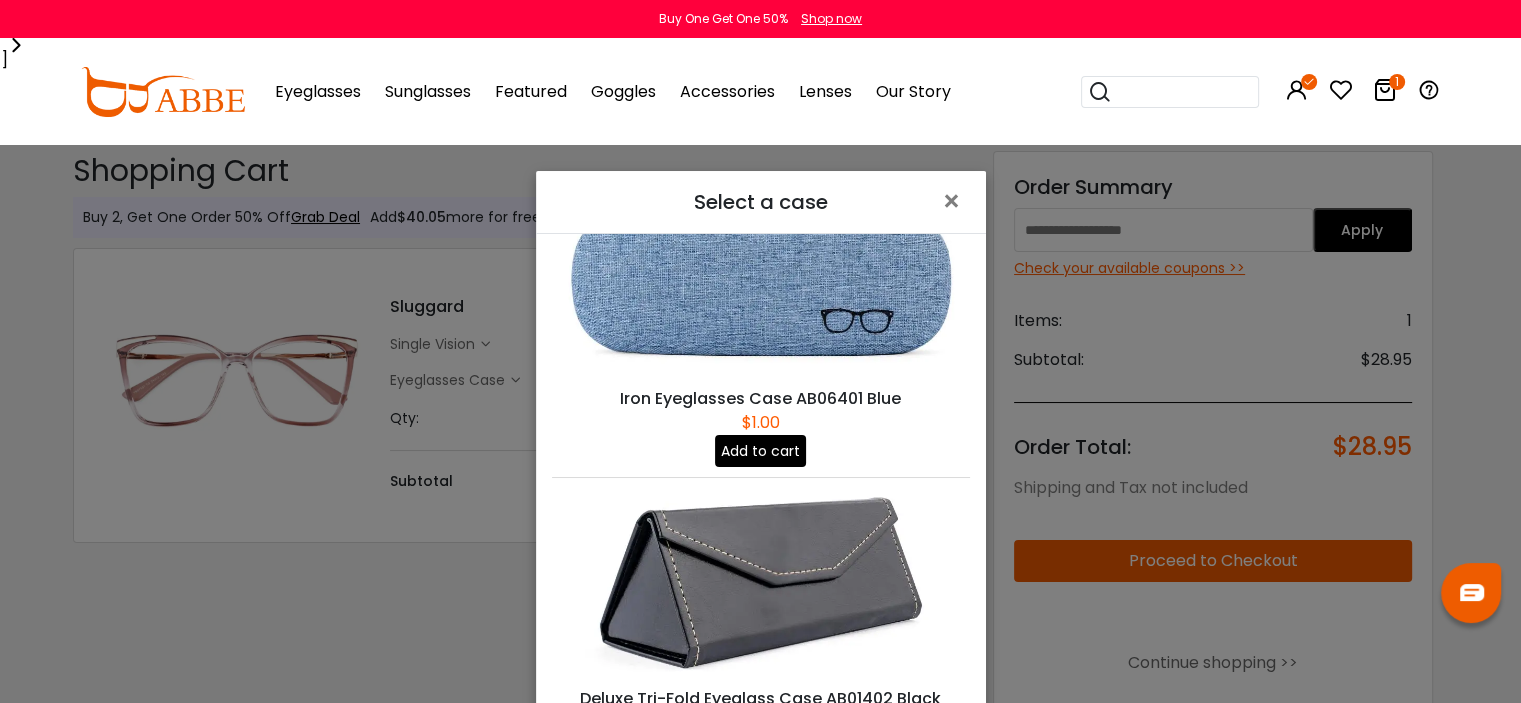 scroll, scrollTop: 733, scrollLeft: 0, axis: vertical 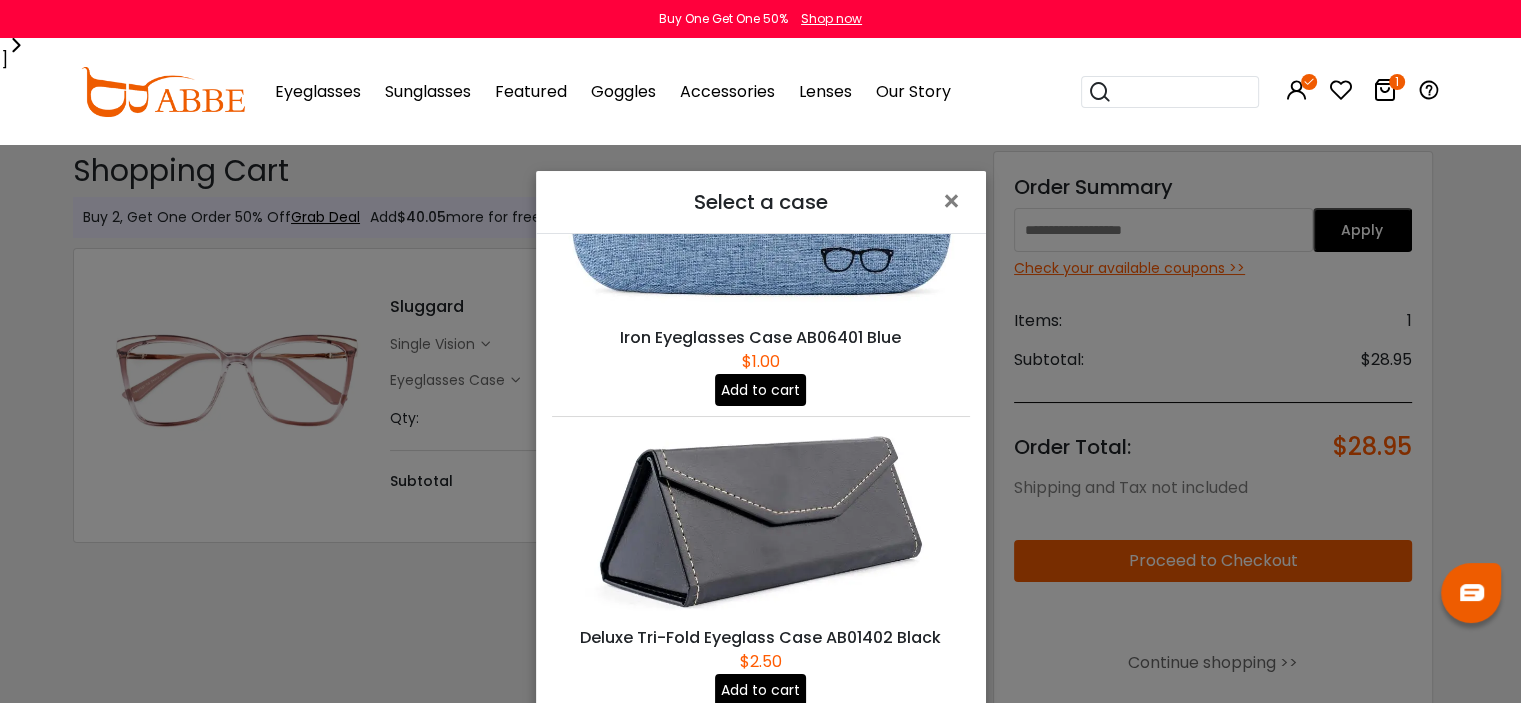 click on "Select a case
×
Iron Eyeglasses Case AB18601 Orange
$1.20
Add to cart
Eyeglasses Case Gray
$0.95
Add to cart
Iron Eyeglasses Case AB06401 Blue
$1.00
Add to cart
Deluxe Tri-Fold Eyeglass Case AB01402 Black
$2.50
Add to cart" at bounding box center (760, 351) 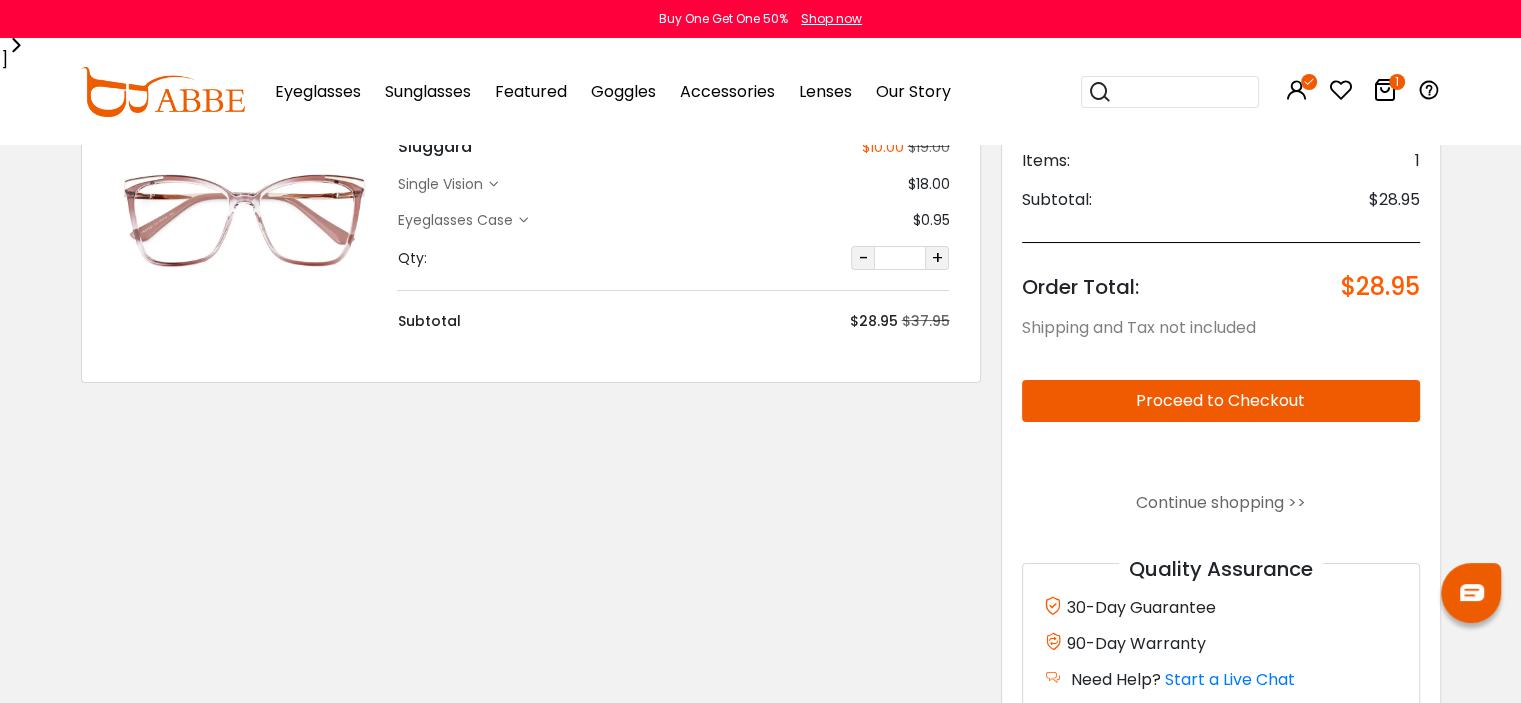 scroll, scrollTop: 200, scrollLeft: 0, axis: vertical 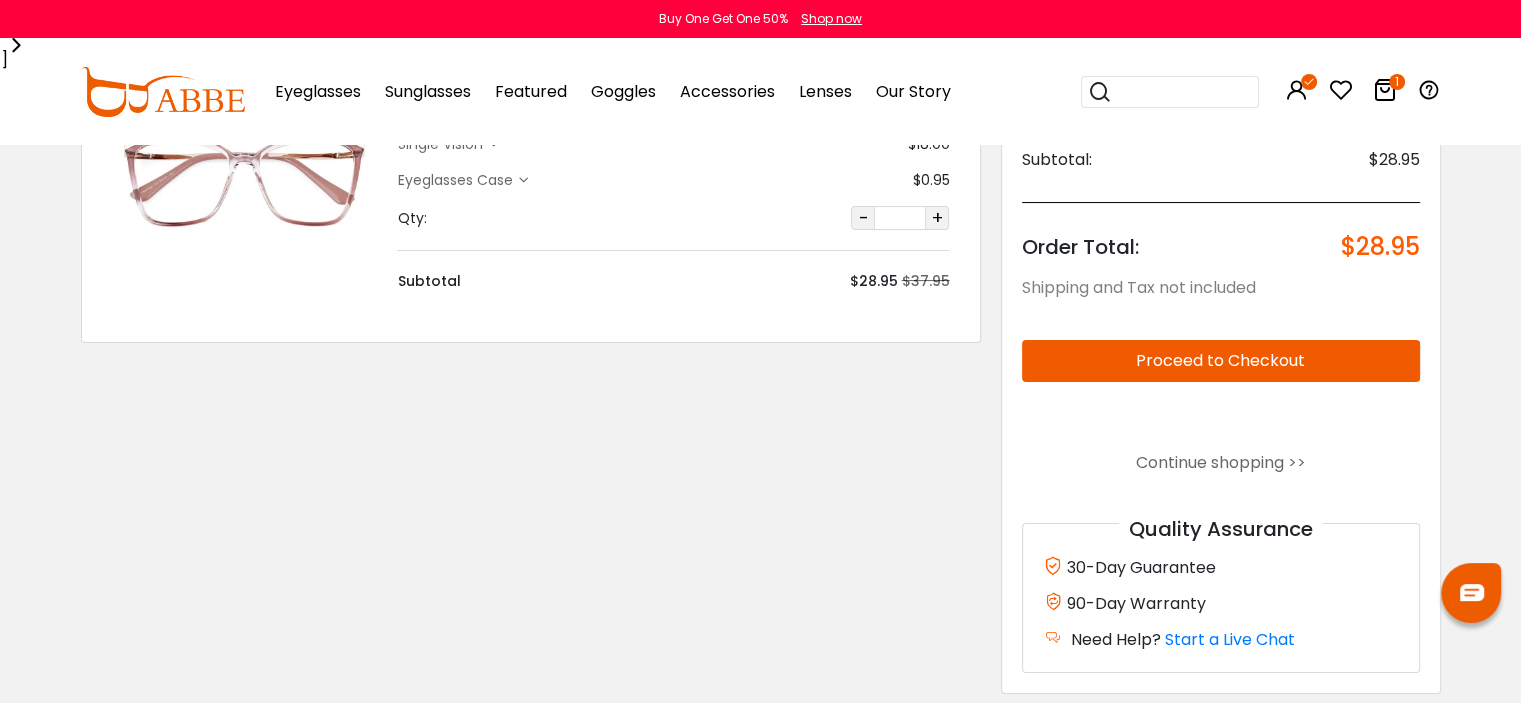 click on "Proceed to Checkout" at bounding box center (1221, 361) 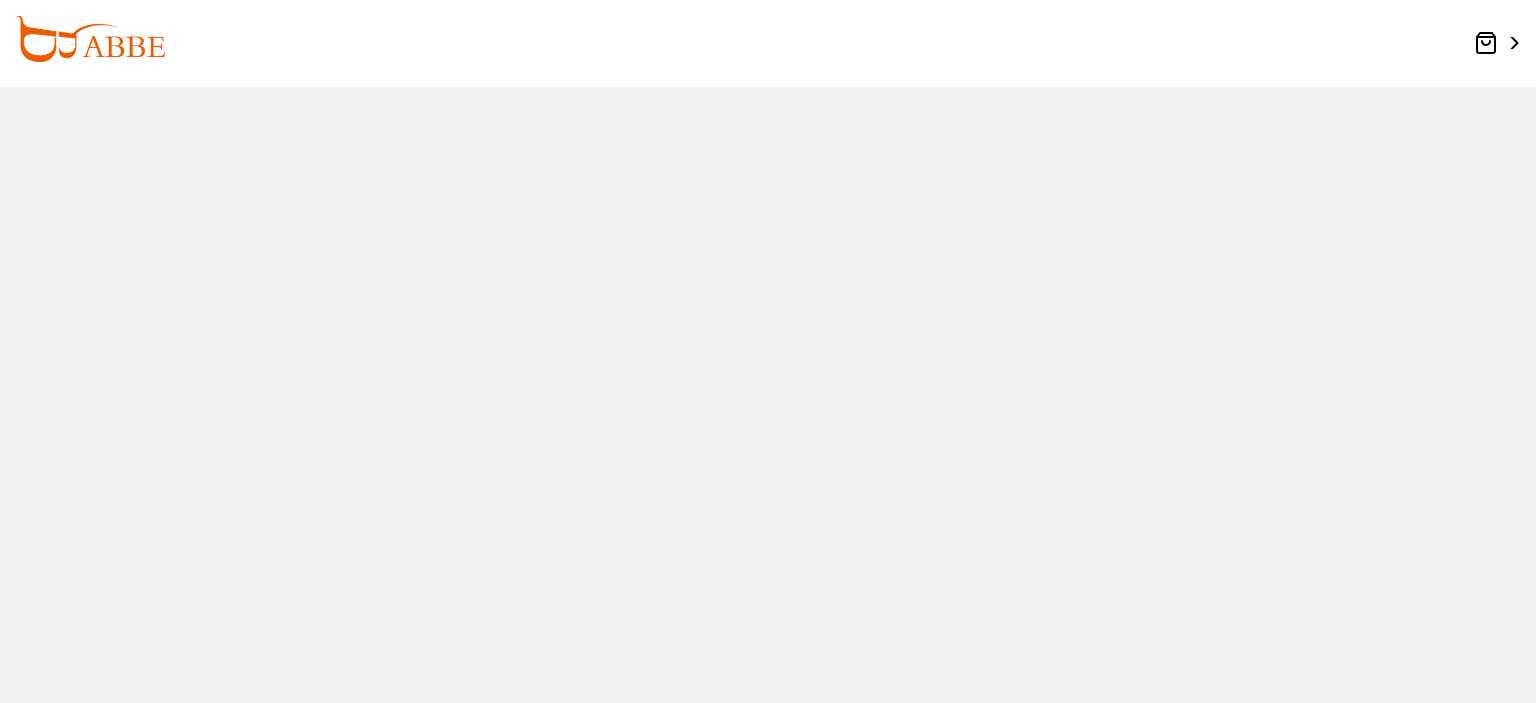 scroll, scrollTop: 0, scrollLeft: 0, axis: both 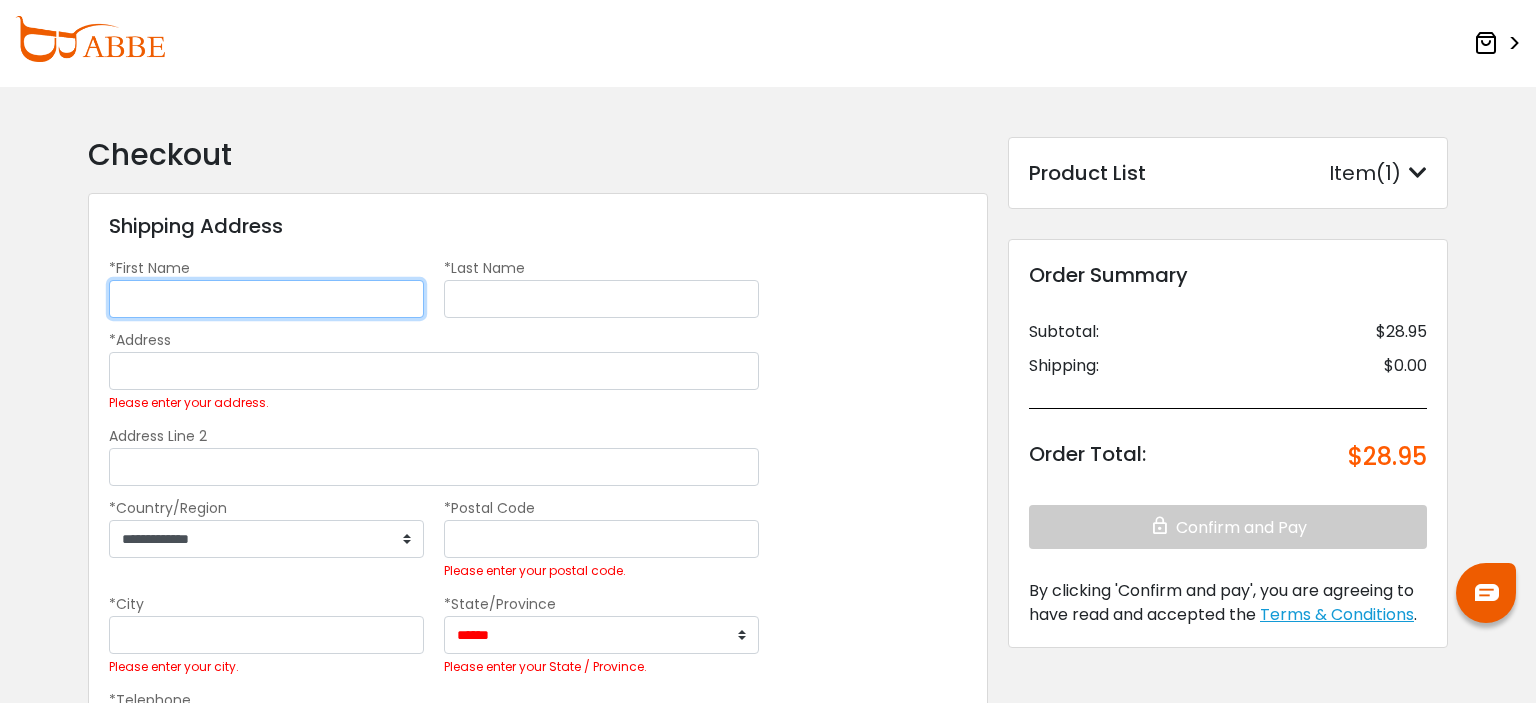 click on "*First Name" at bounding box center (266, 299) 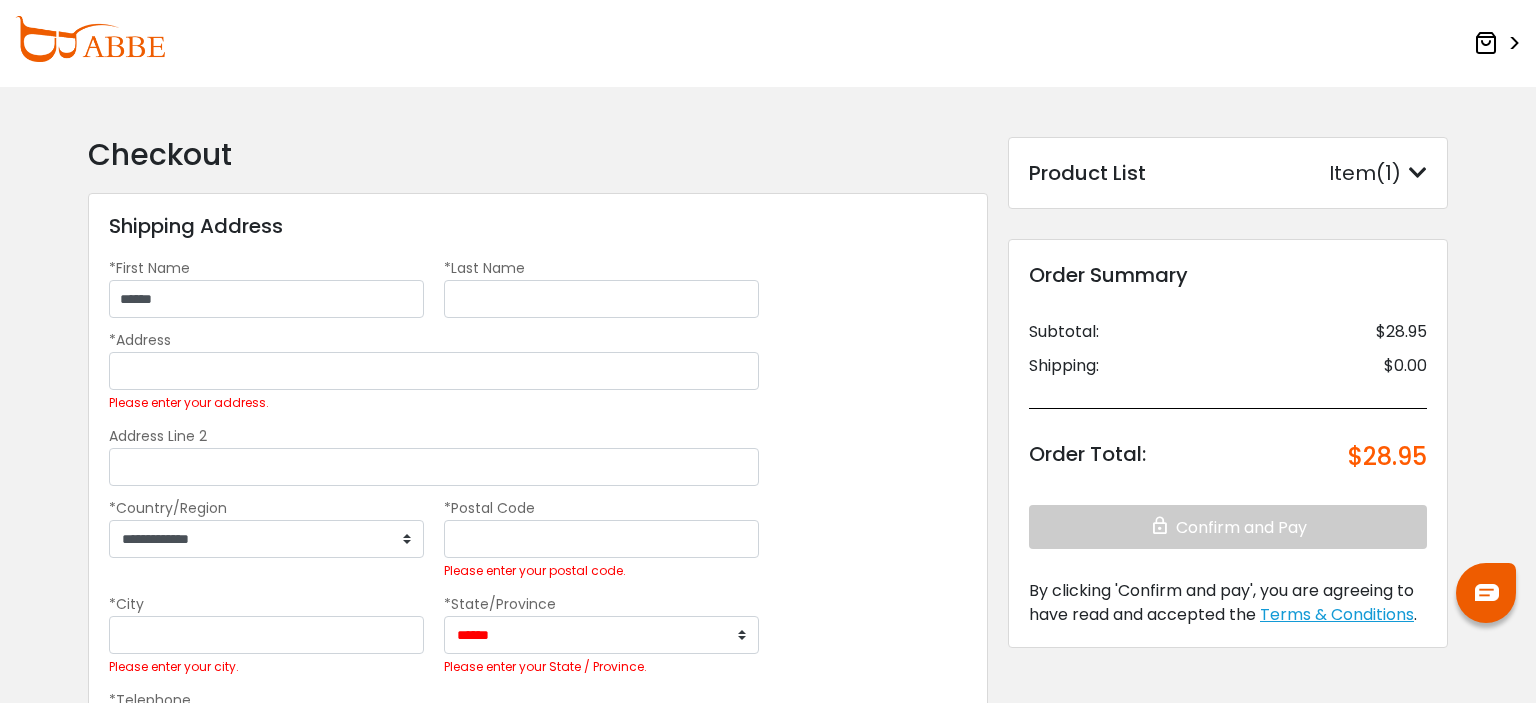 type on "*********" 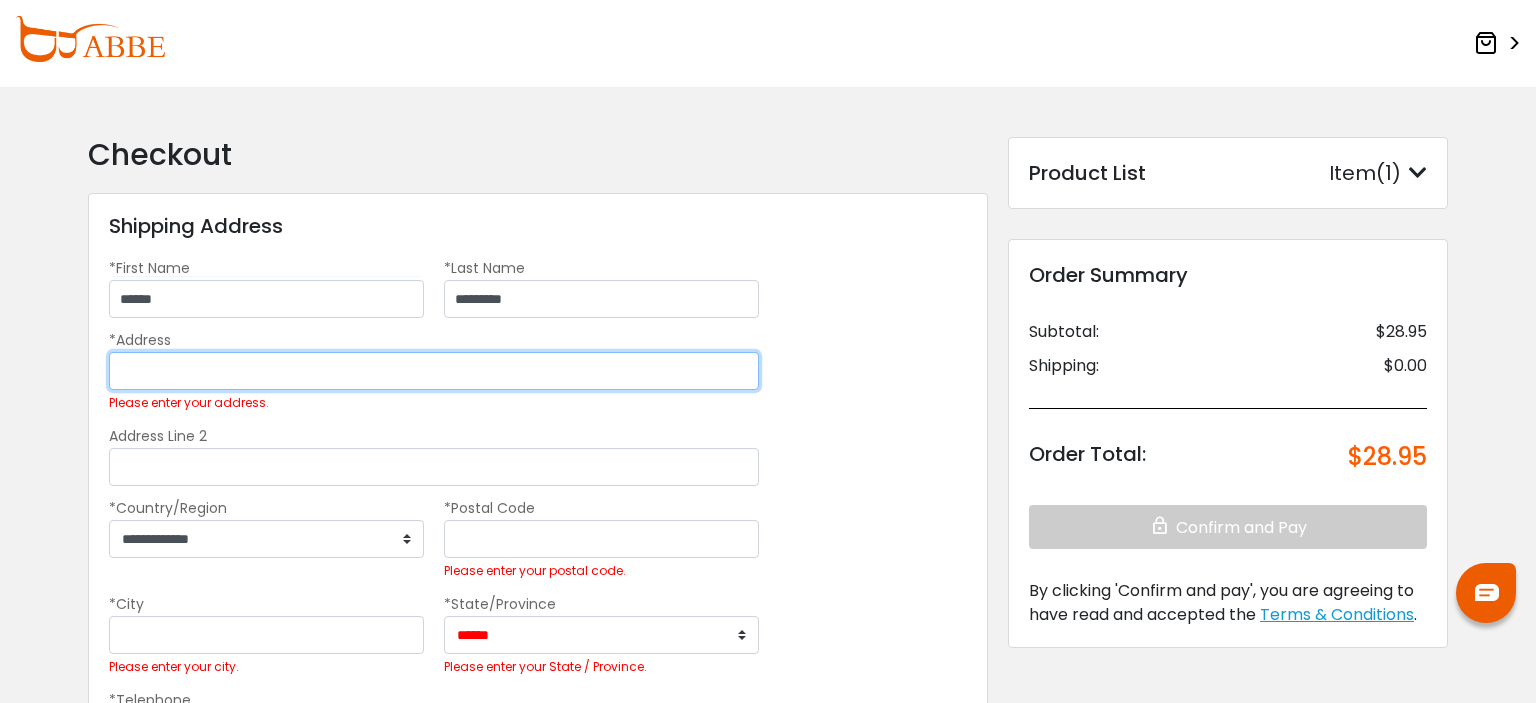 type on "**********" 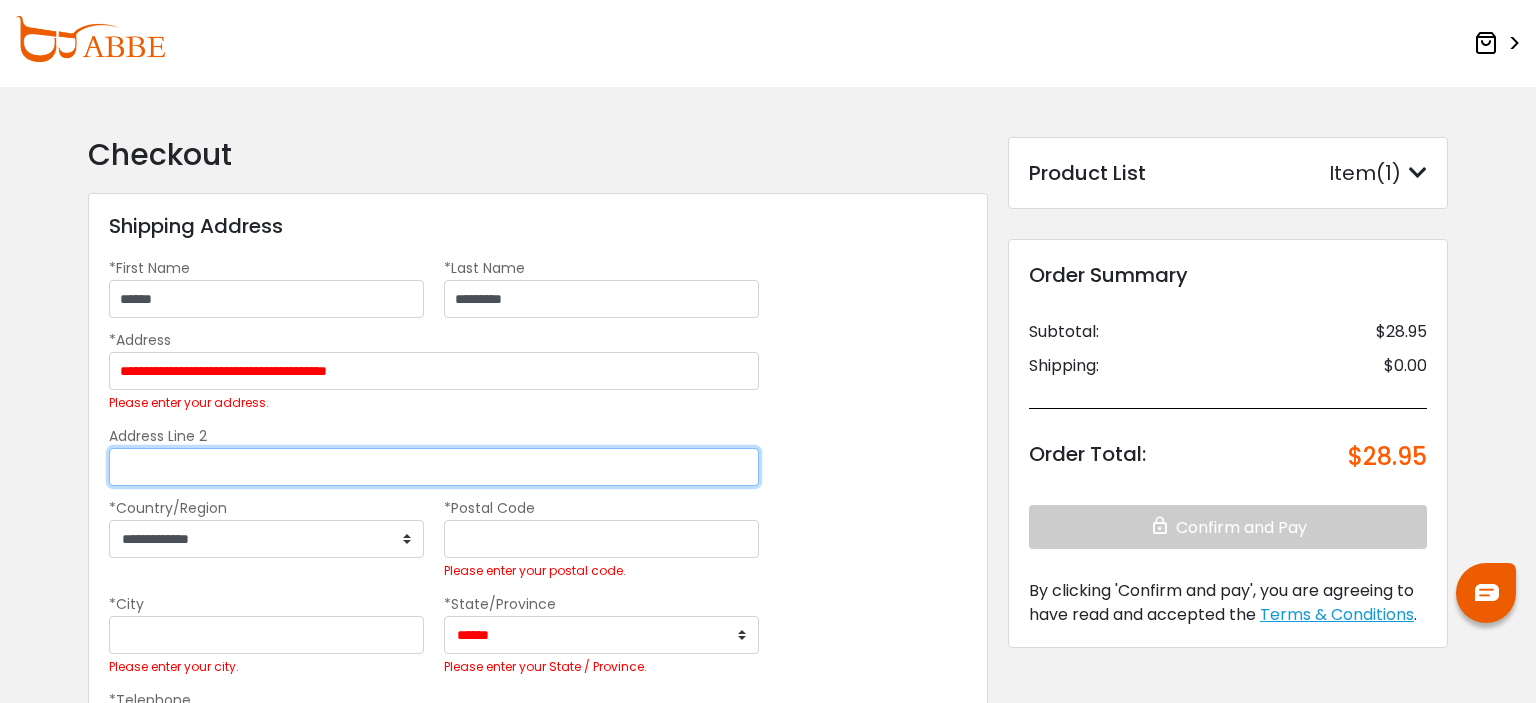 type on "******" 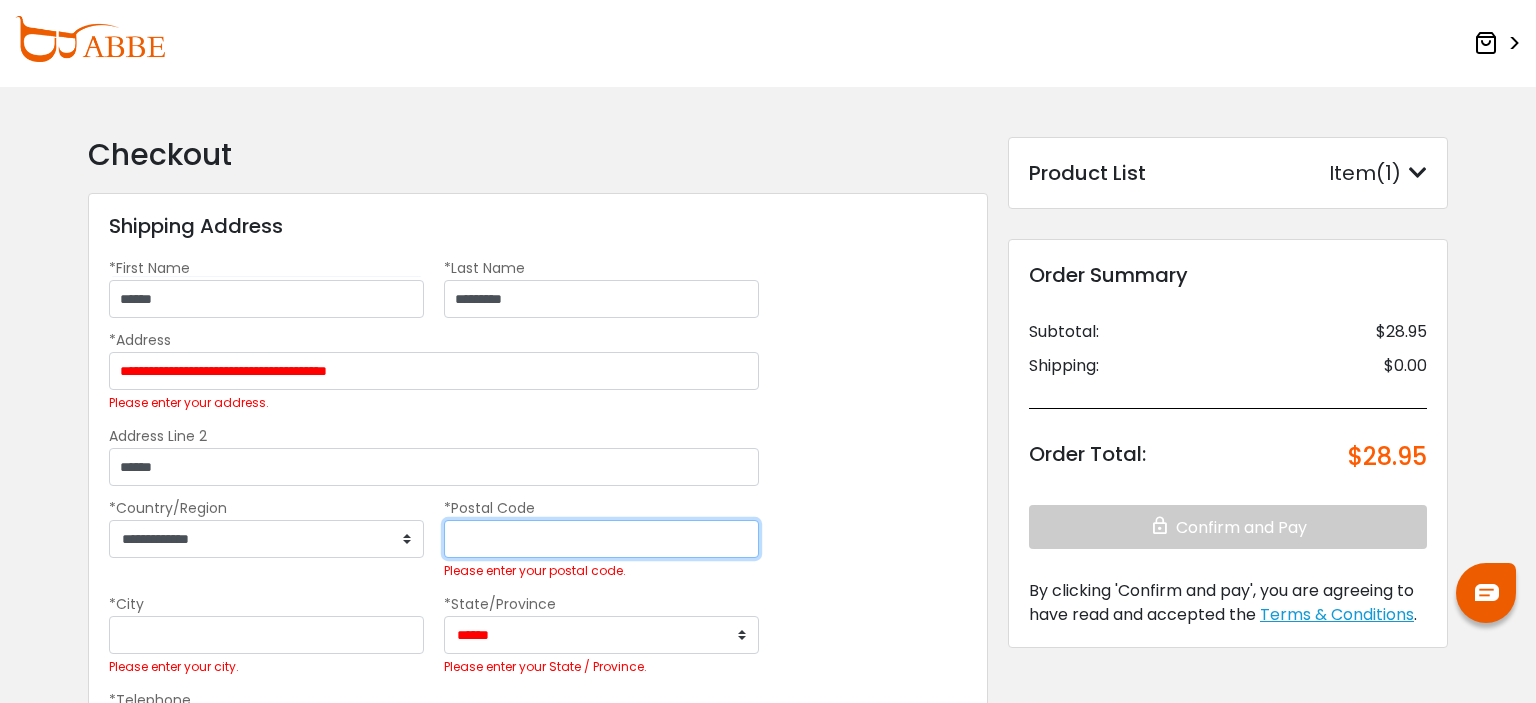 type on "*******" 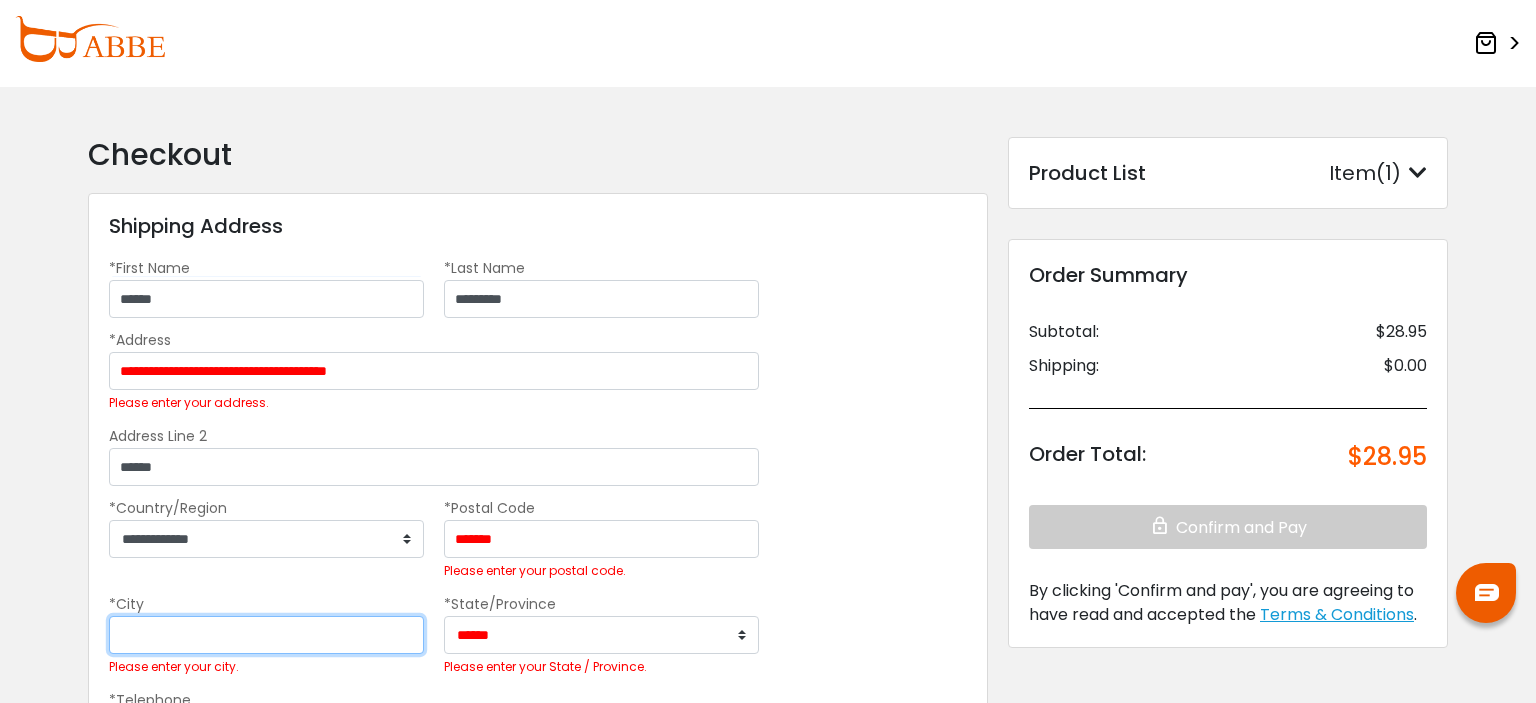 type on "**********" 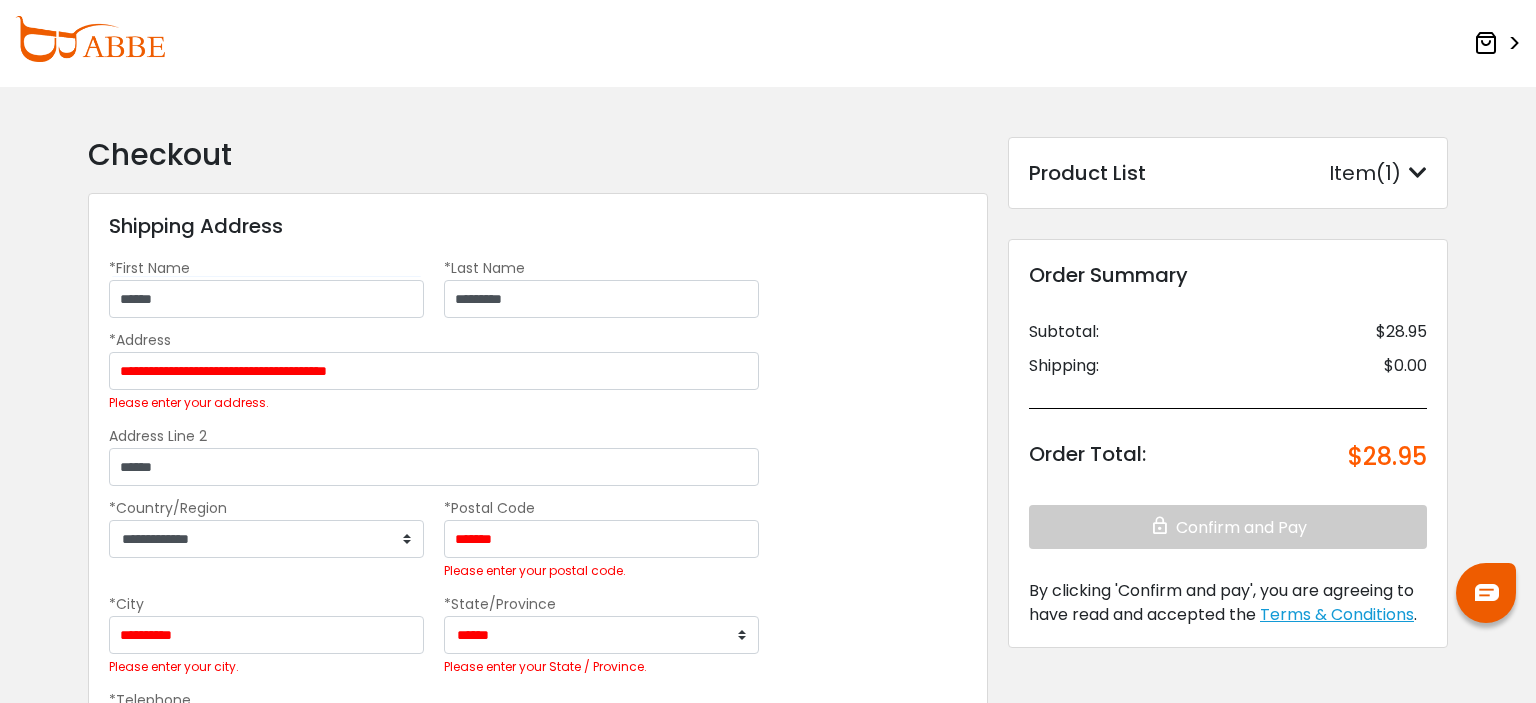 type on "********" 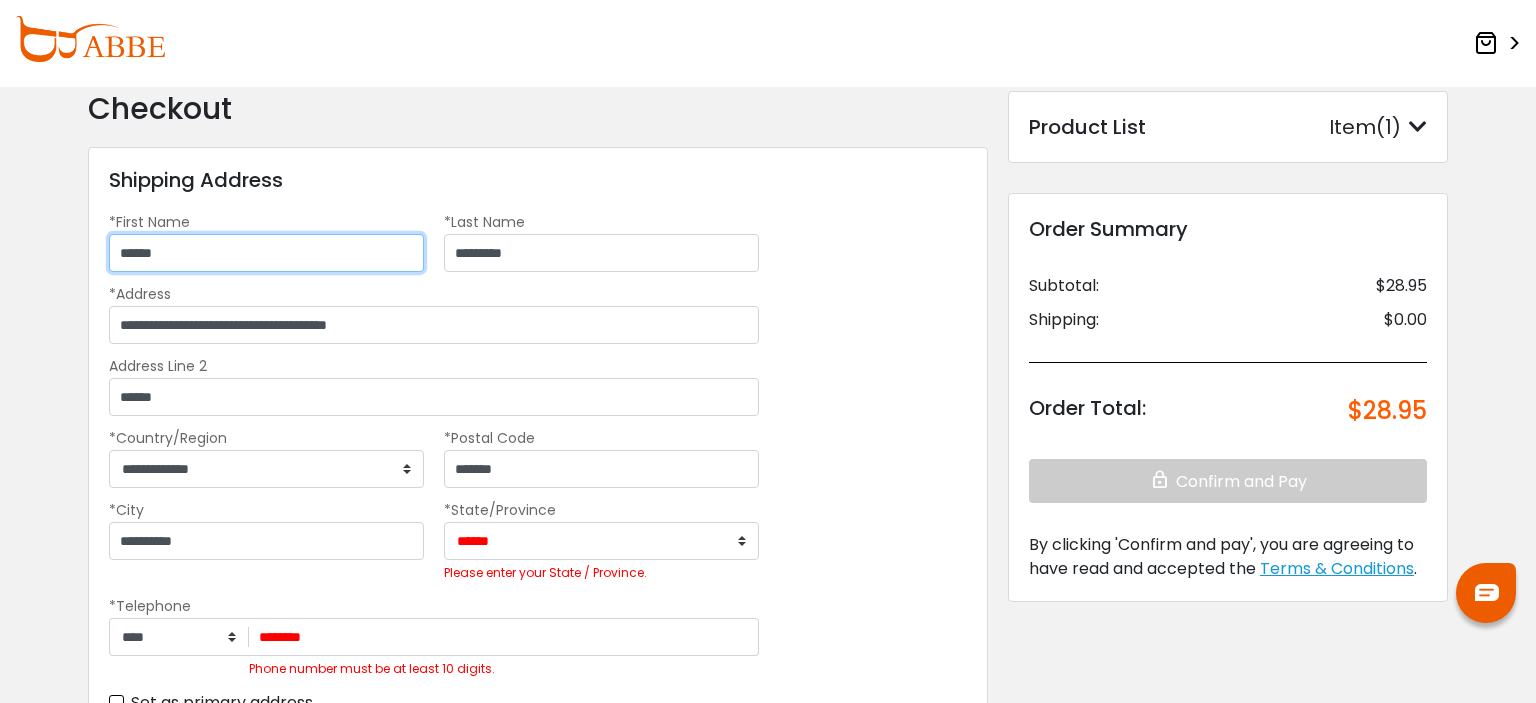 scroll, scrollTop: 66, scrollLeft: 0, axis: vertical 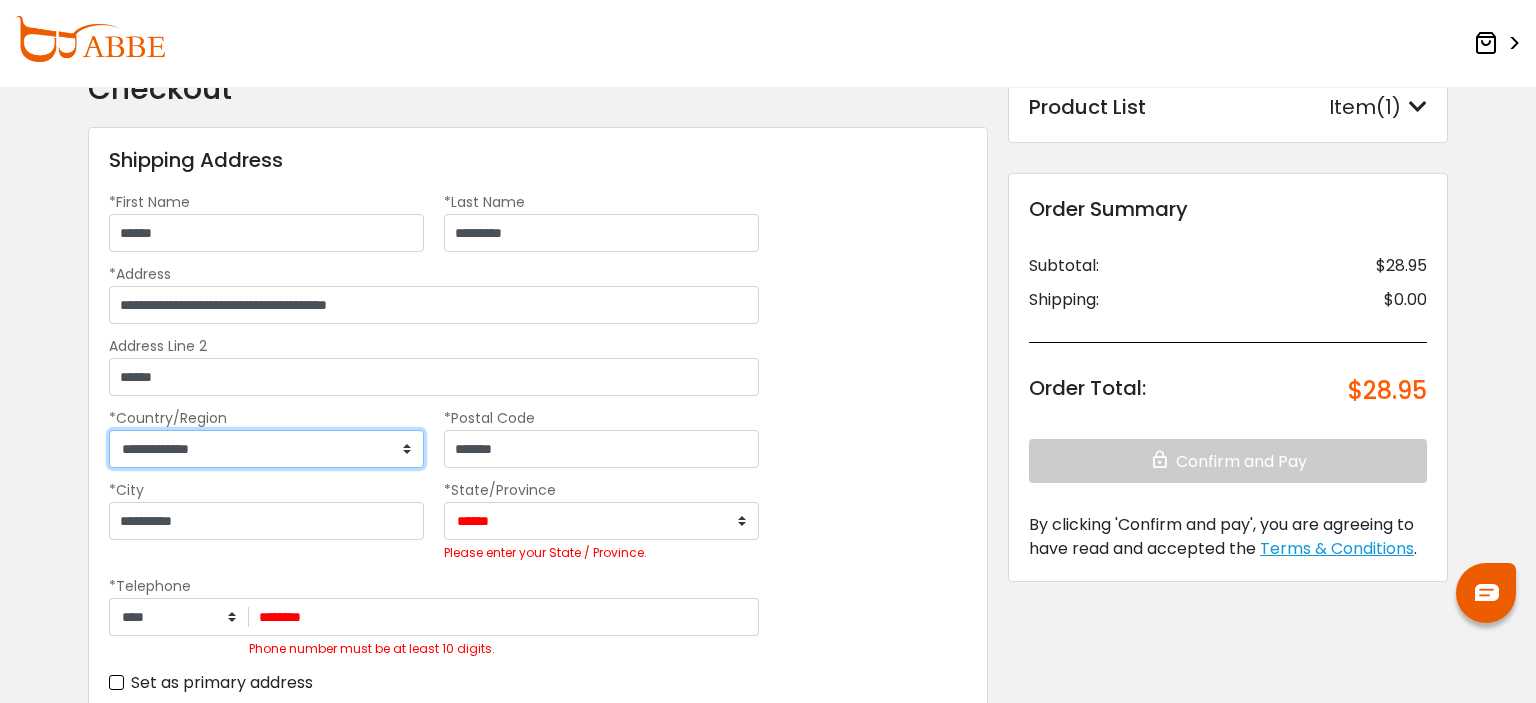 click on "**********" at bounding box center (266, 449) 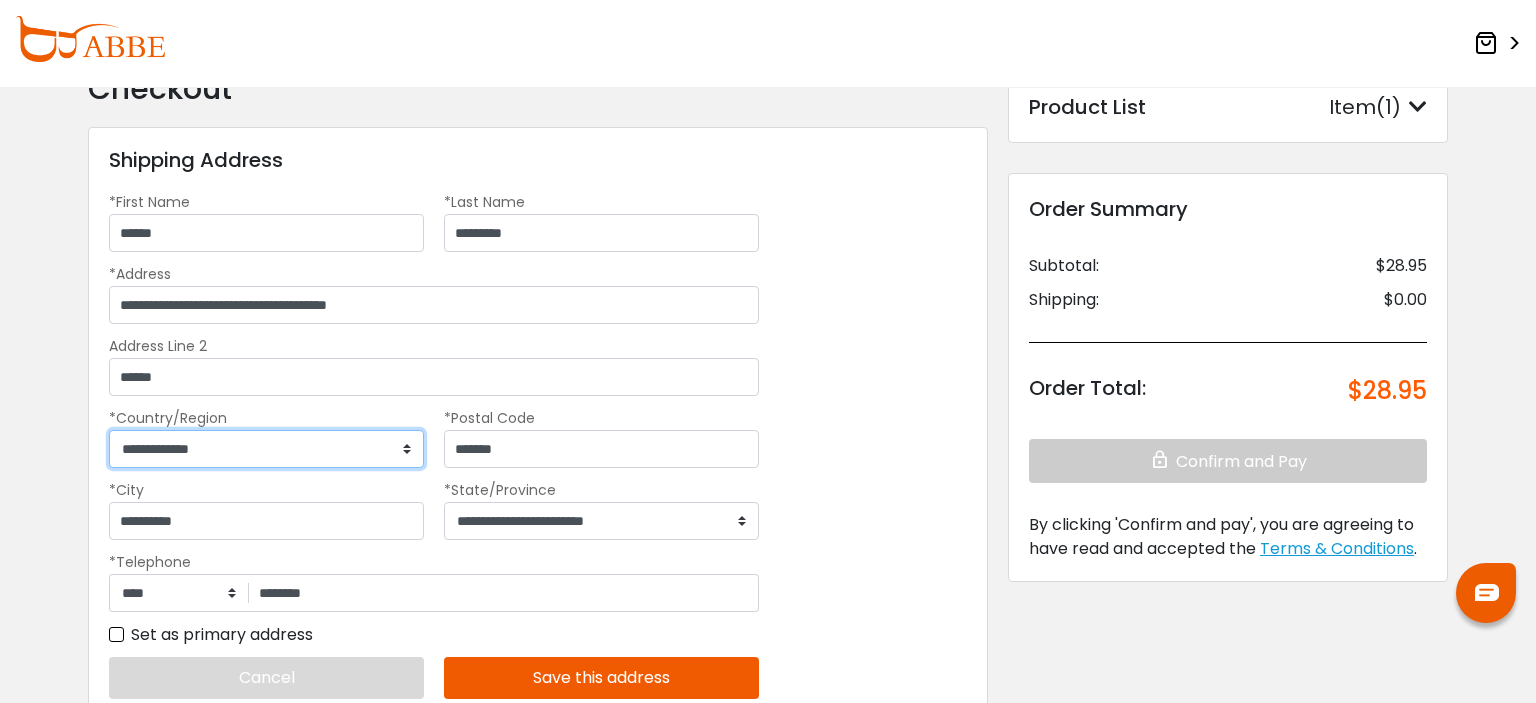 click on "**********" at bounding box center [266, 449] 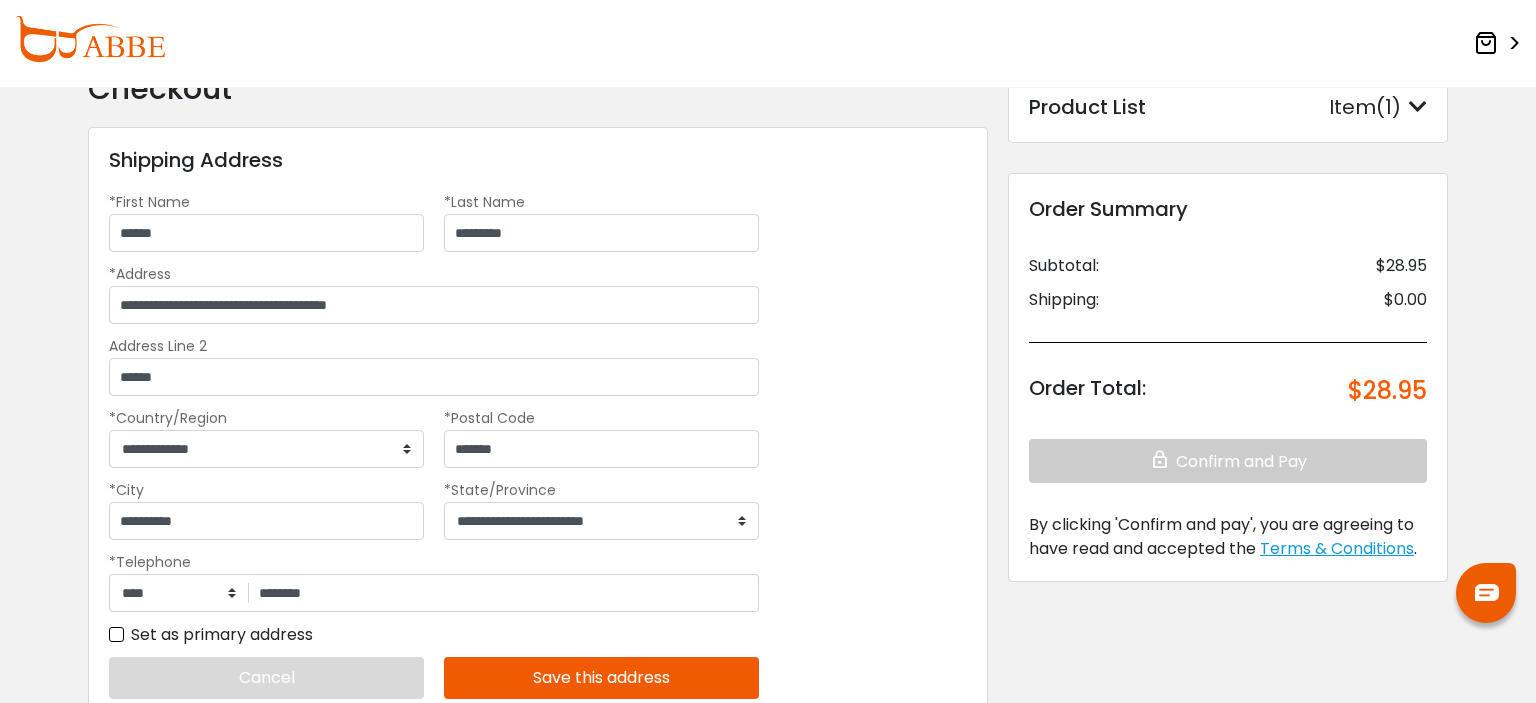 click on "Checkout" at bounding box center (538, 89) 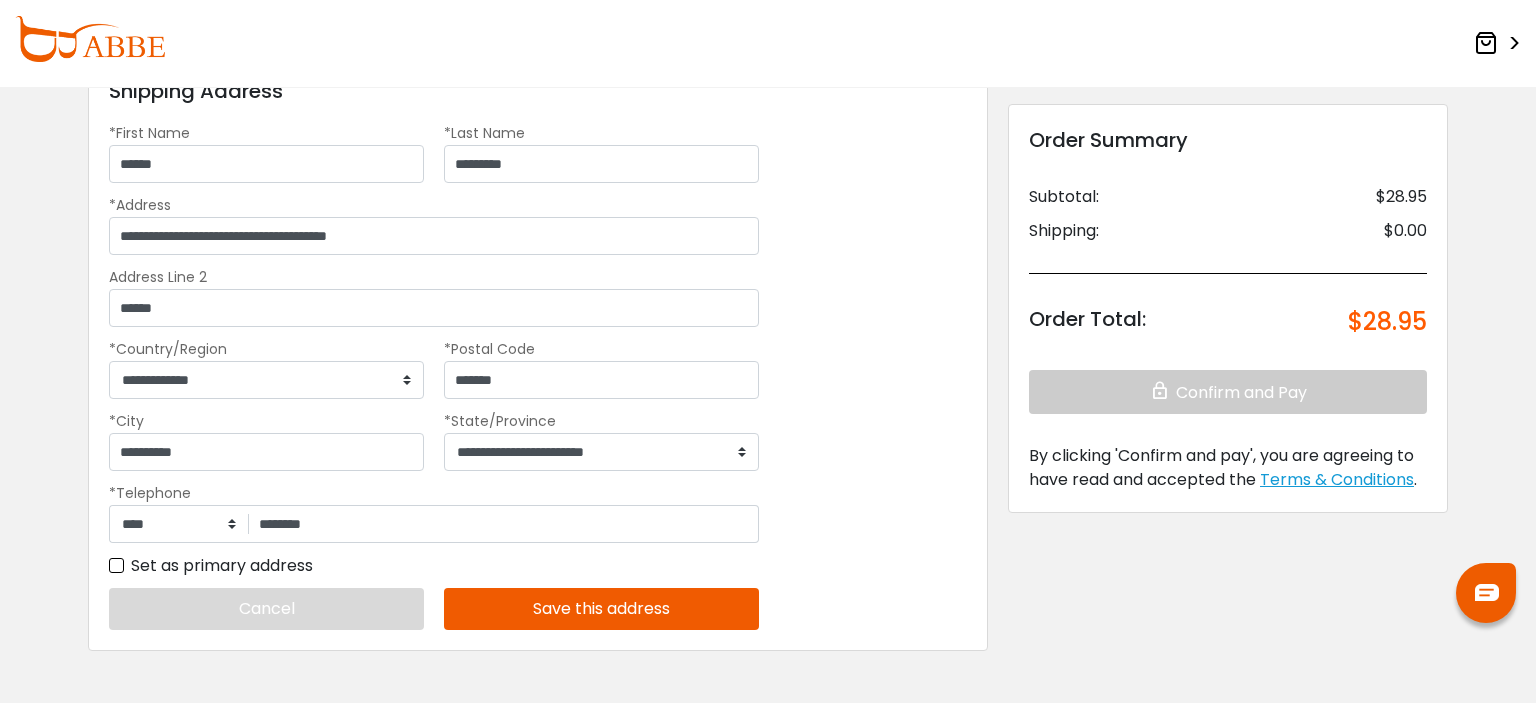 scroll, scrollTop: 0, scrollLeft: 0, axis: both 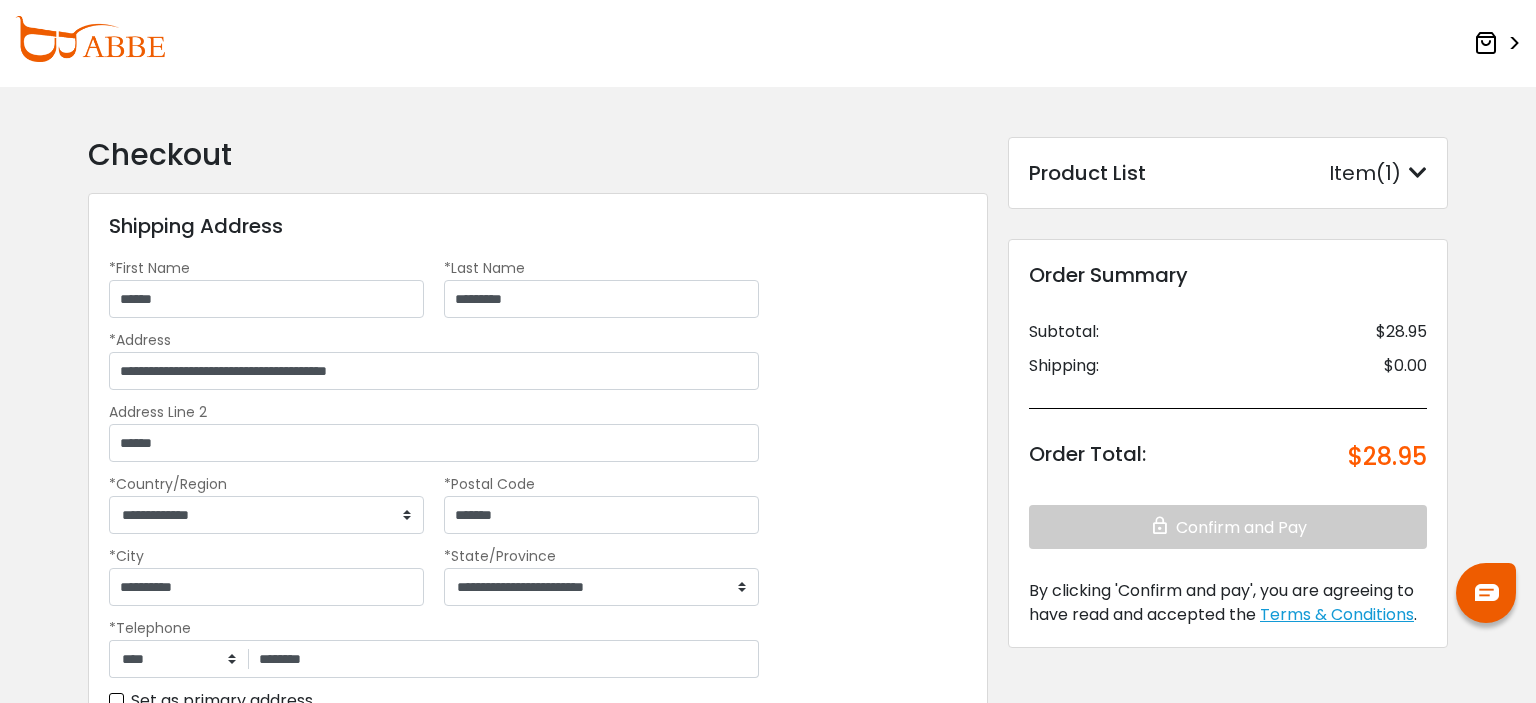 click at bounding box center (90, 39) 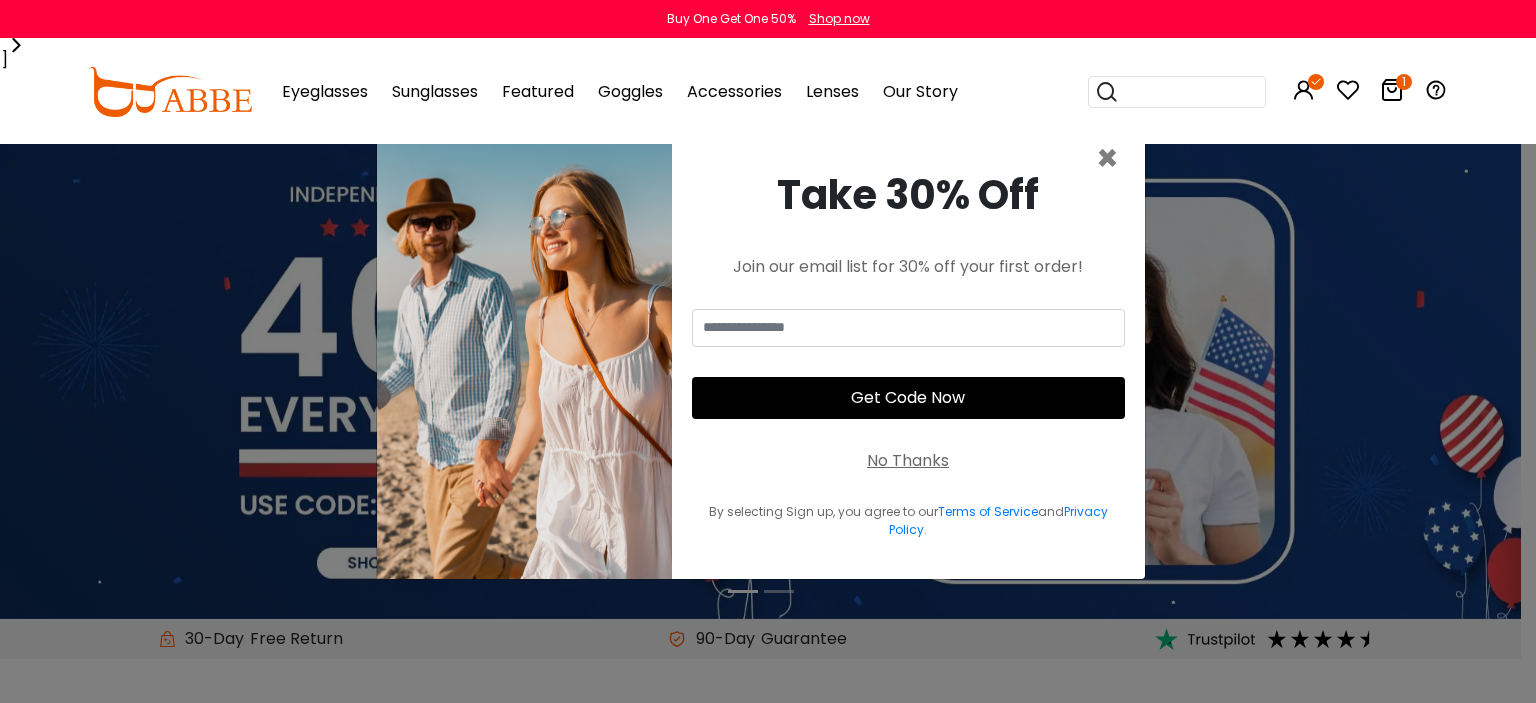scroll, scrollTop: 0, scrollLeft: 0, axis: both 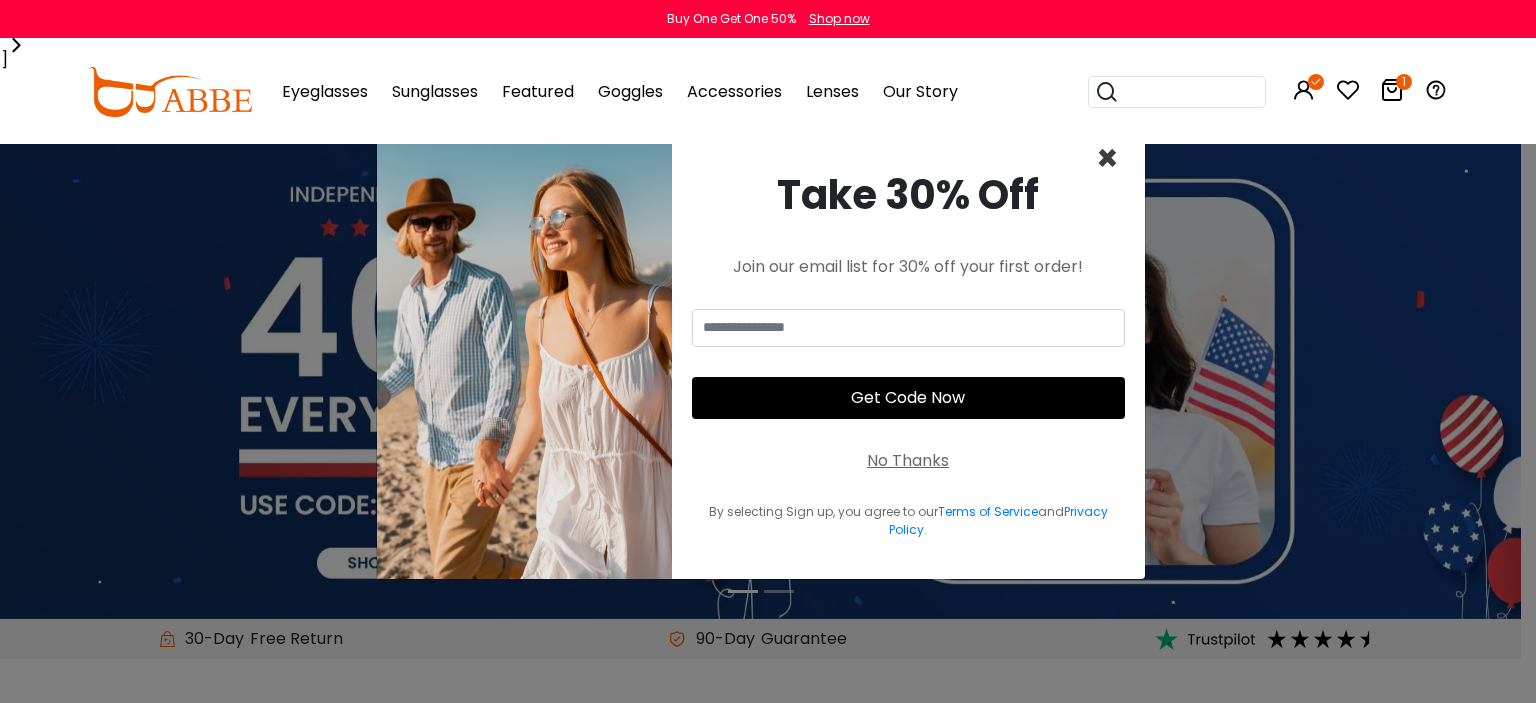 click on "×" at bounding box center [1107, 158] 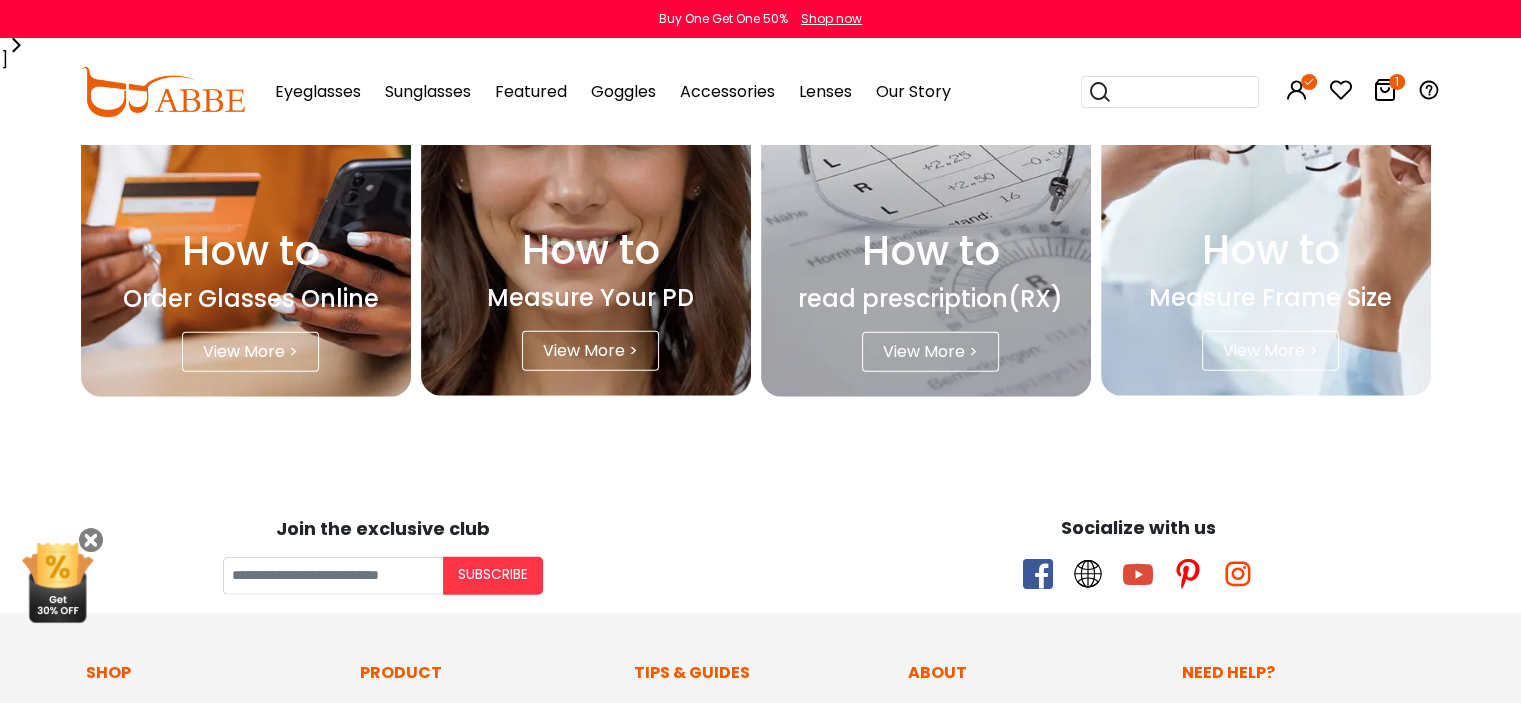 scroll, scrollTop: 5430, scrollLeft: 0, axis: vertical 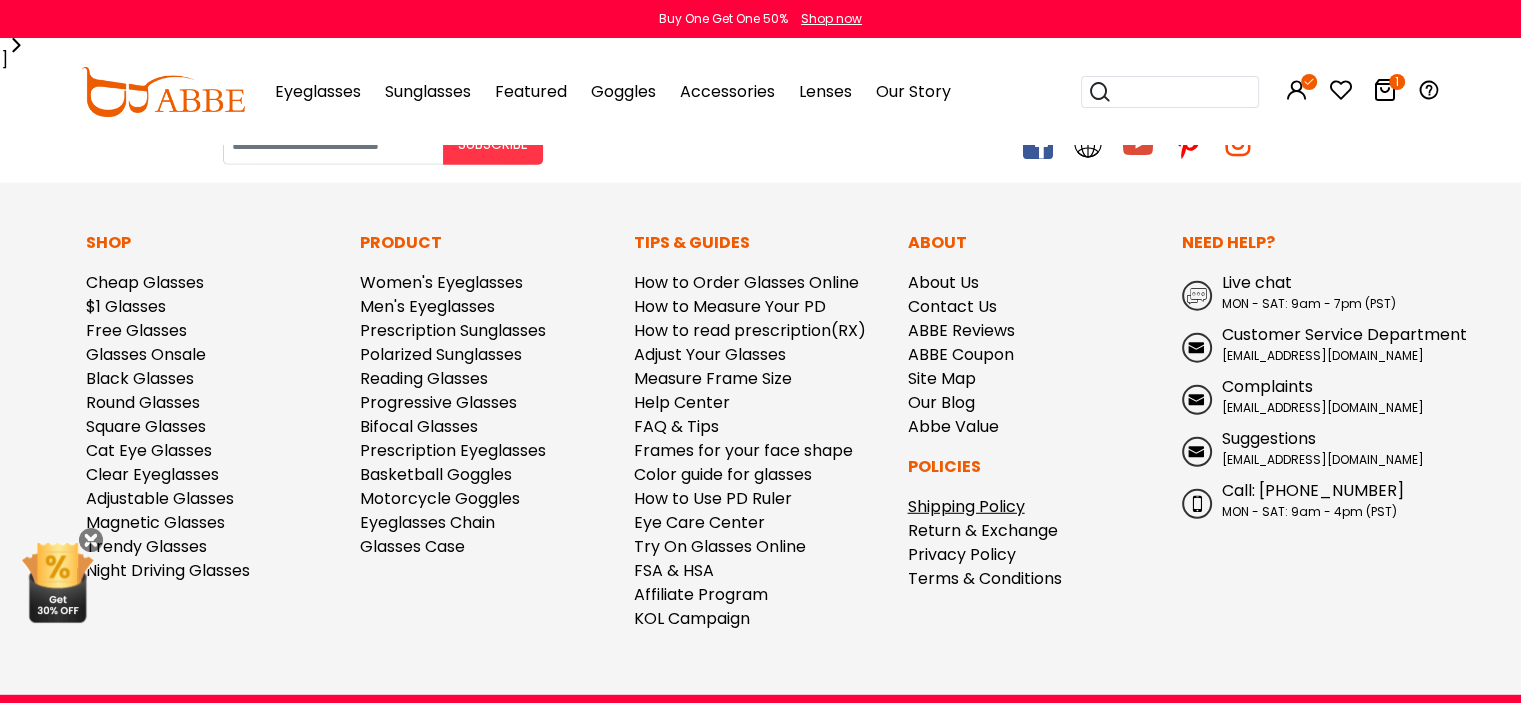 click on "Shipping Policy" at bounding box center (966, 506) 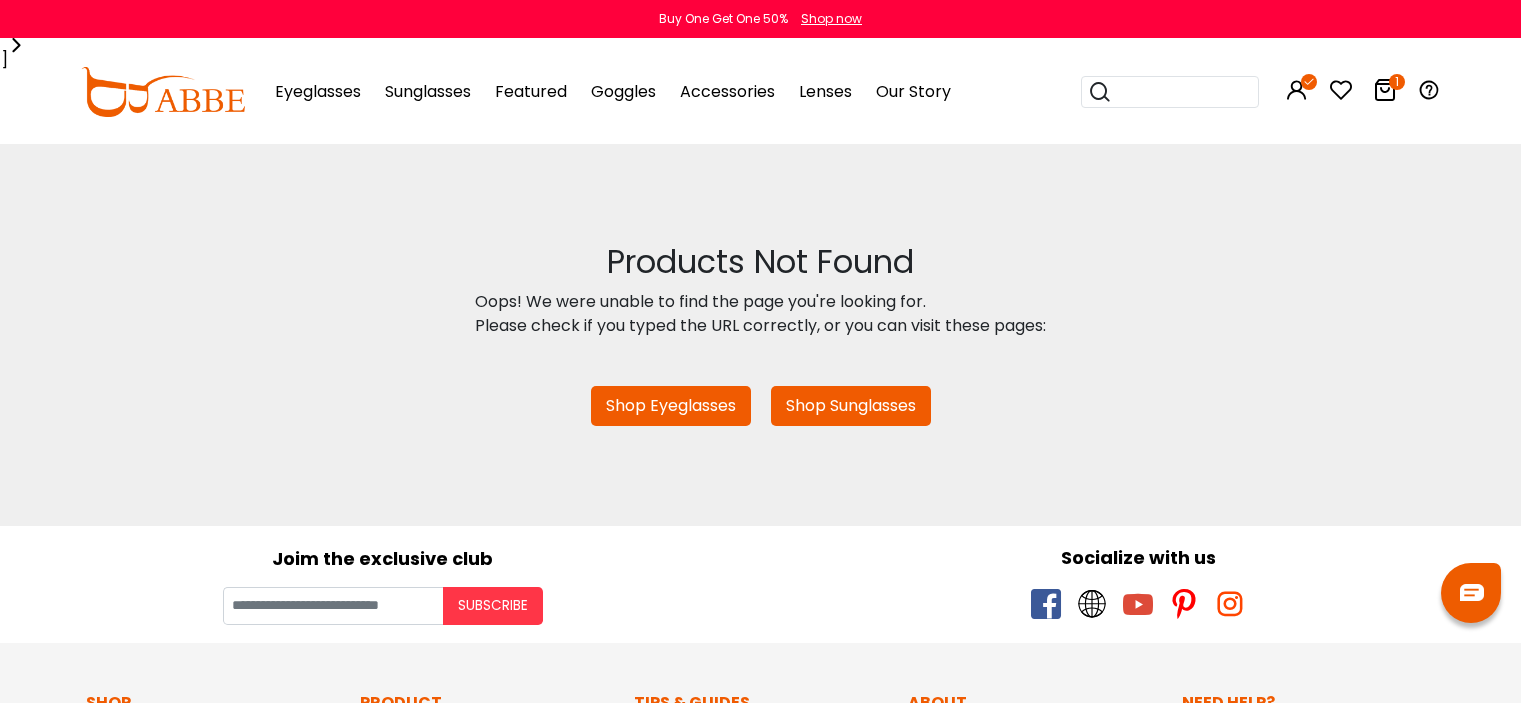 scroll, scrollTop: 0, scrollLeft: 0, axis: both 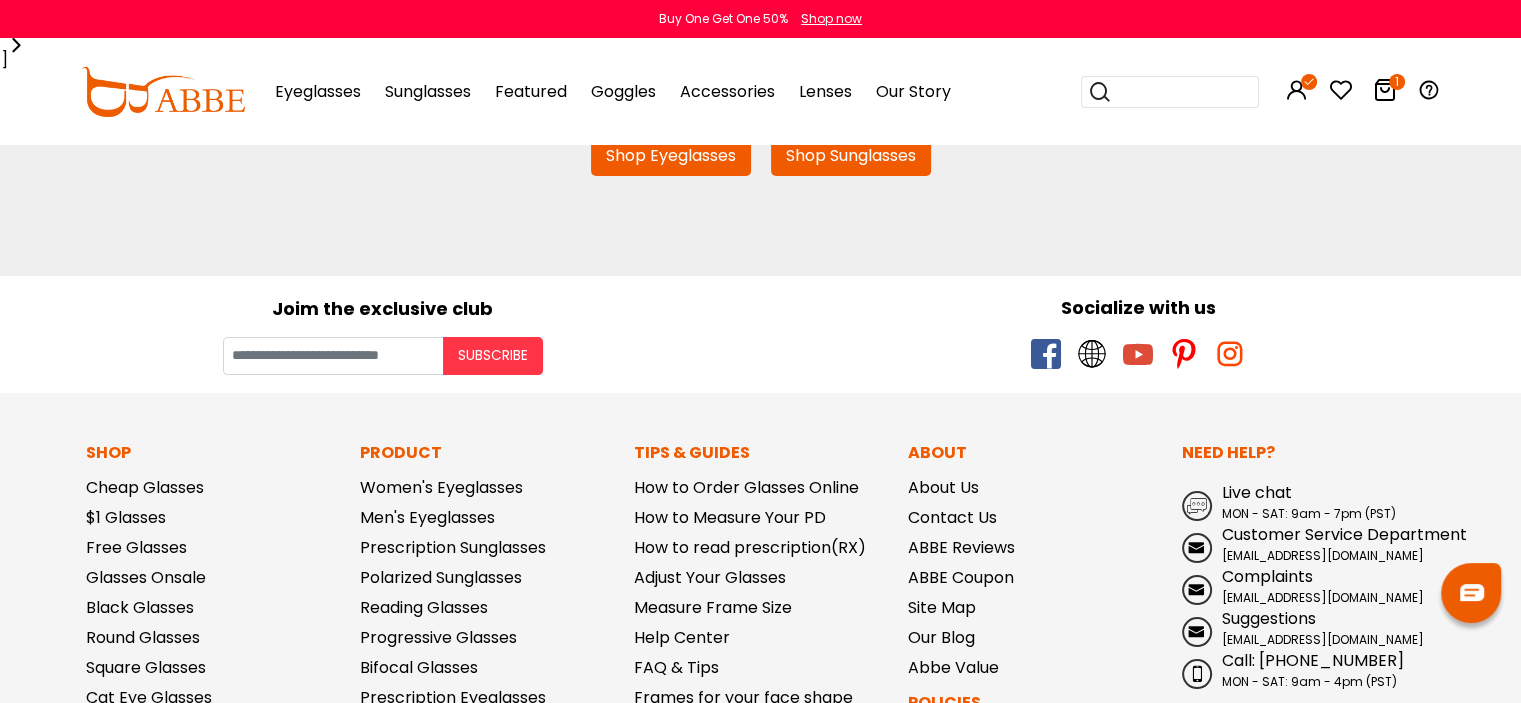 click at bounding box center [1170, 92] 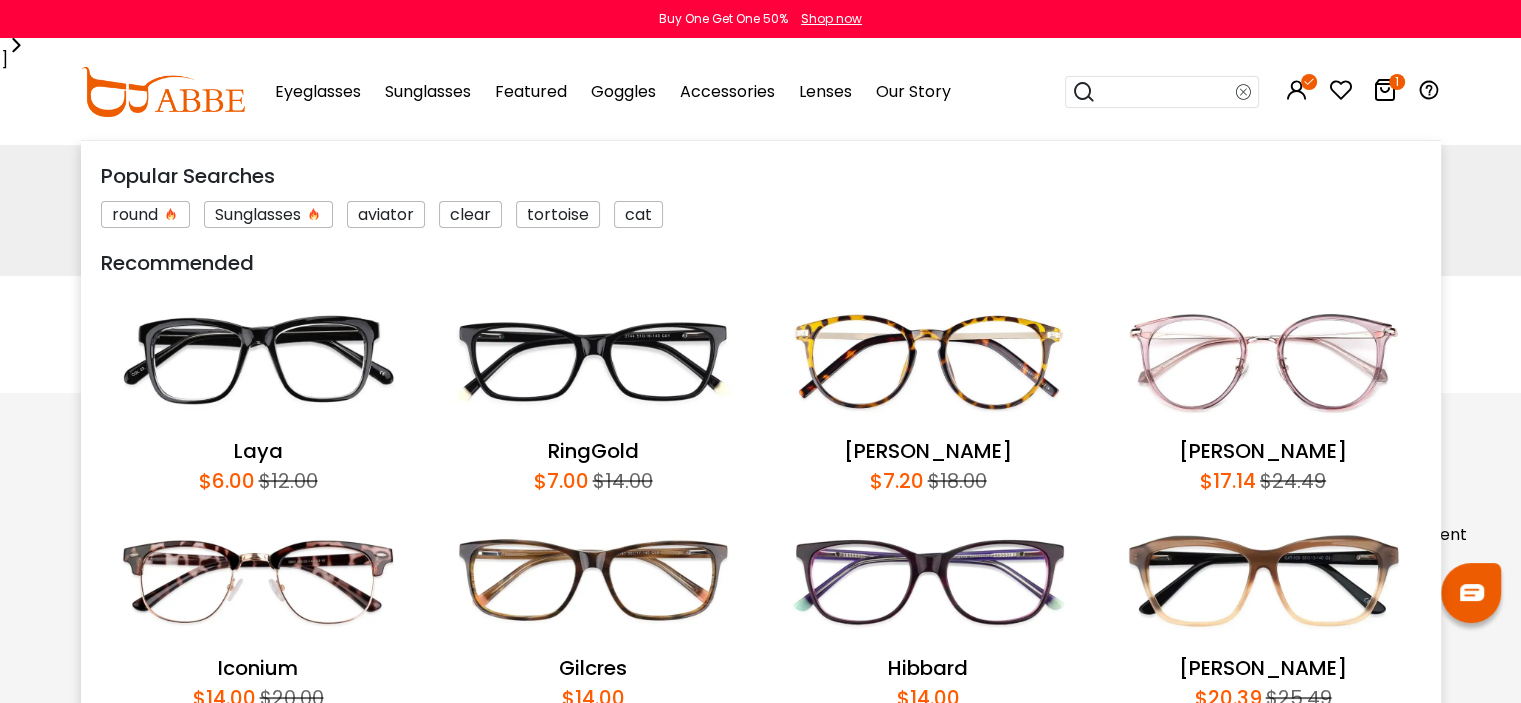 click at bounding box center [1166, 92] 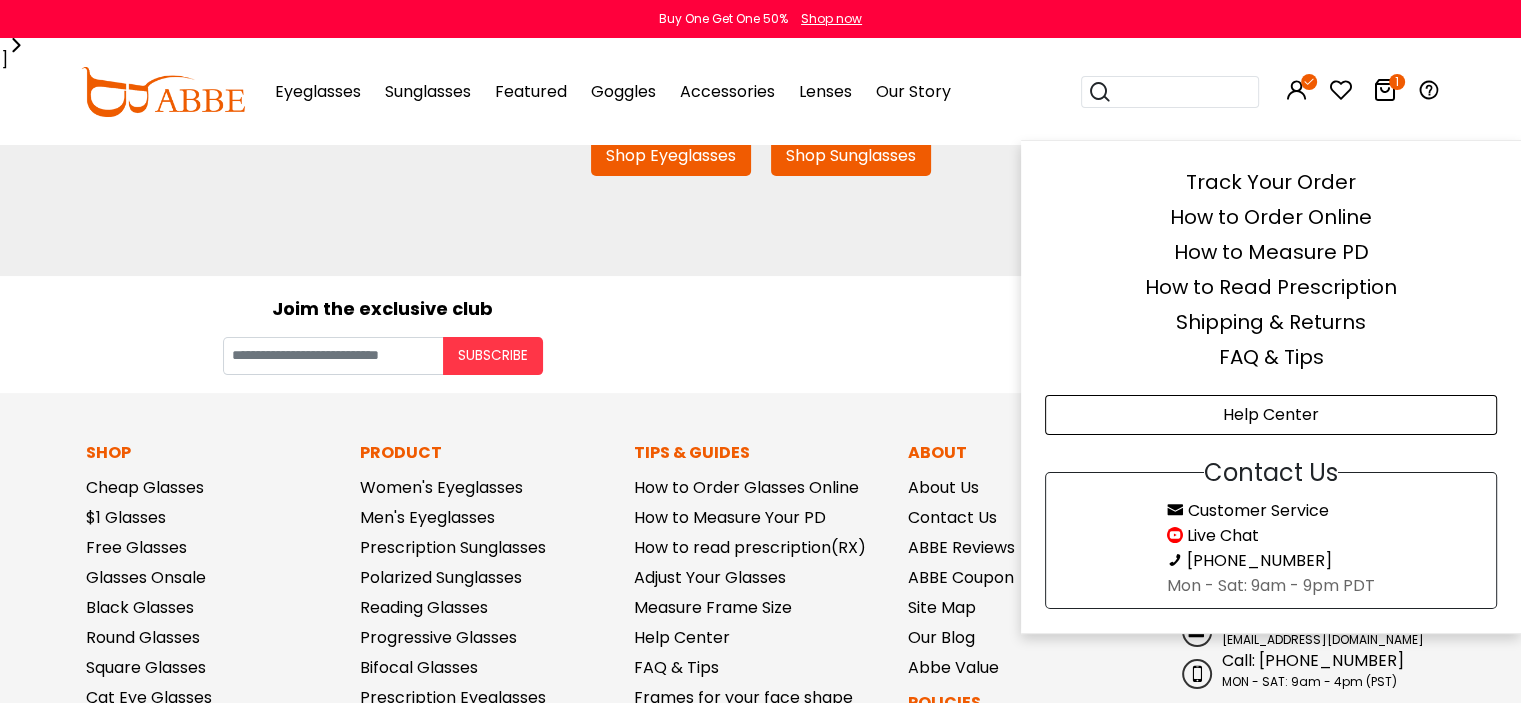 click on "FAQ & Tips" at bounding box center (1271, 357) 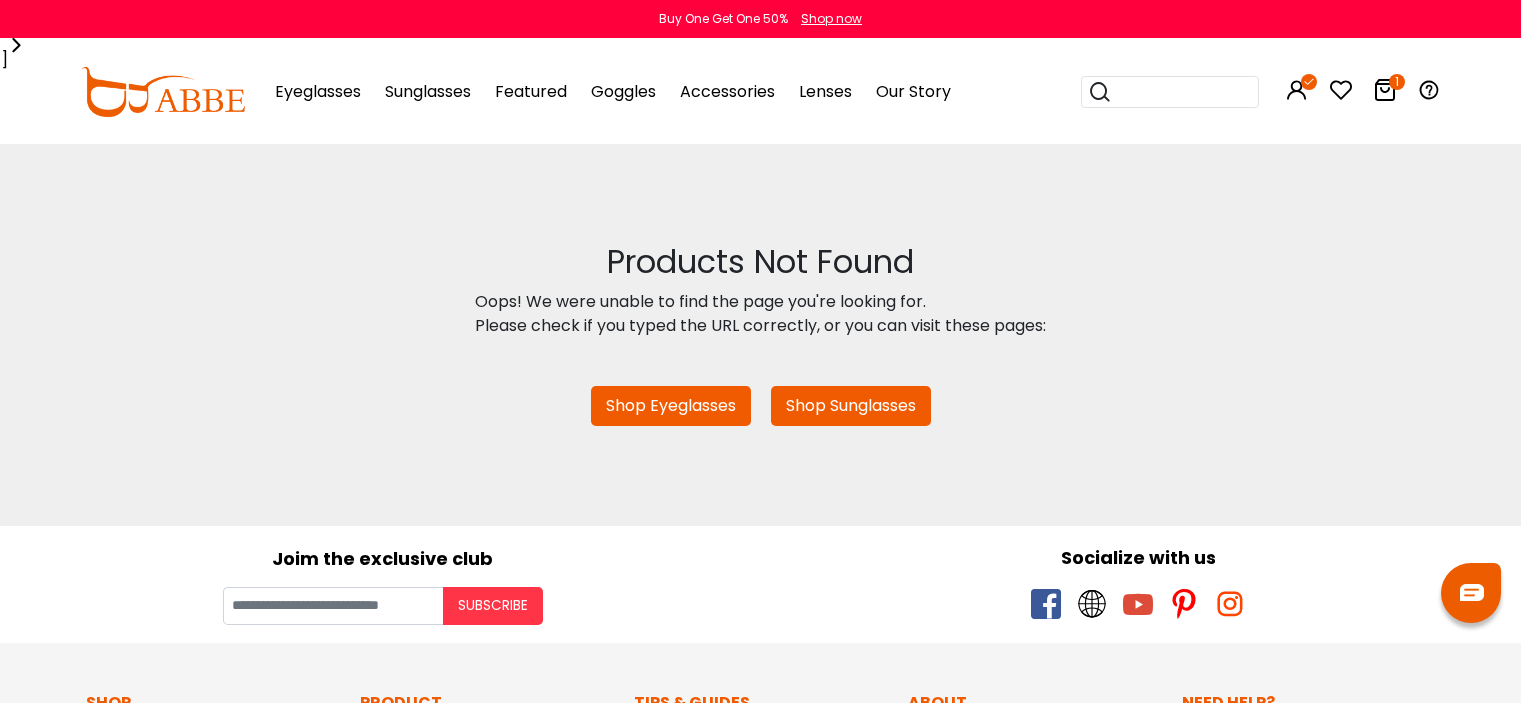 scroll, scrollTop: 0, scrollLeft: 0, axis: both 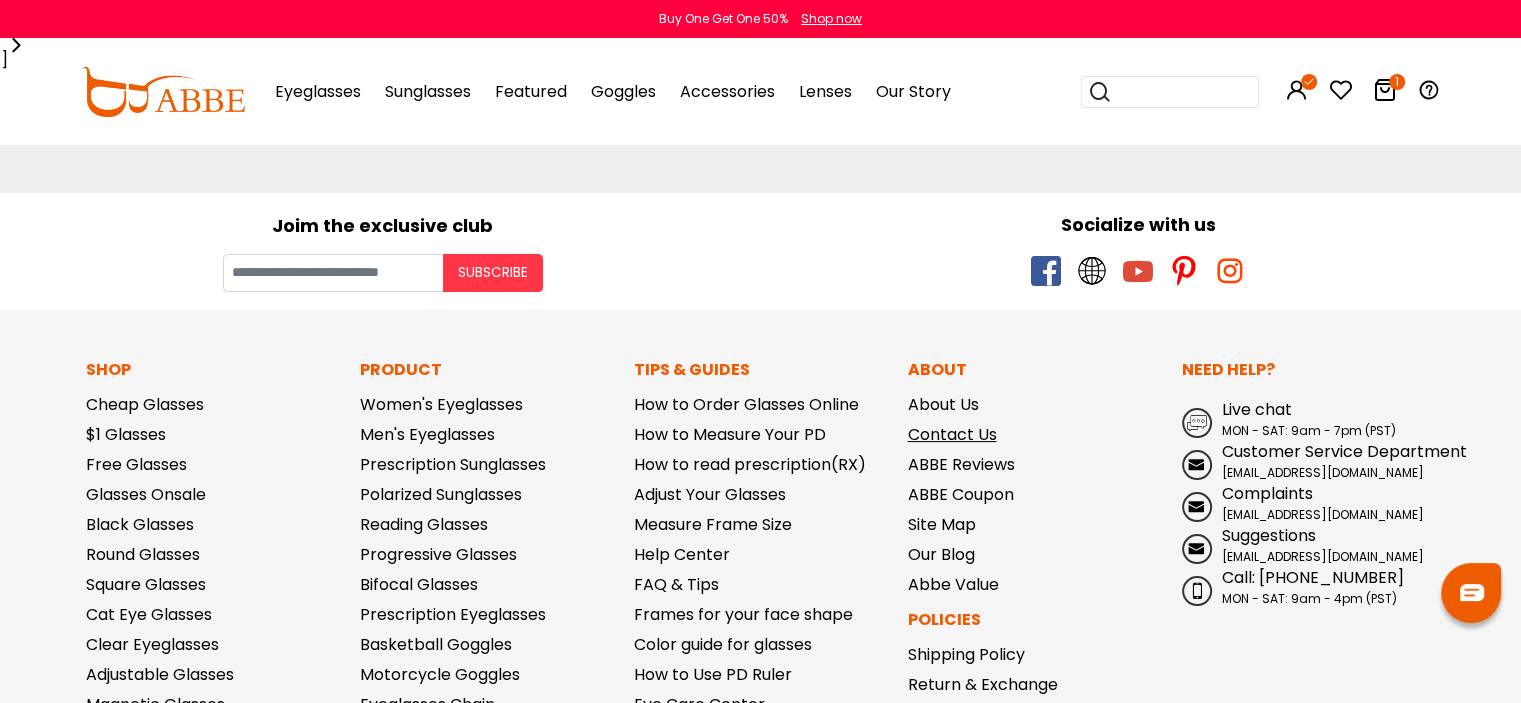 click on "Contact Us" at bounding box center (952, 434) 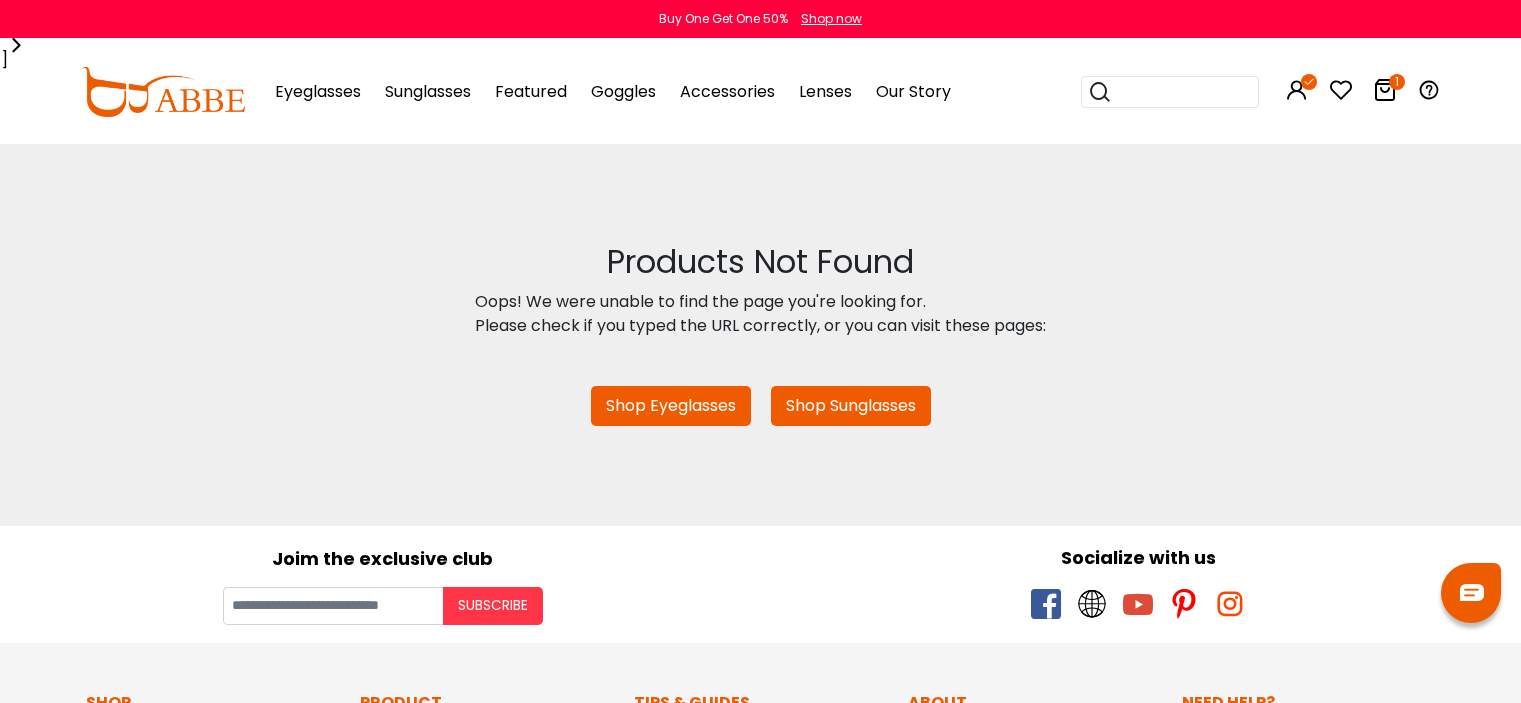 scroll, scrollTop: 0, scrollLeft: 0, axis: both 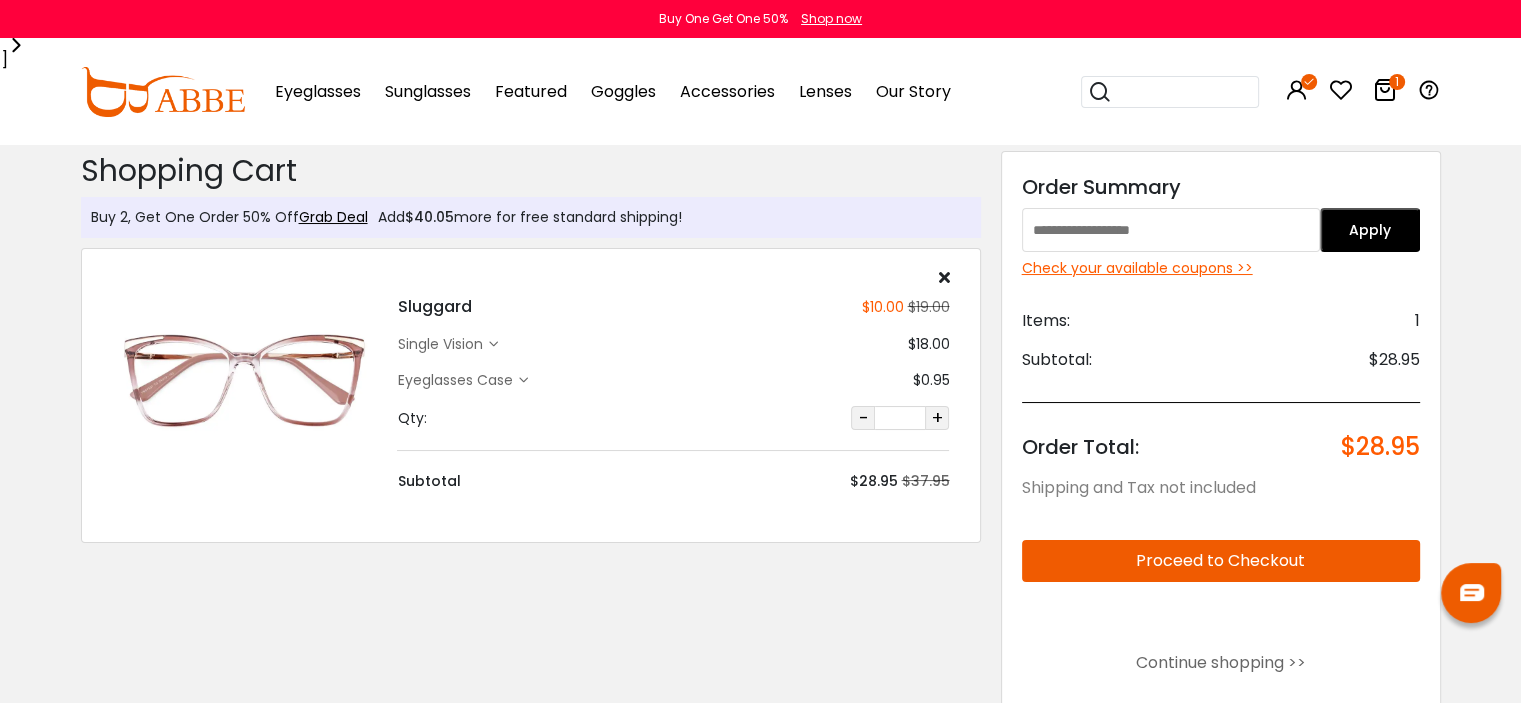 click at bounding box center (245, 380) 